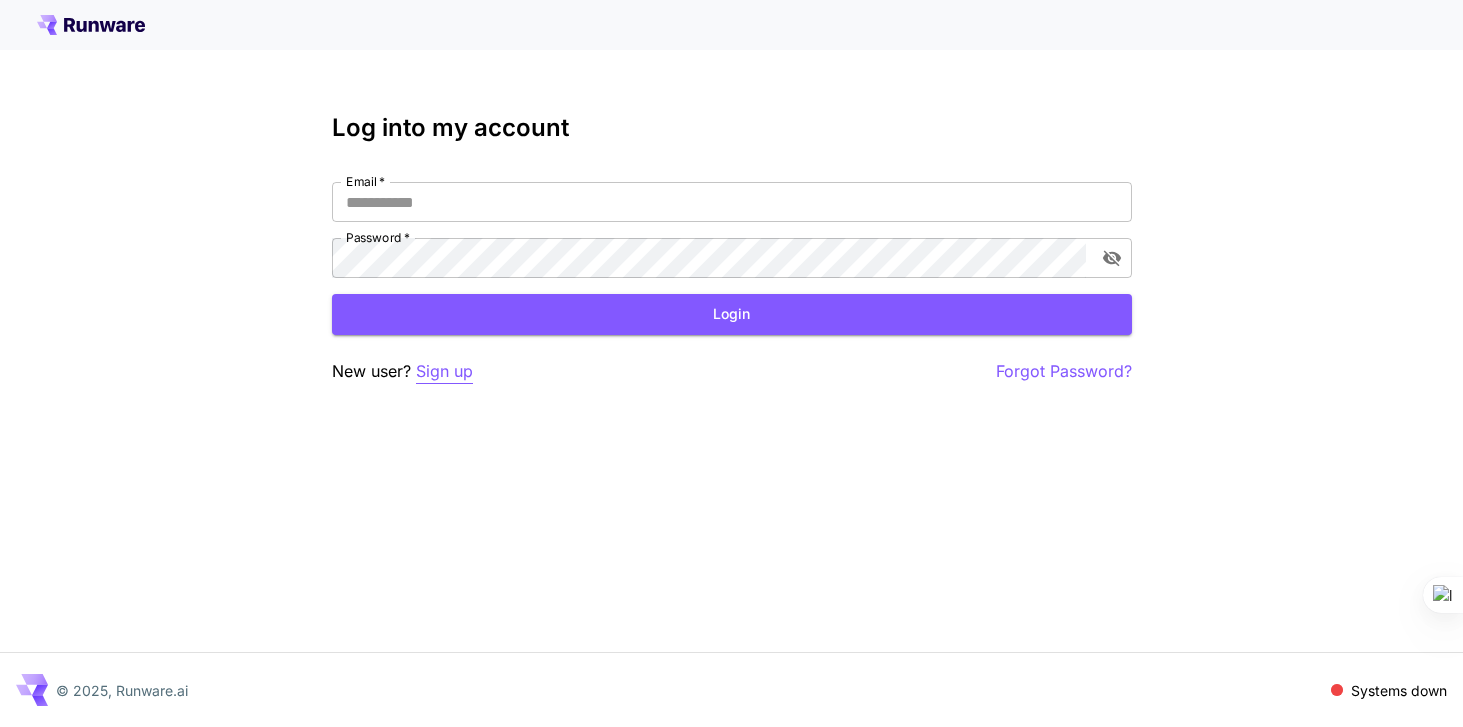 scroll, scrollTop: 0, scrollLeft: 0, axis: both 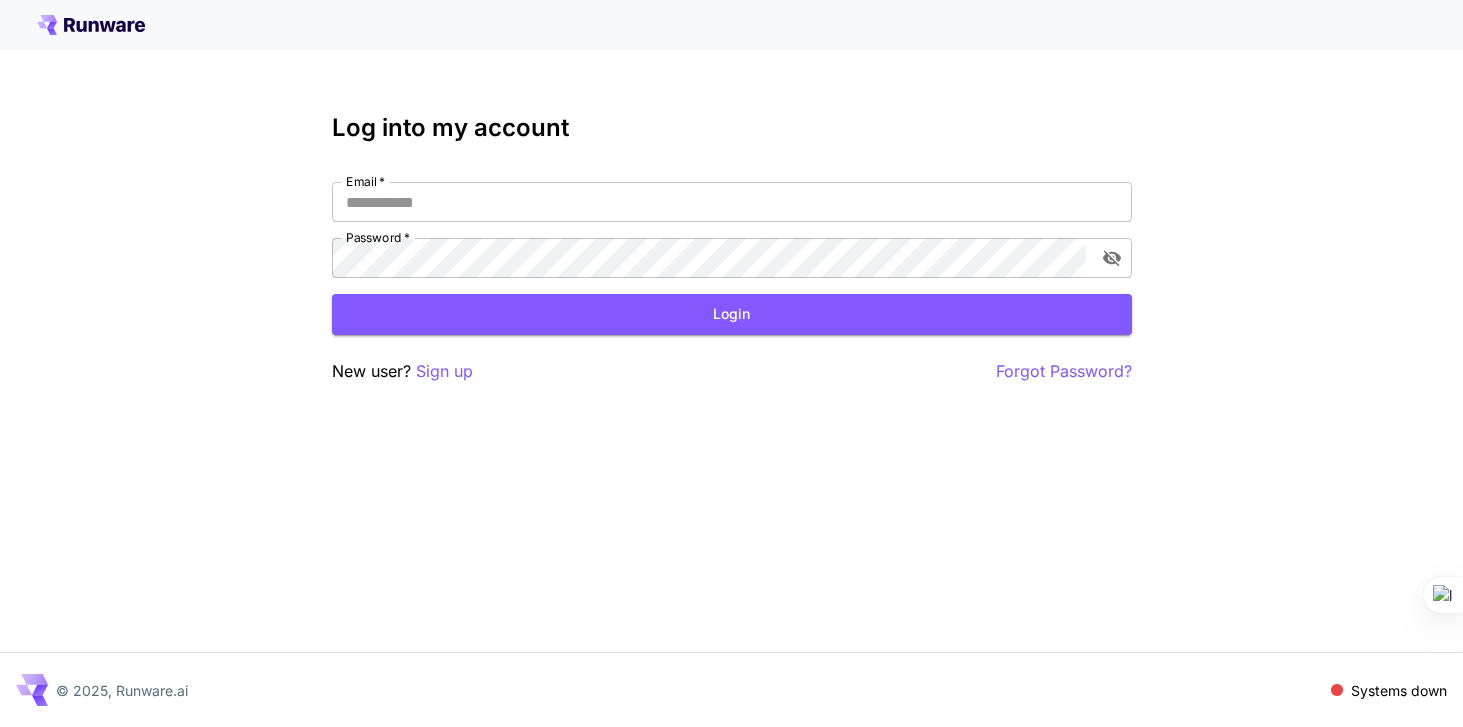 click on "Email   * Email   * Password   * Password   *" at bounding box center [732, 230] 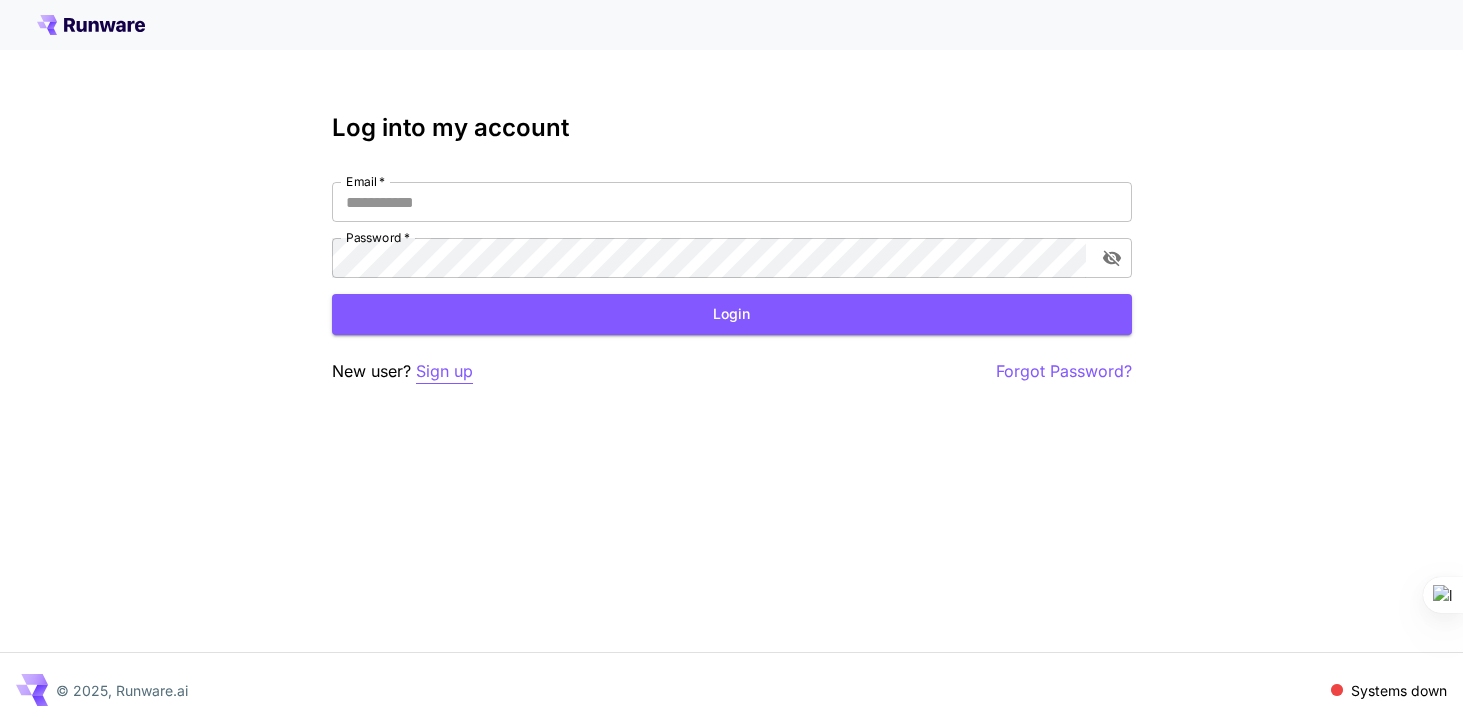 click on "Sign up" at bounding box center [444, 371] 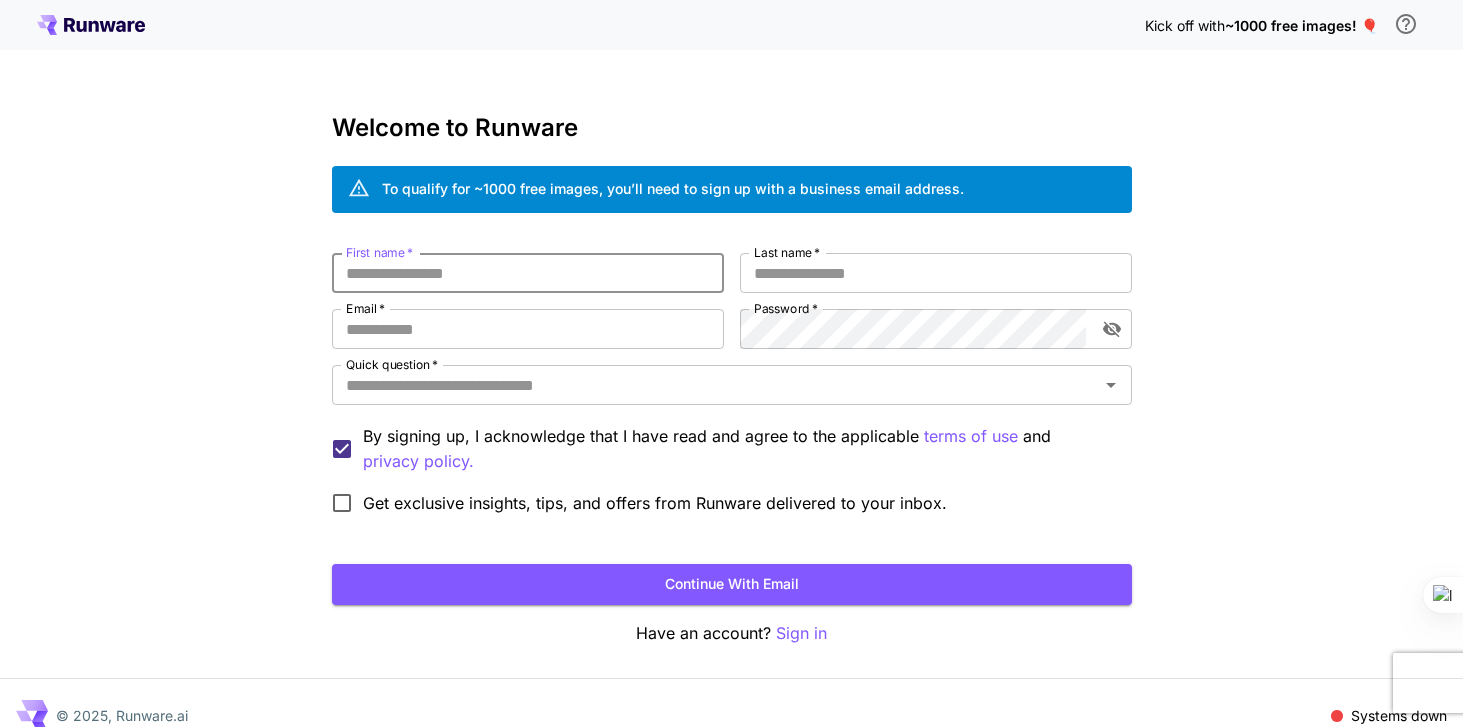 click on "First name   *" at bounding box center (528, 273) 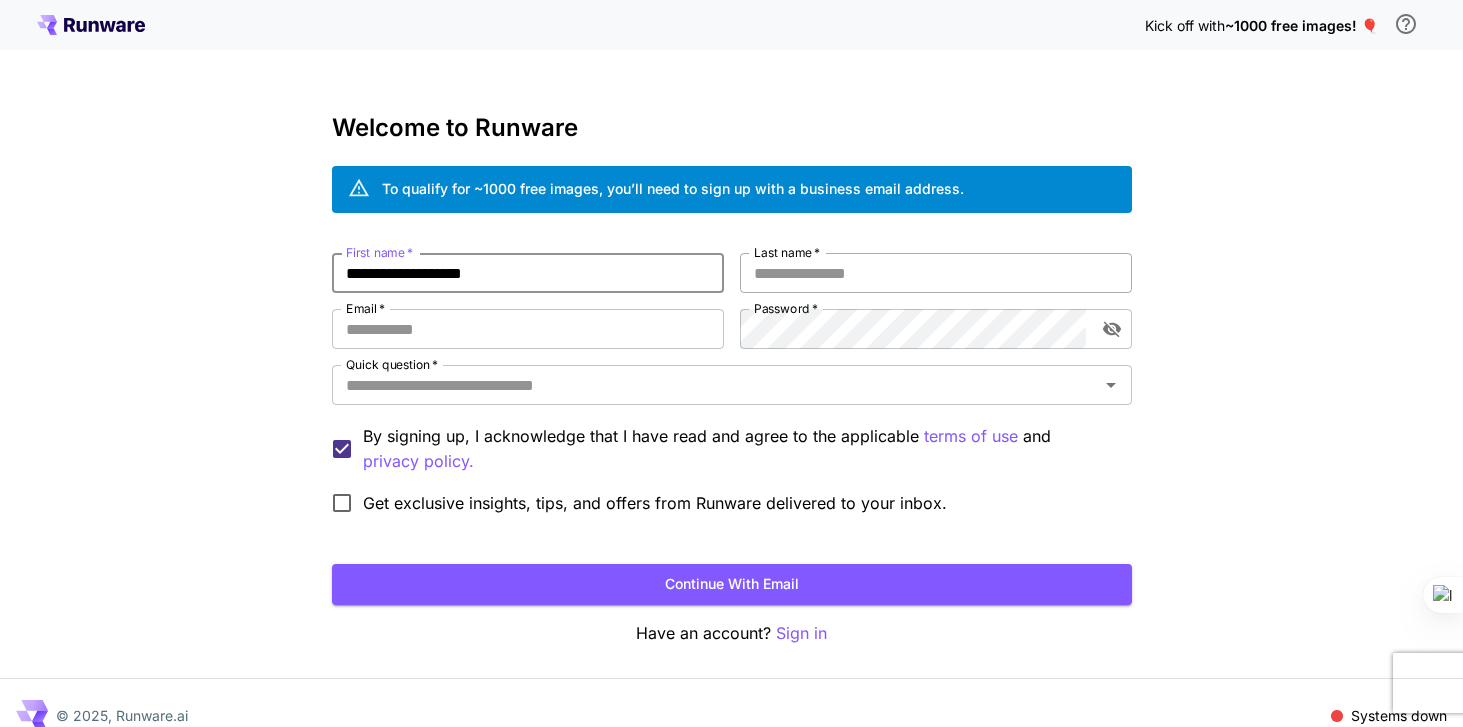 type on "**********" 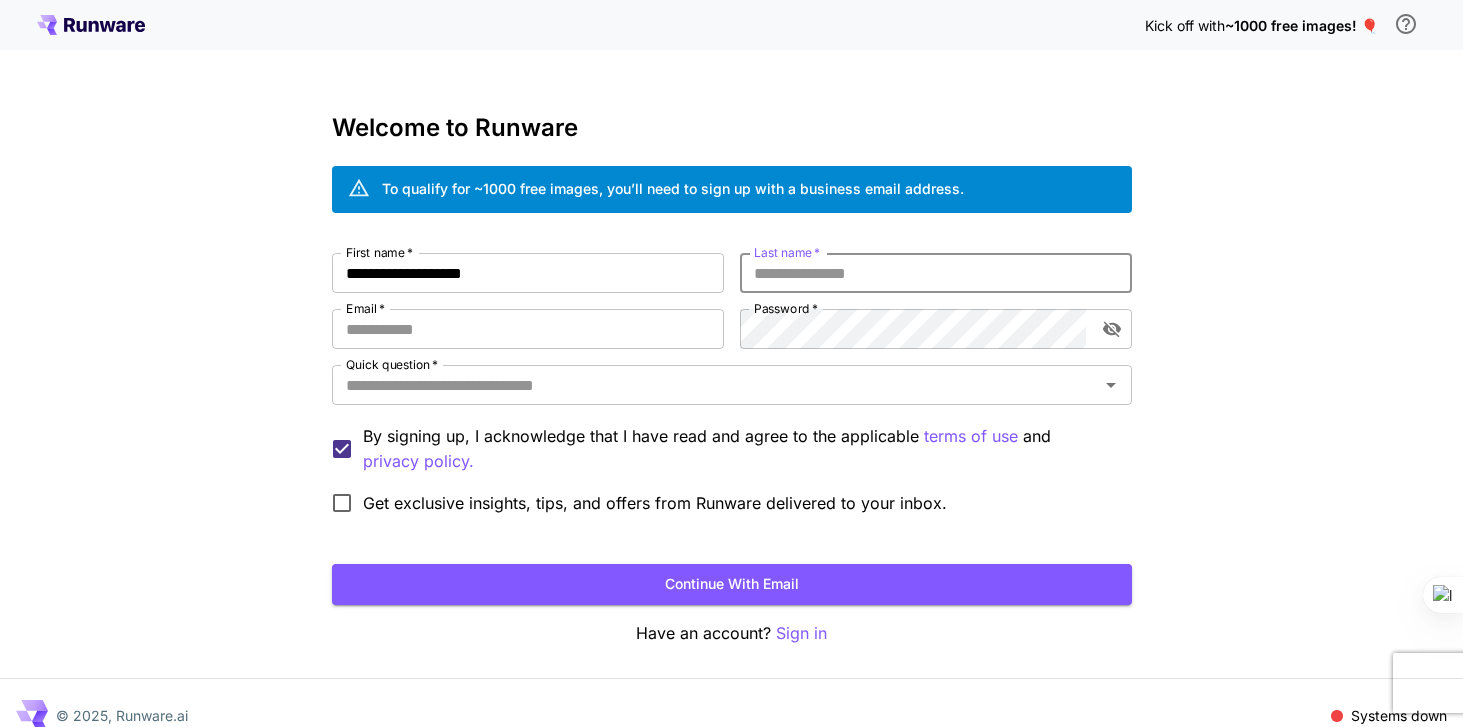 click on "Last name   *" at bounding box center [936, 273] 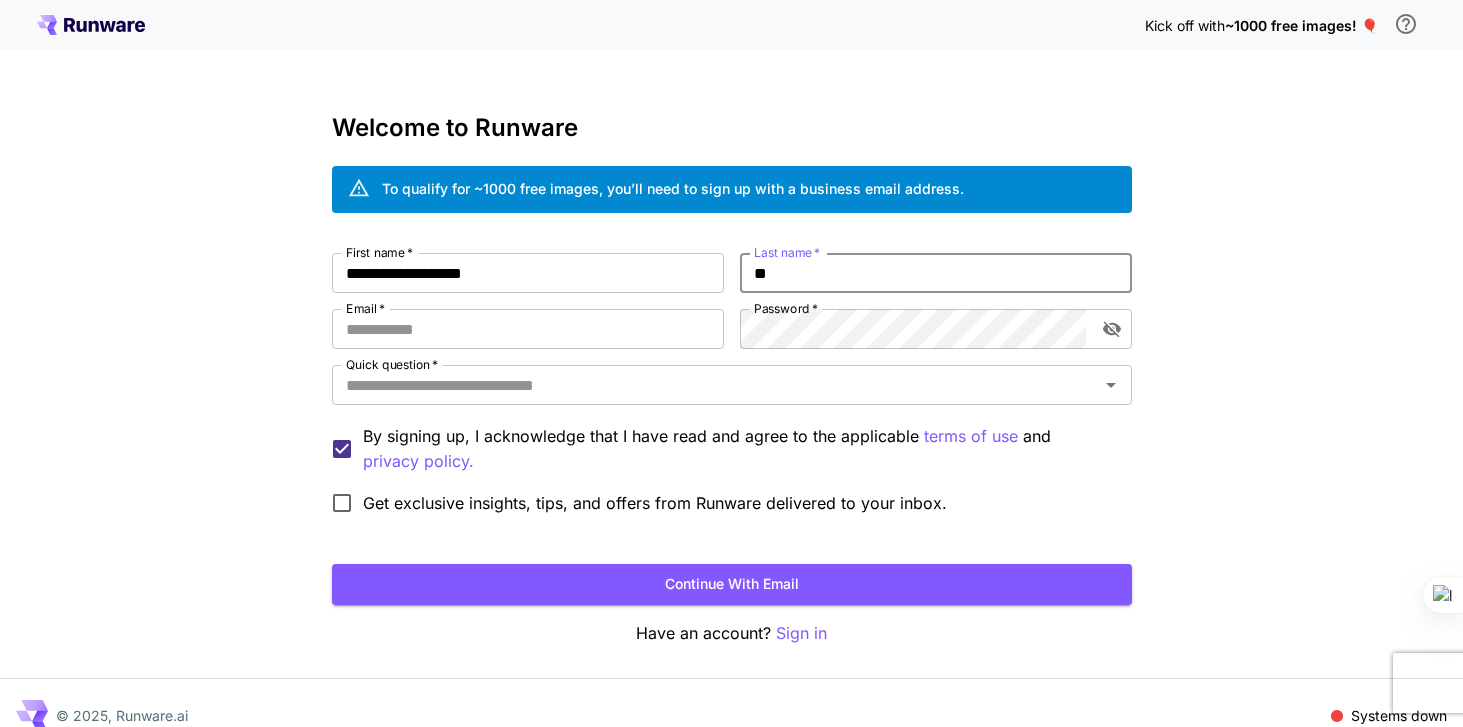 type on "*" 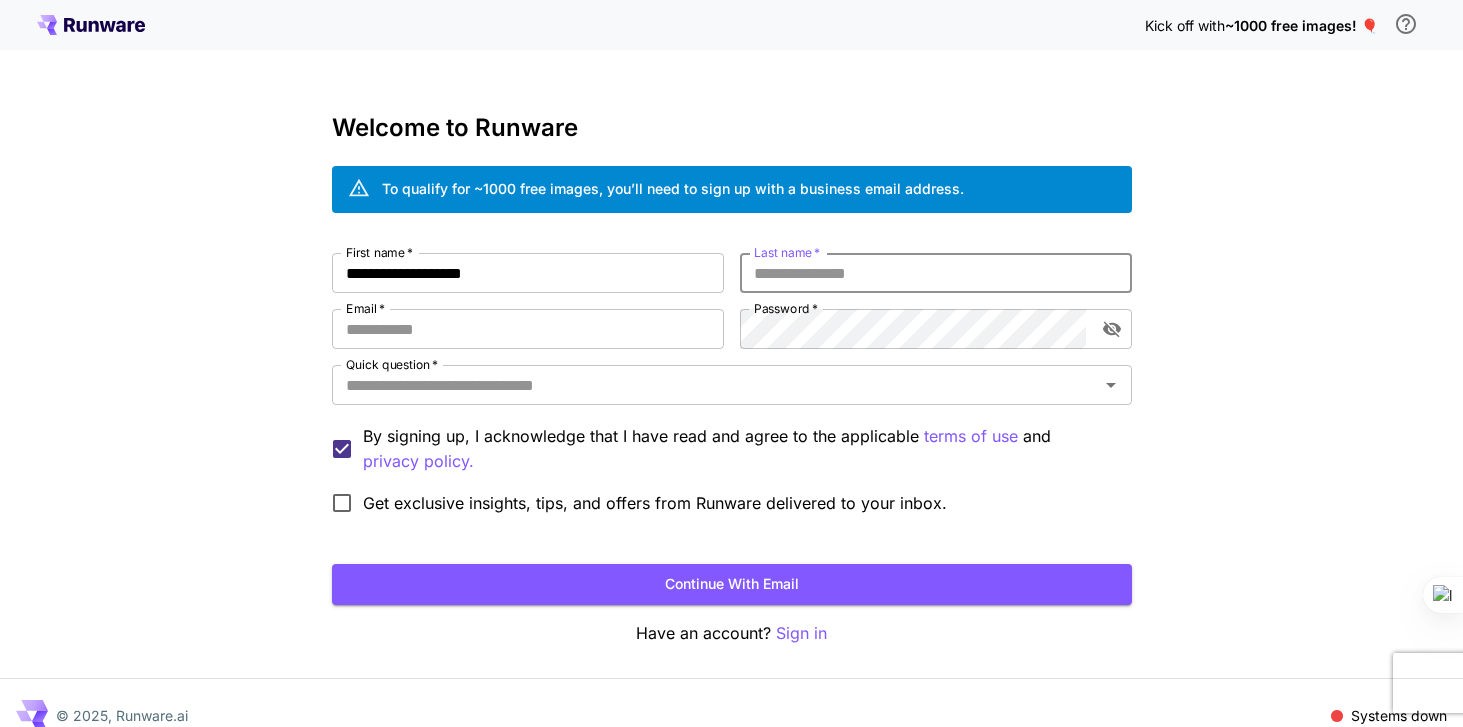 type on "*" 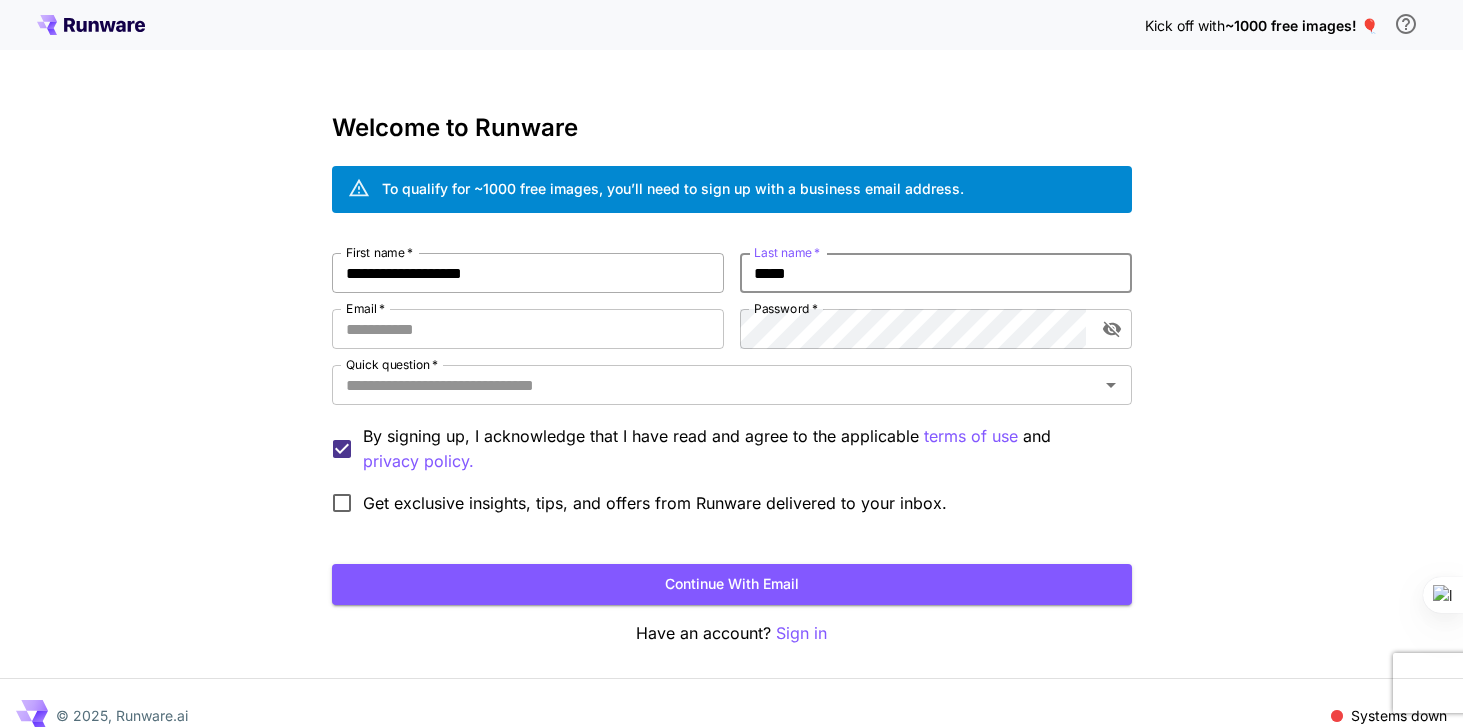 type on "*****" 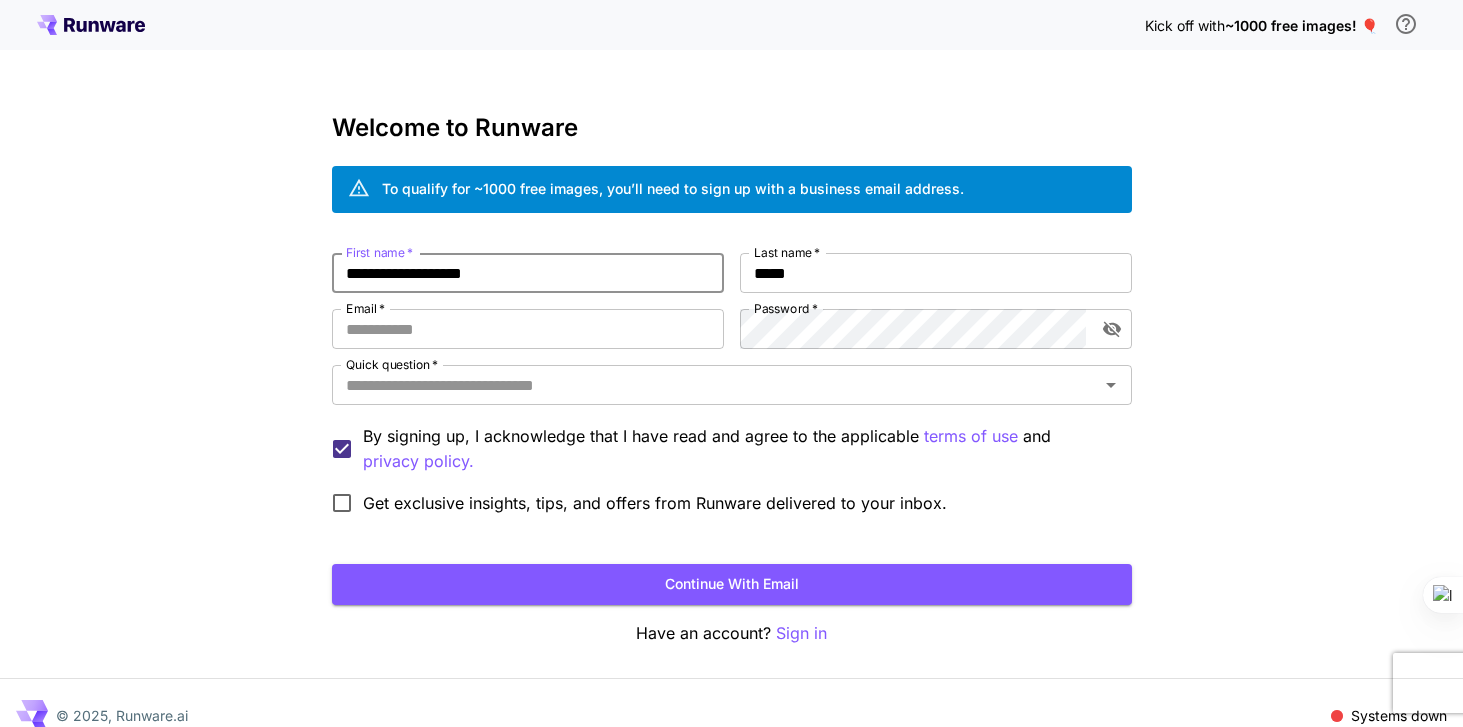 click on "**********" at bounding box center [528, 273] 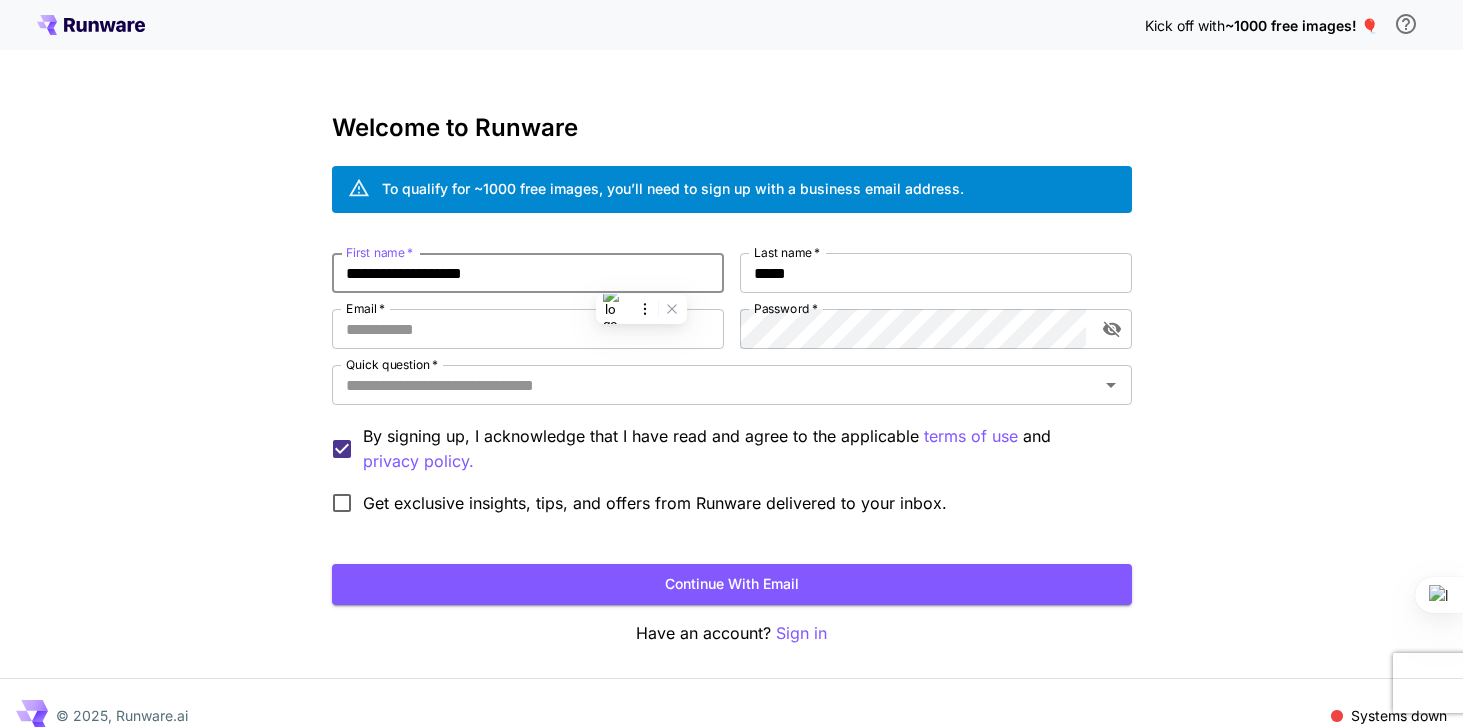 click on "**********" at bounding box center [528, 273] 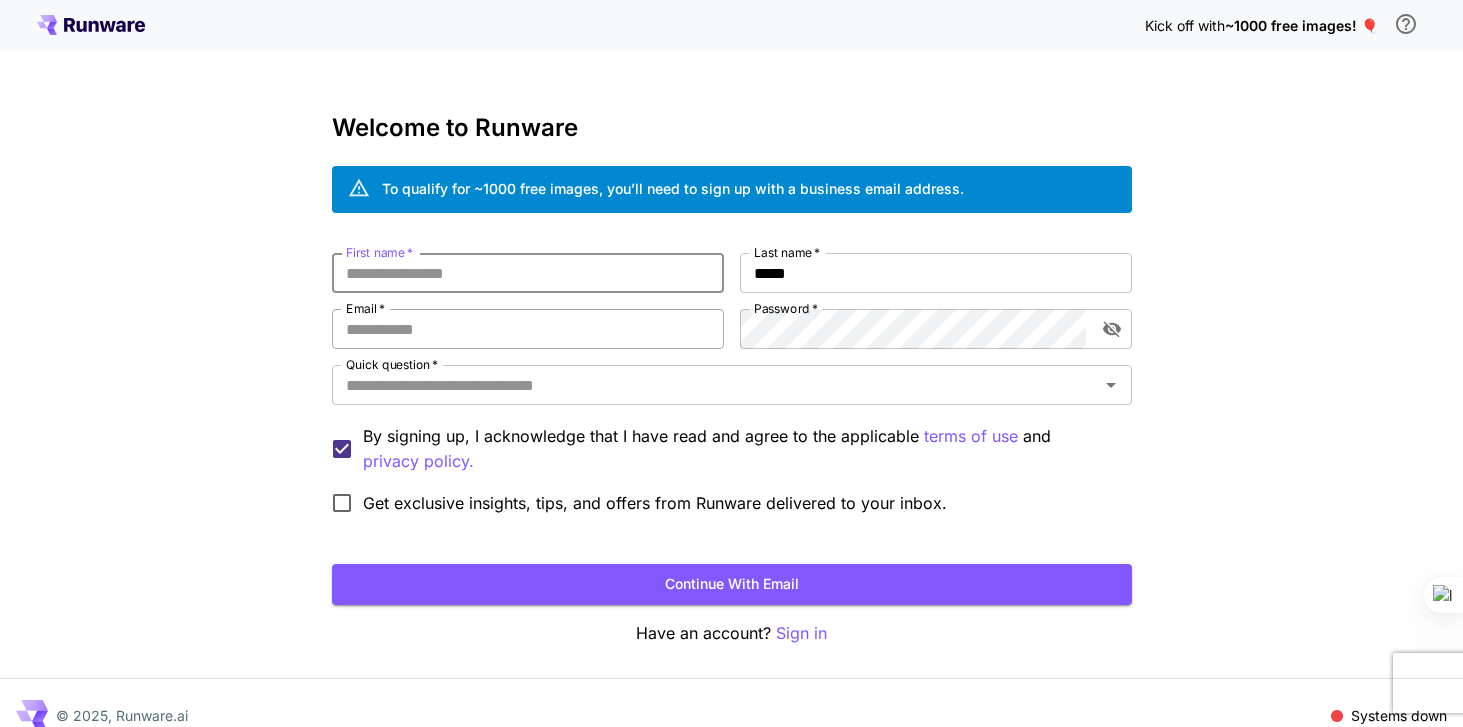 type 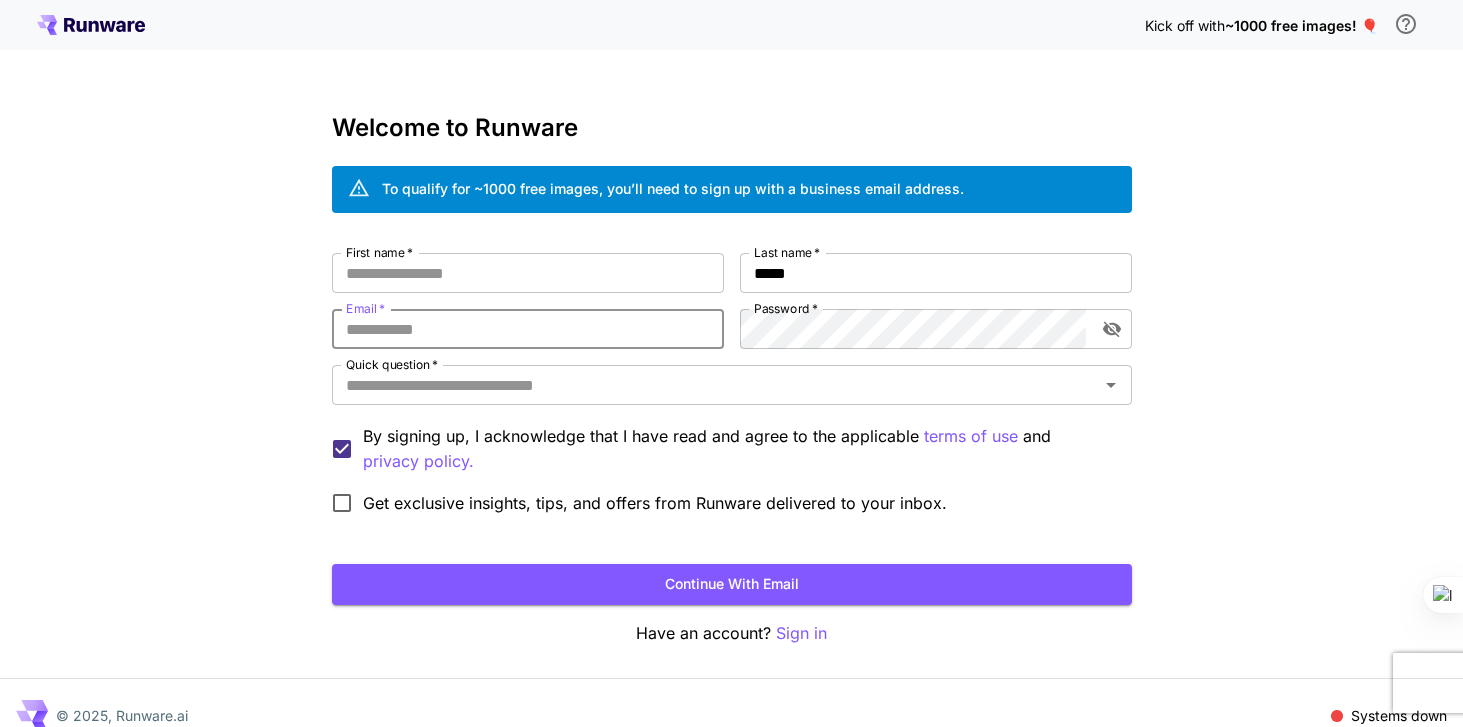 click on "Email   *" at bounding box center (528, 329) 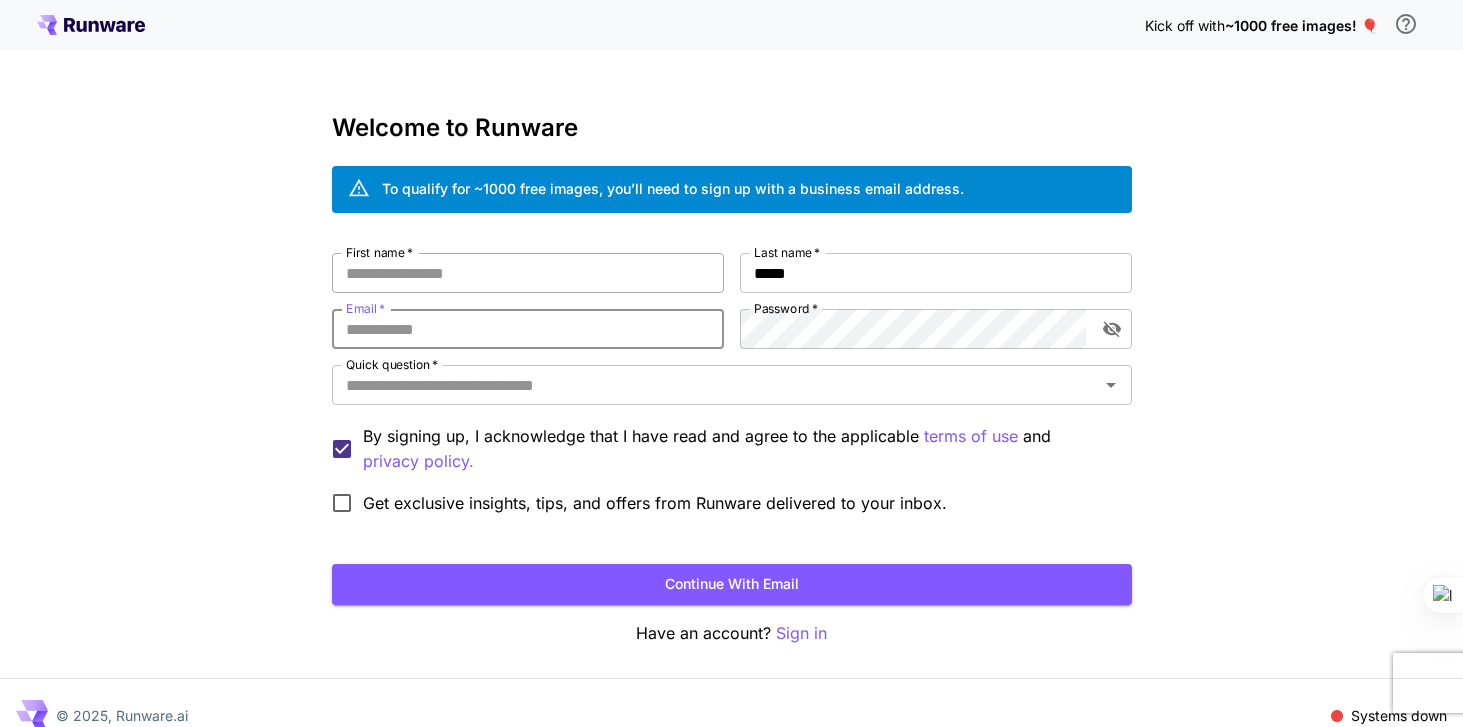 paste on "**********" 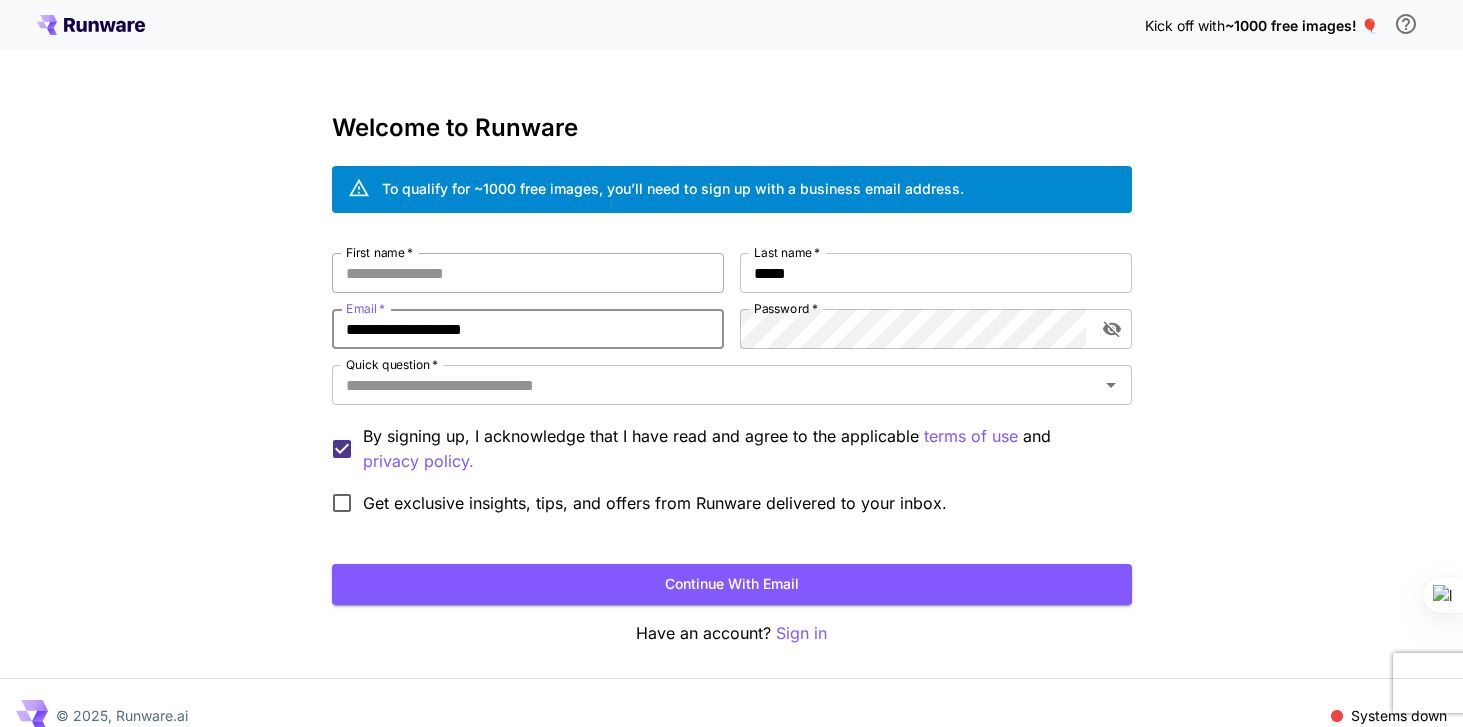 type on "**********" 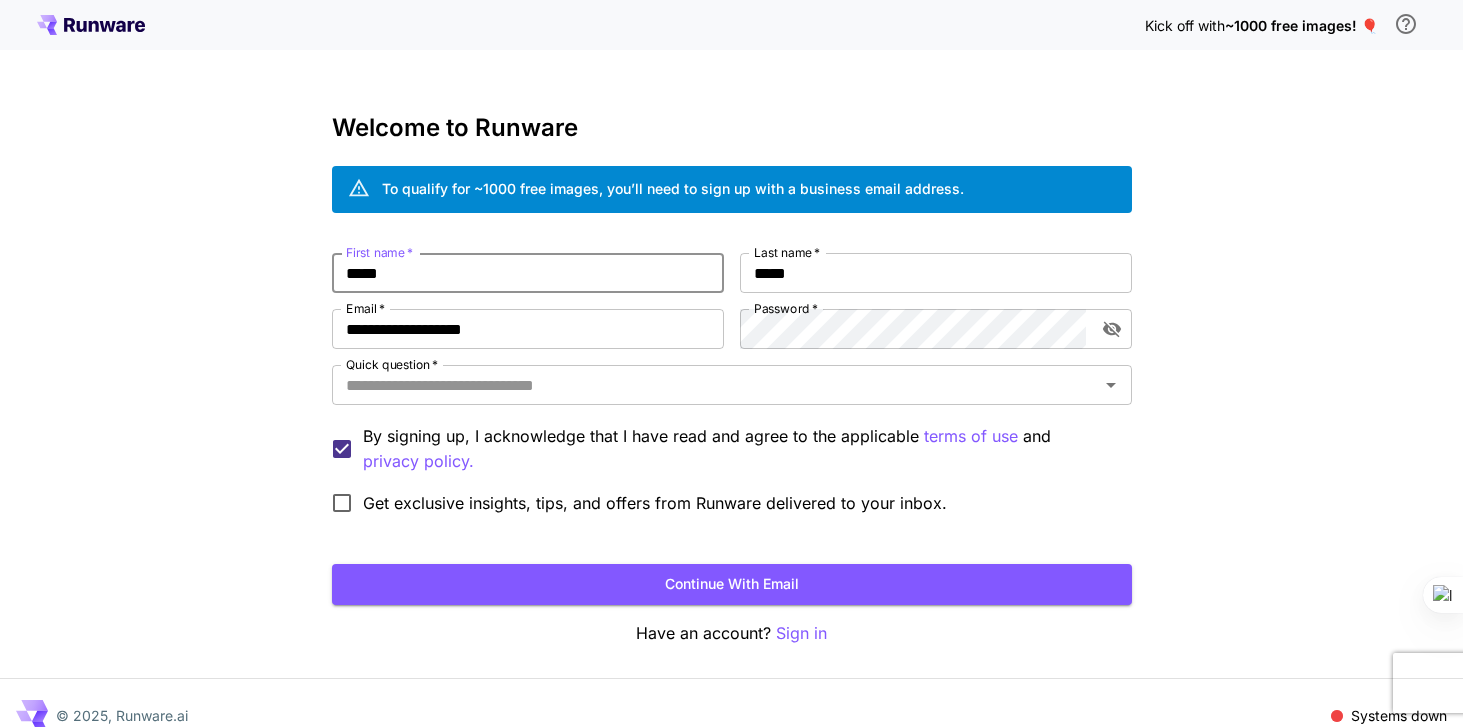 type on "*****" 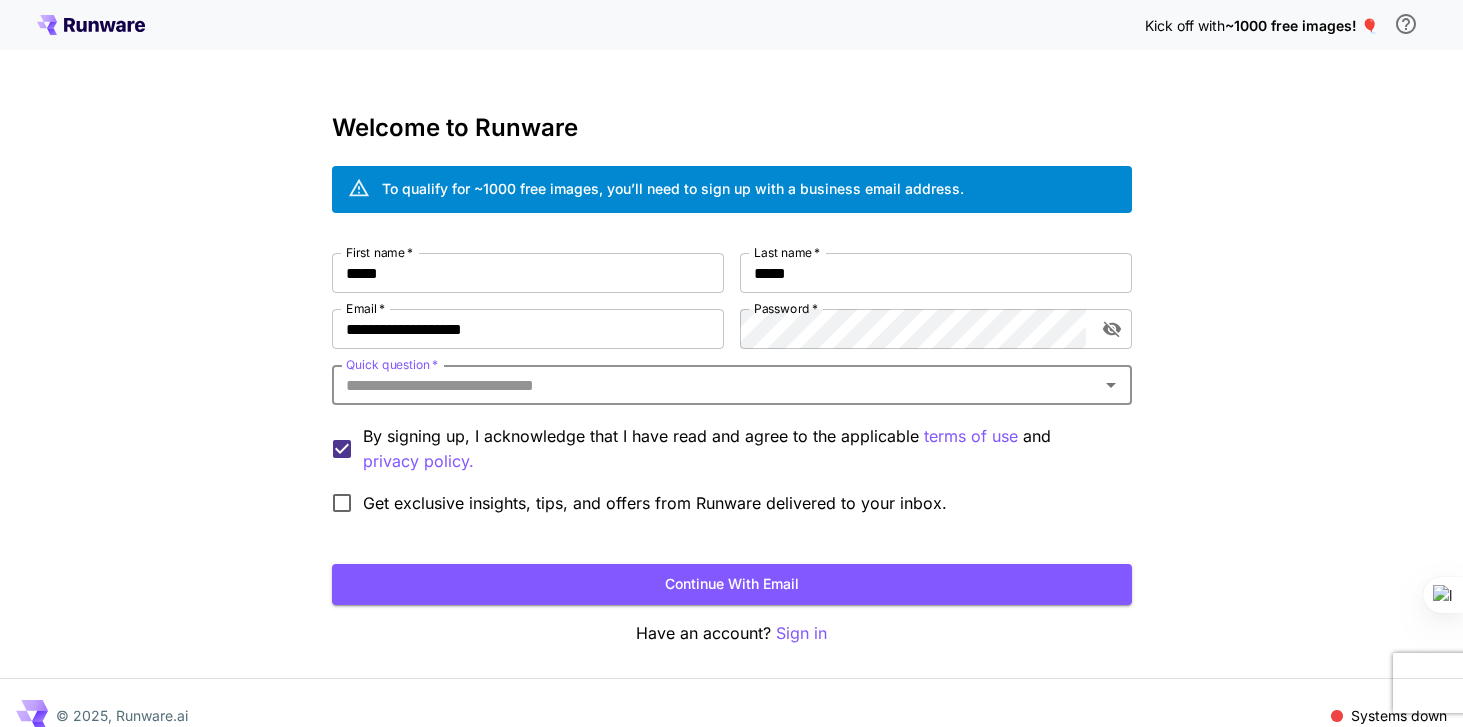 click on "Quick question   *" at bounding box center (715, 385) 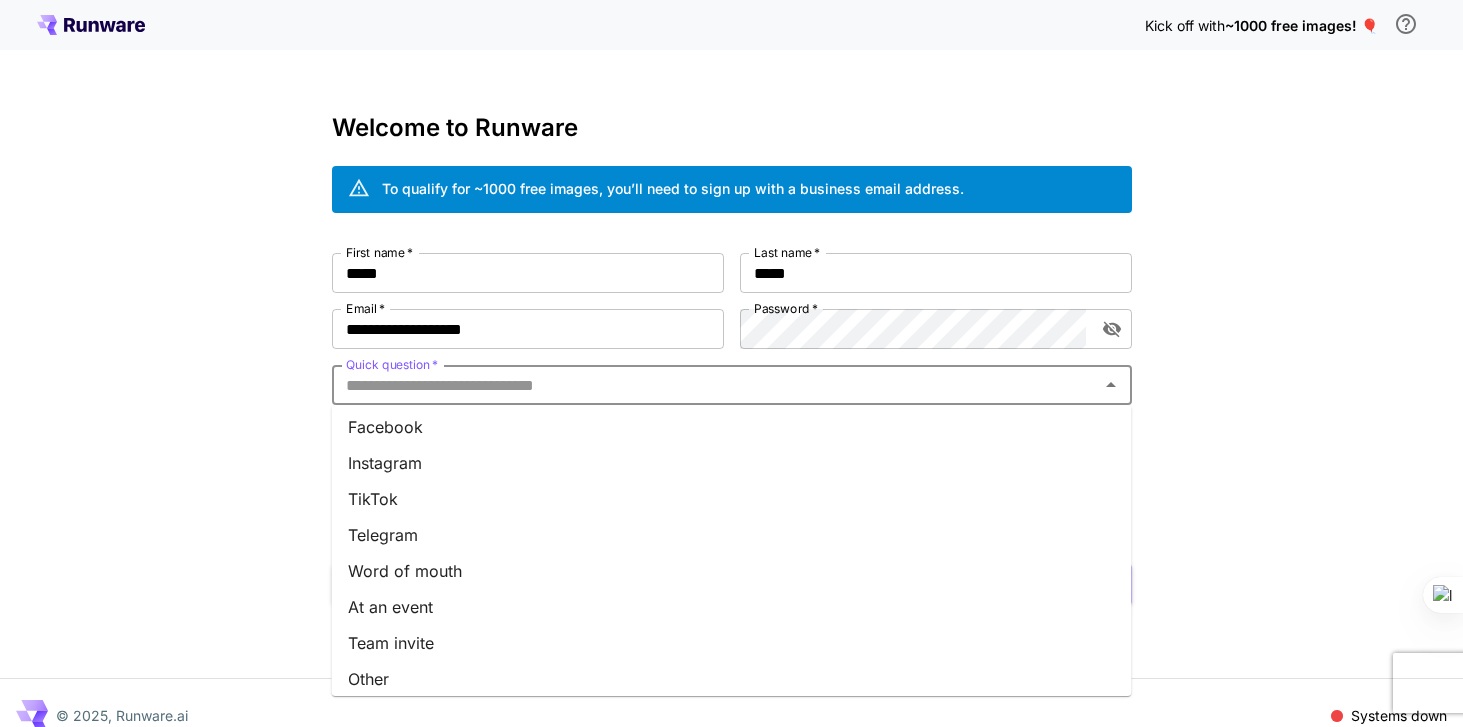 scroll, scrollTop: 265, scrollLeft: 0, axis: vertical 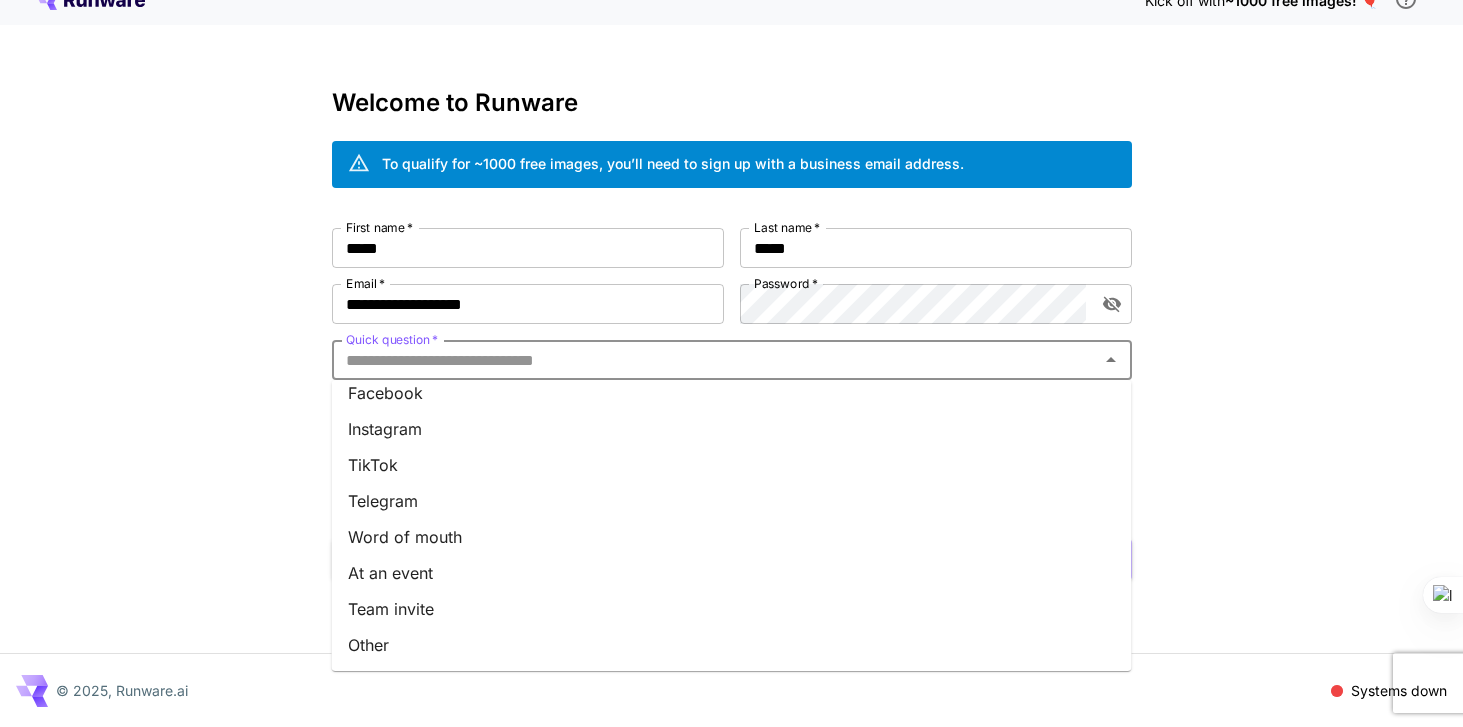 click on "Other" at bounding box center (732, 645) 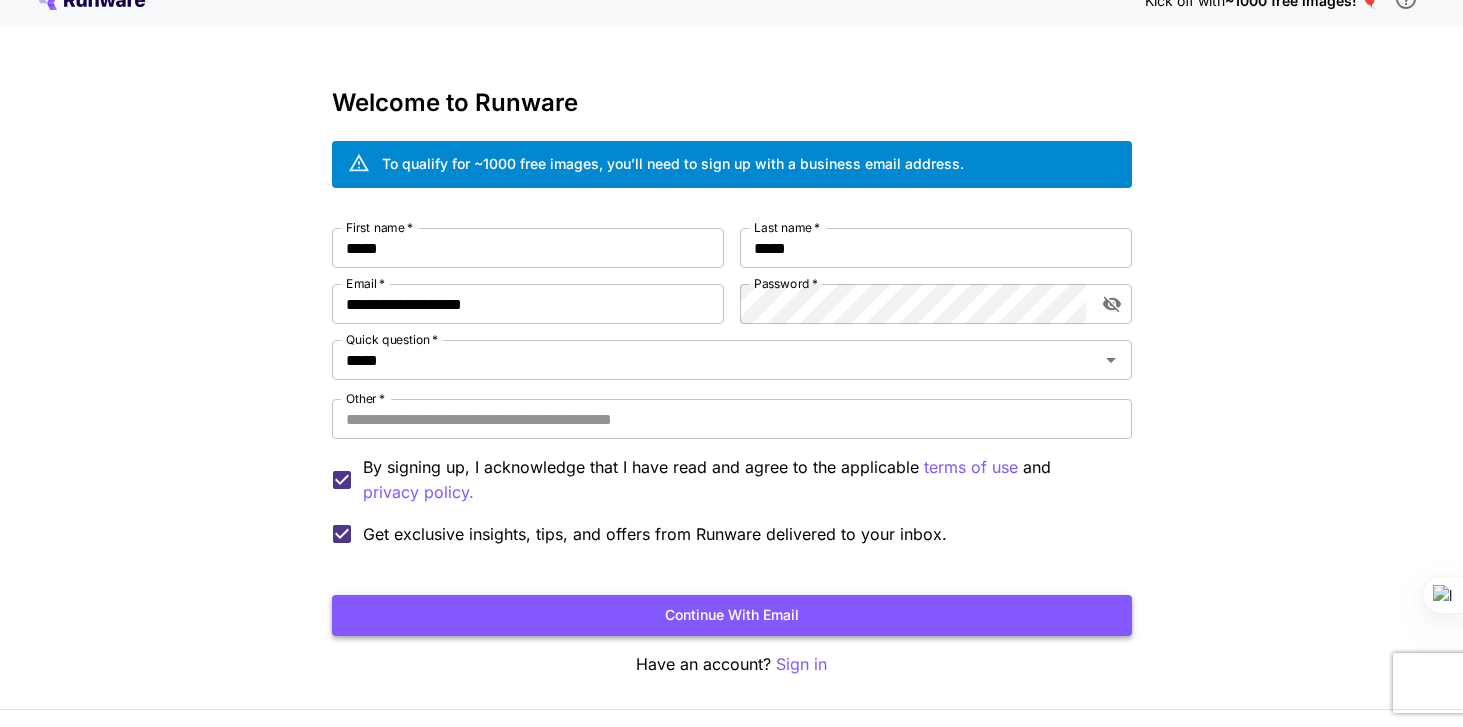 click on "Continue with email" at bounding box center (732, 615) 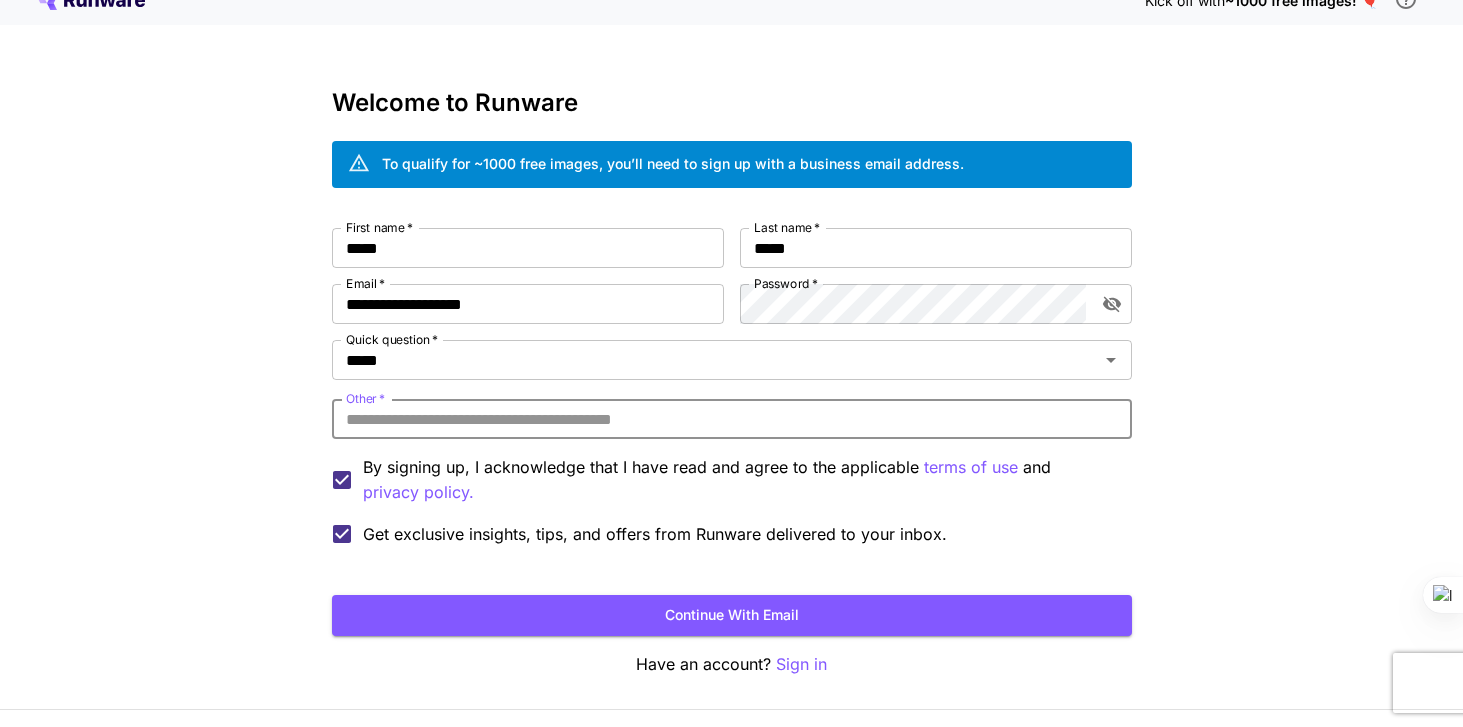 click on "Other   *" at bounding box center [732, 419] 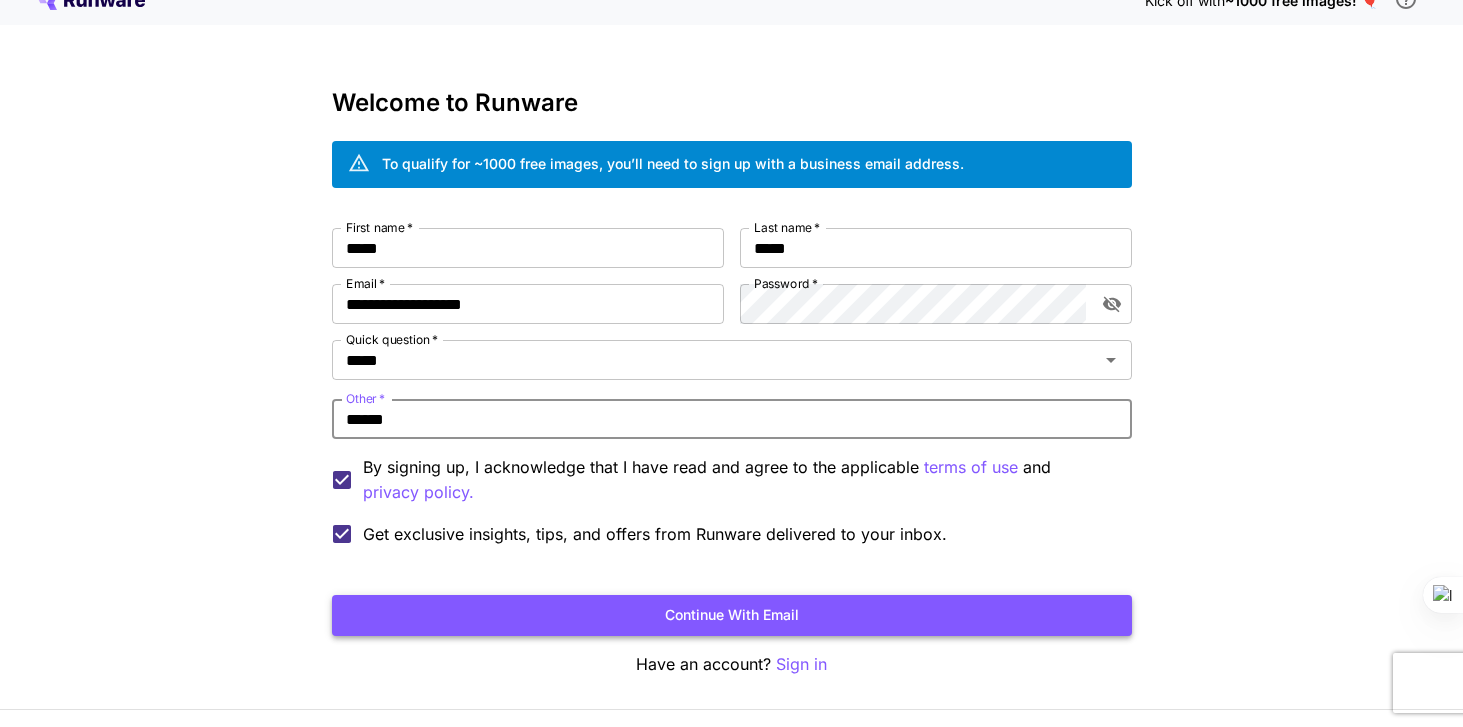 type on "******" 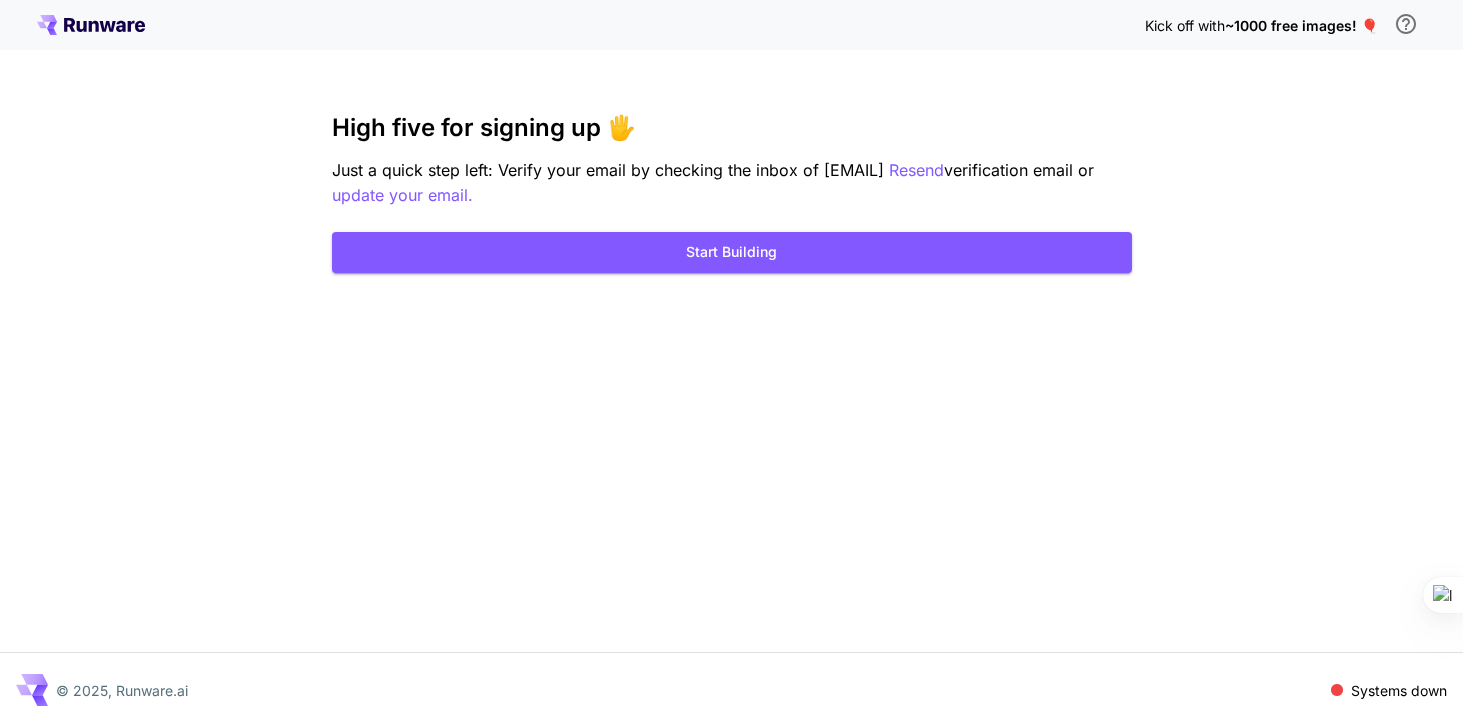 scroll, scrollTop: 0, scrollLeft: 0, axis: both 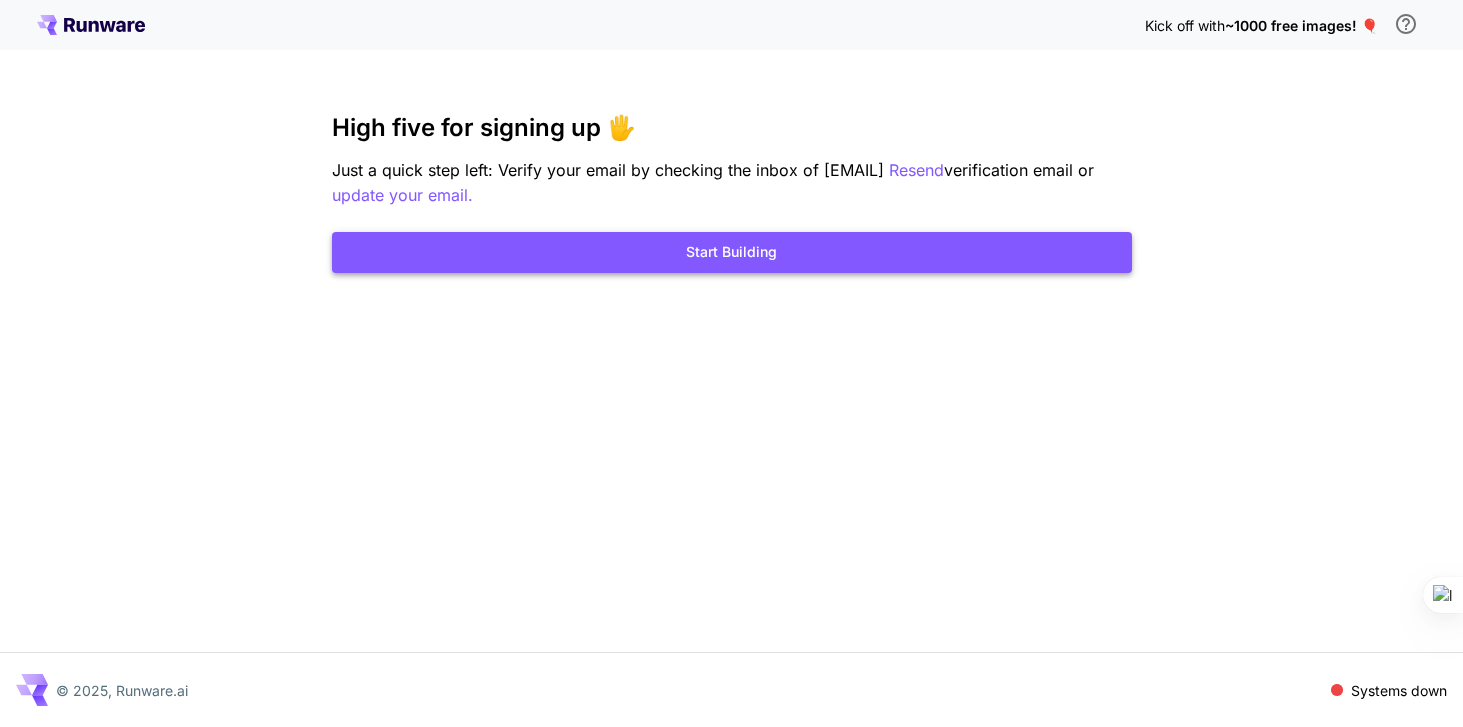 click on "Start Building" at bounding box center (732, 252) 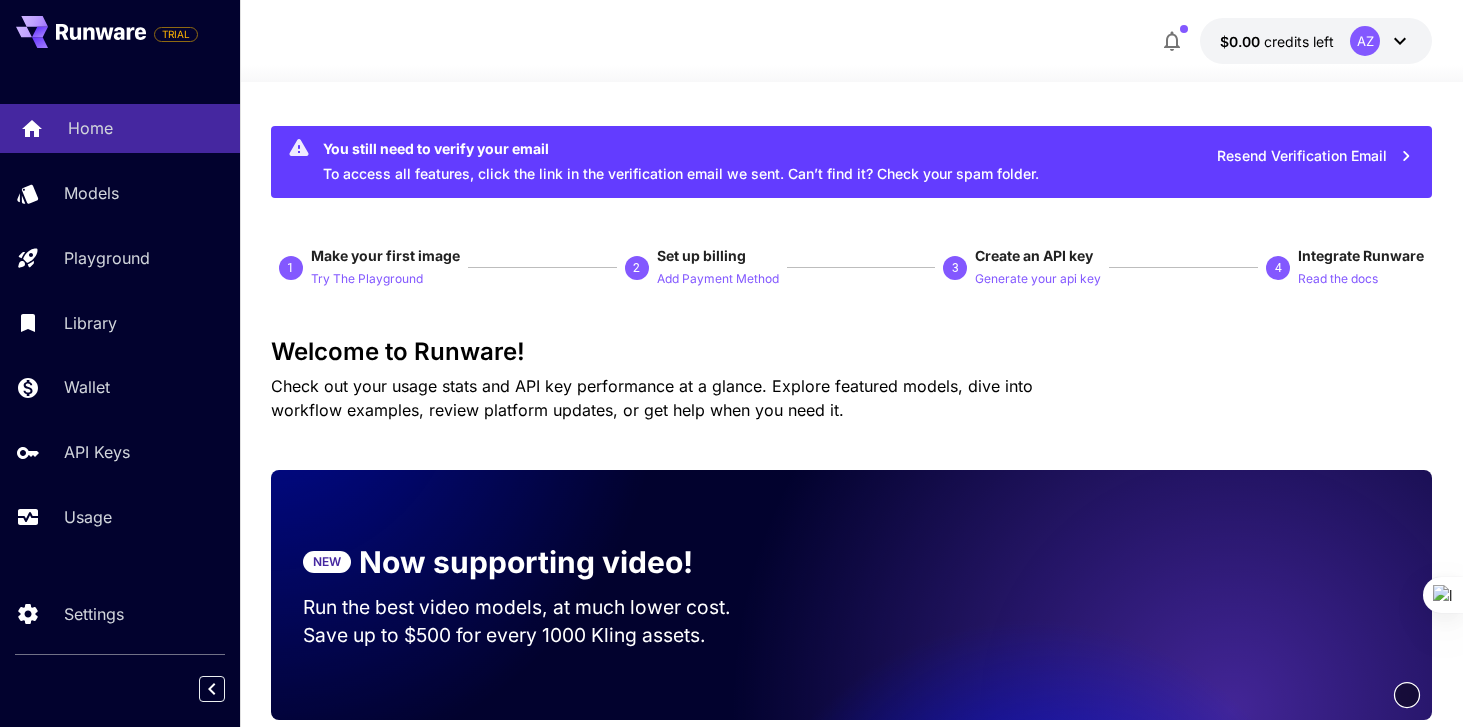 click on "Home" at bounding box center [146, 128] 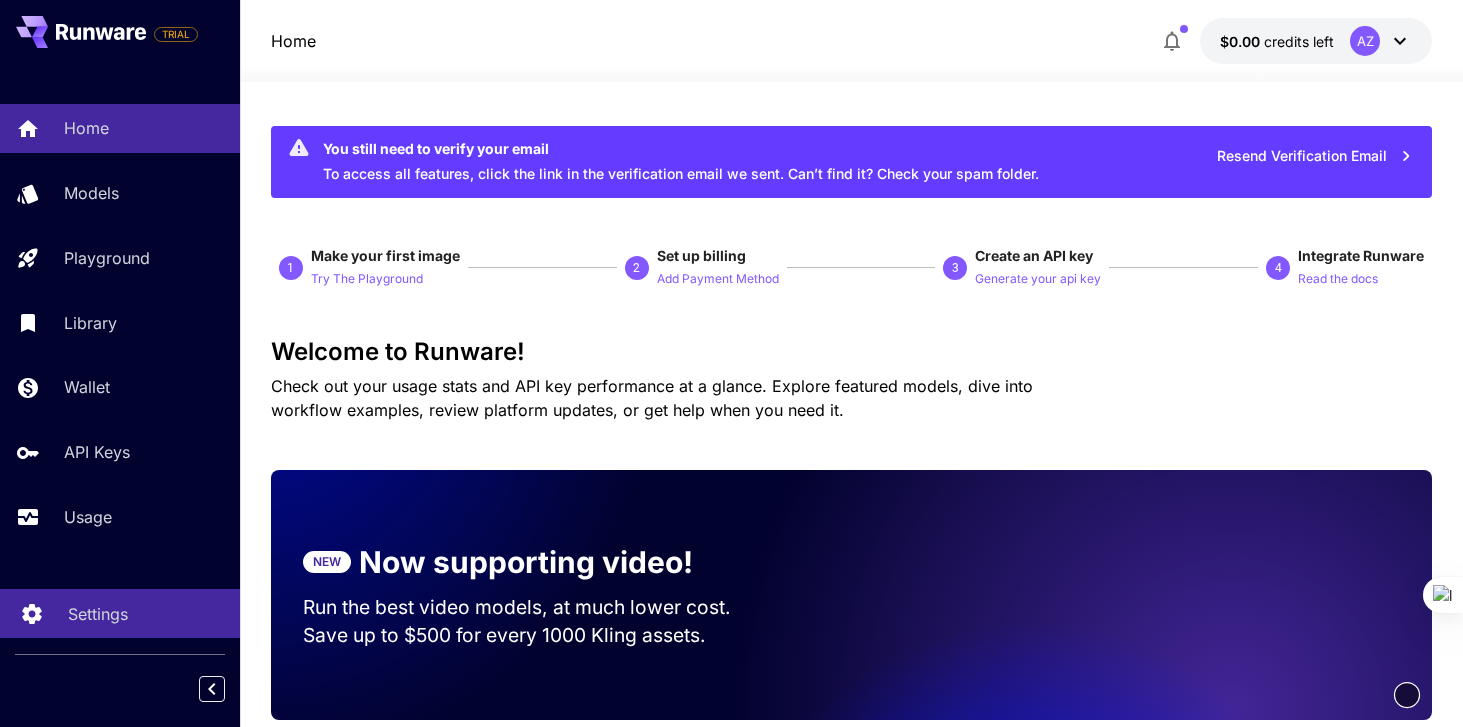 click on "Settings" at bounding box center [120, 613] 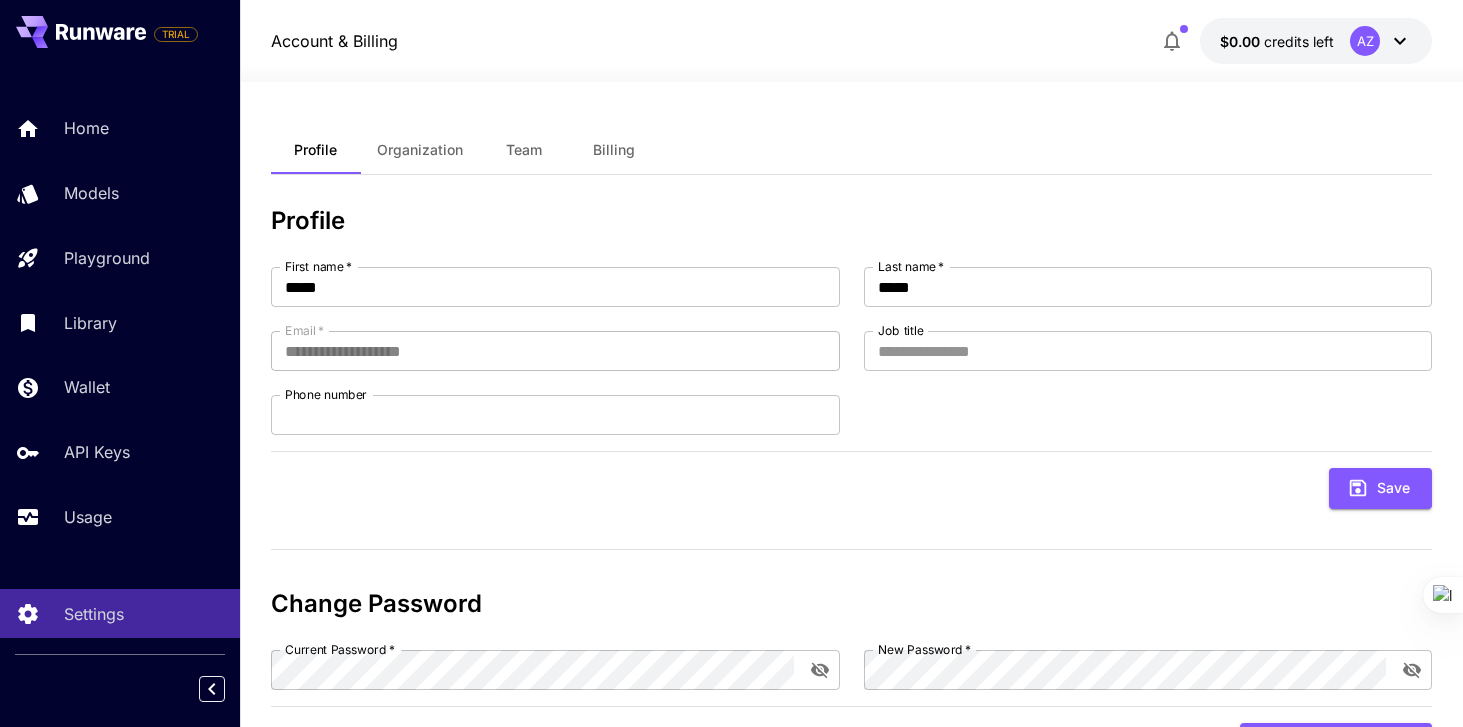 scroll, scrollTop: 96, scrollLeft: 0, axis: vertical 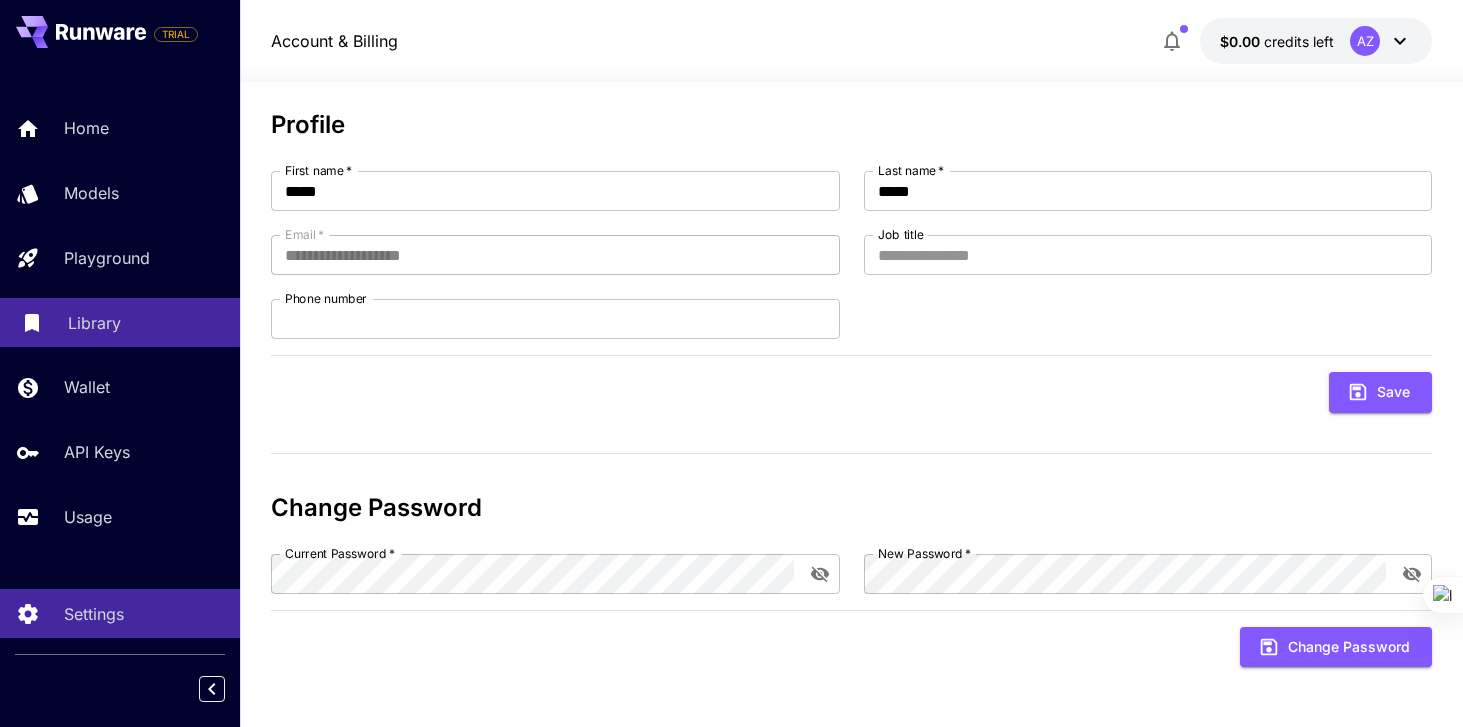 click on "Library" at bounding box center [120, 322] 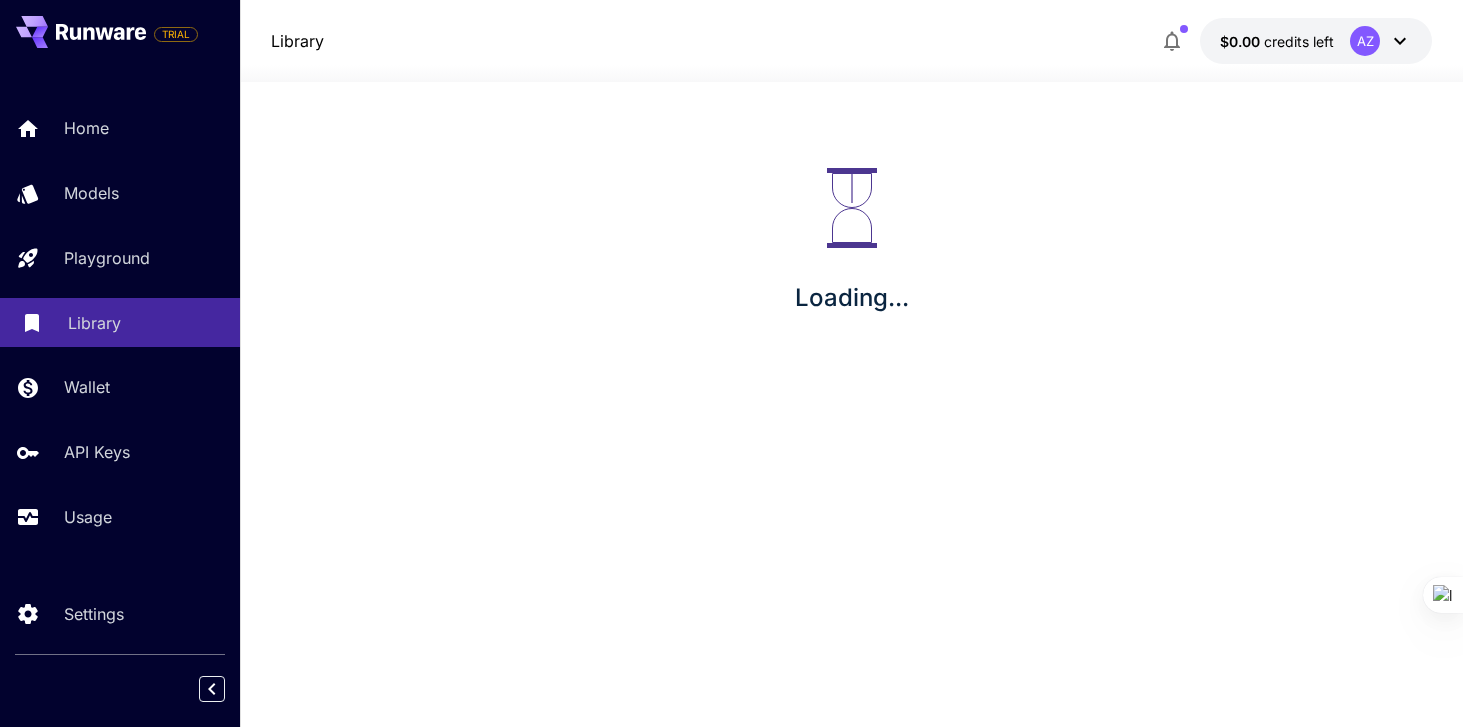 scroll, scrollTop: 0, scrollLeft: 0, axis: both 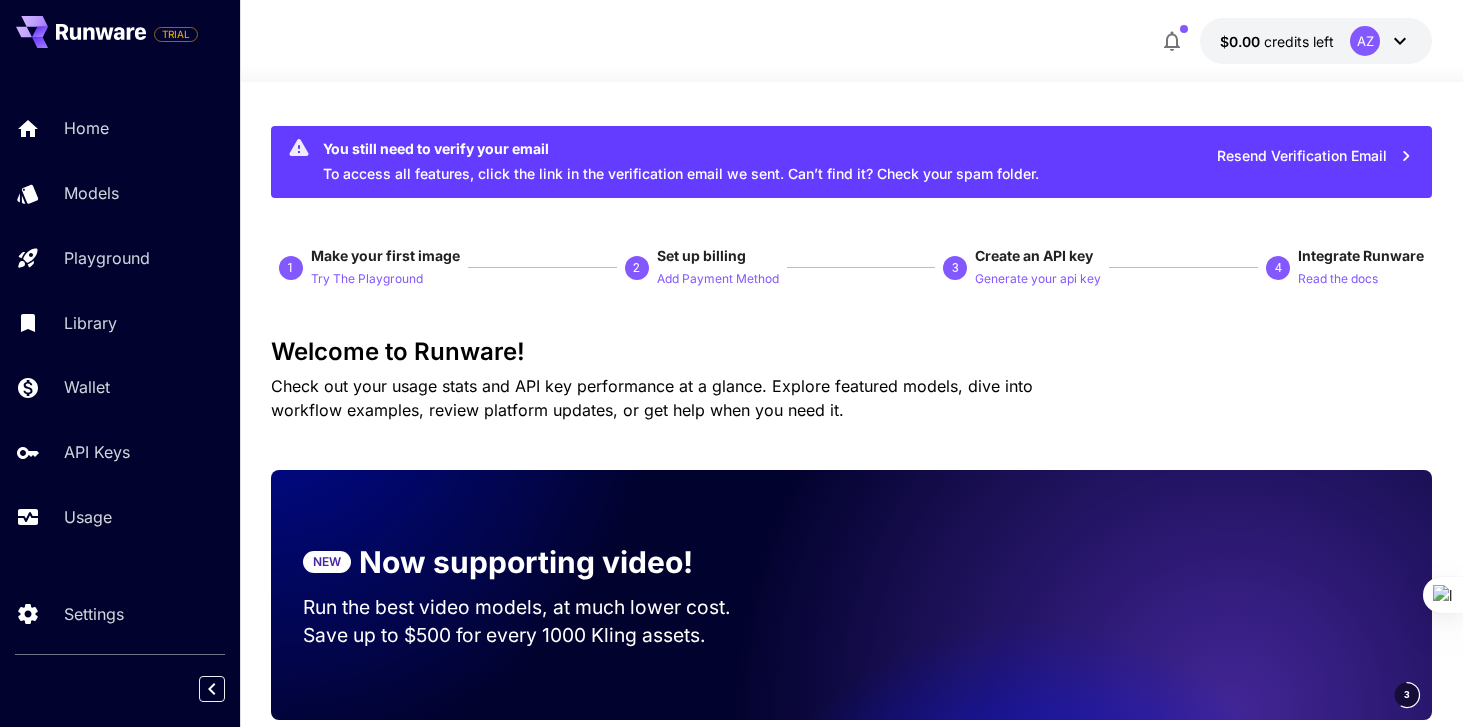 click on "Resend Verification Email" at bounding box center [1315, 156] 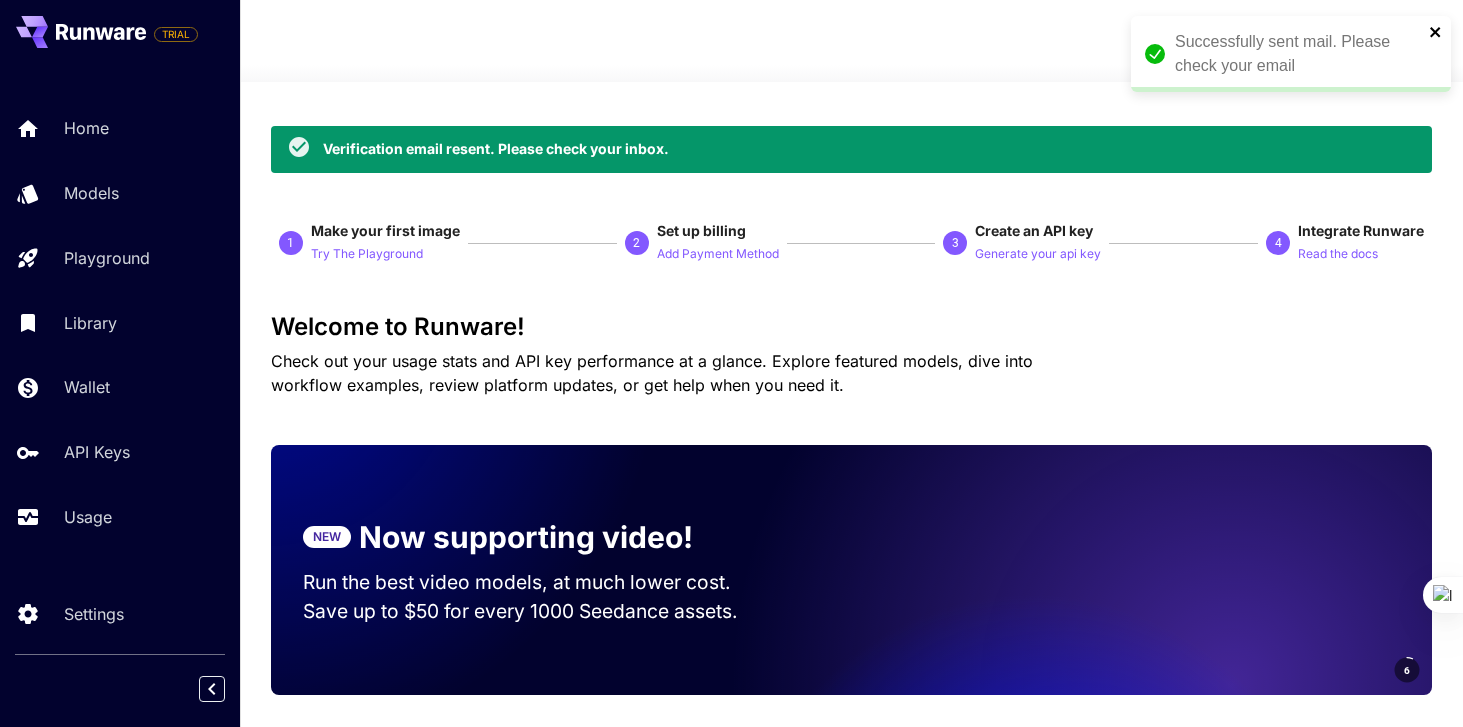 click 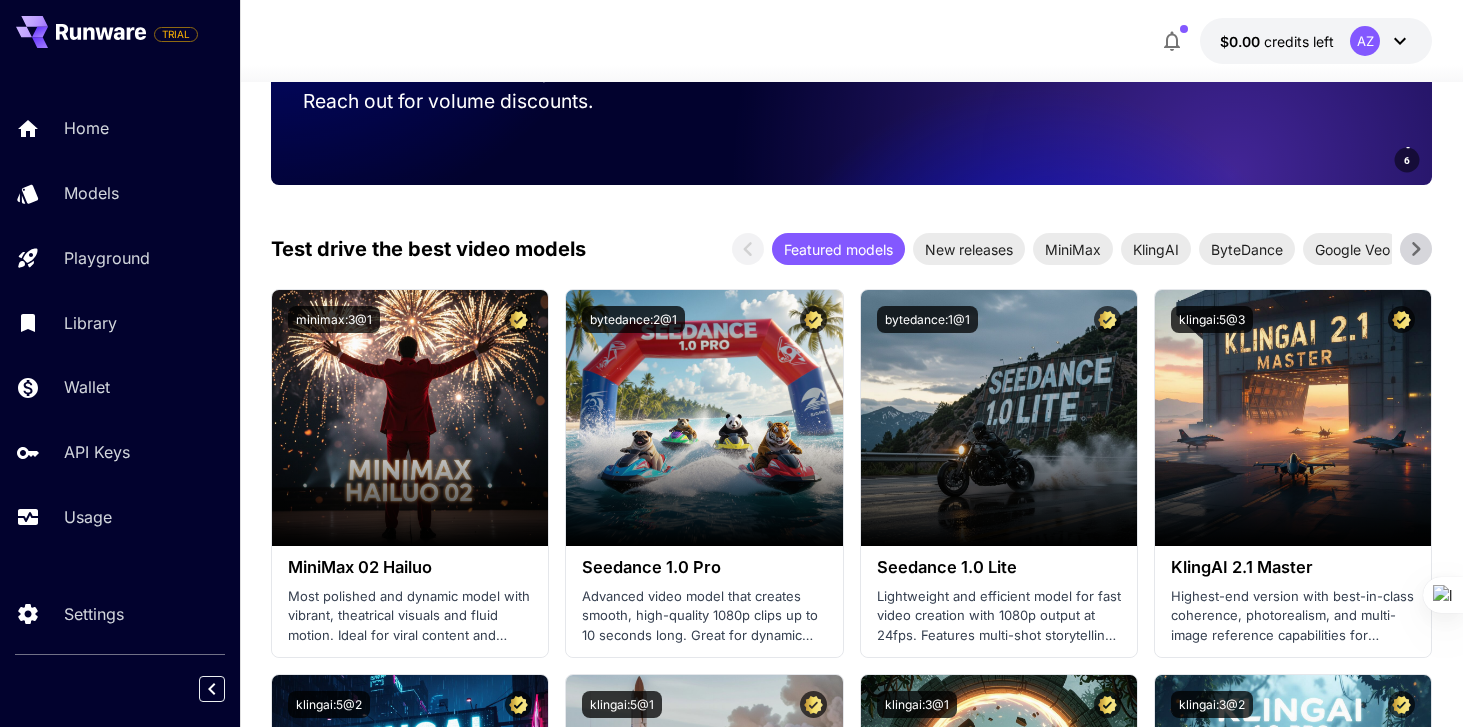 scroll, scrollTop: 503, scrollLeft: 0, axis: vertical 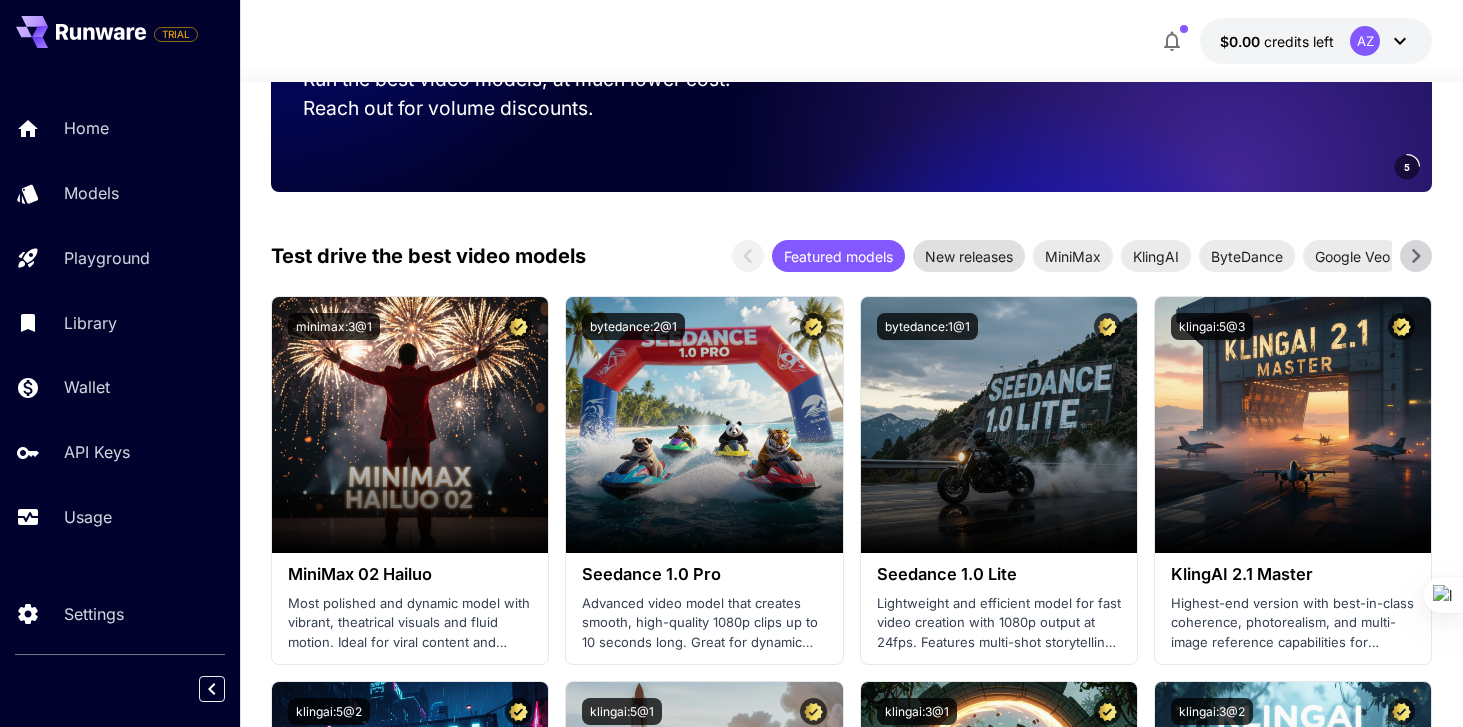 click on "New releases" at bounding box center (969, 256) 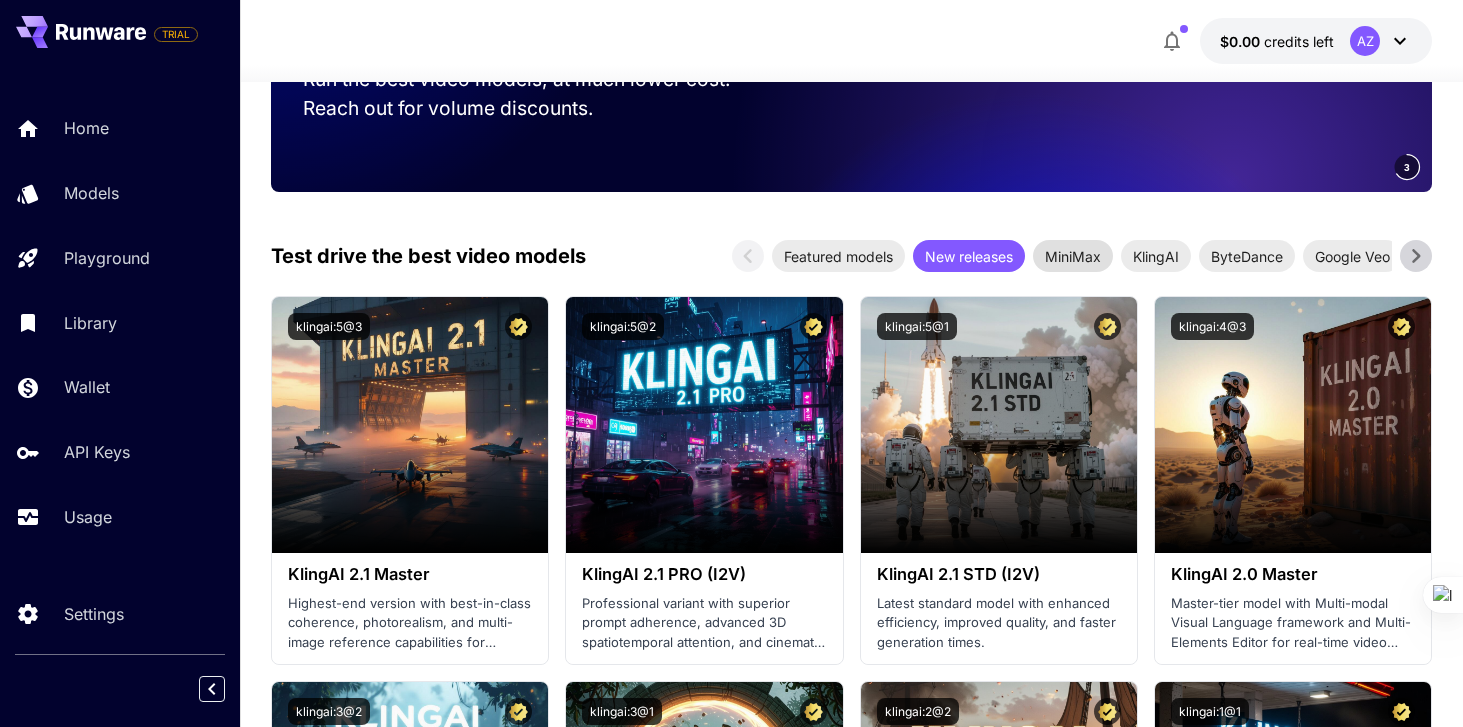 click on "MiniMax" at bounding box center [1073, 256] 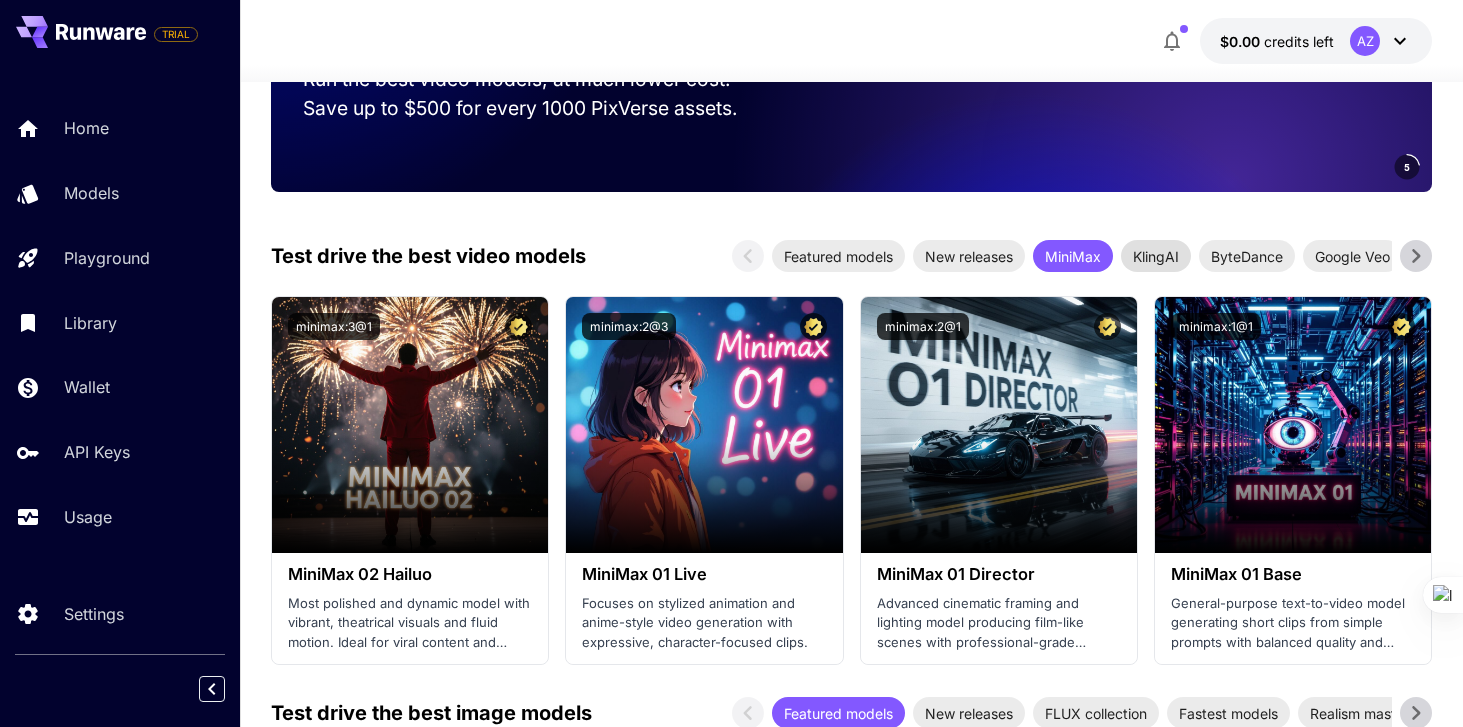 click on "KlingAI" at bounding box center [1156, 256] 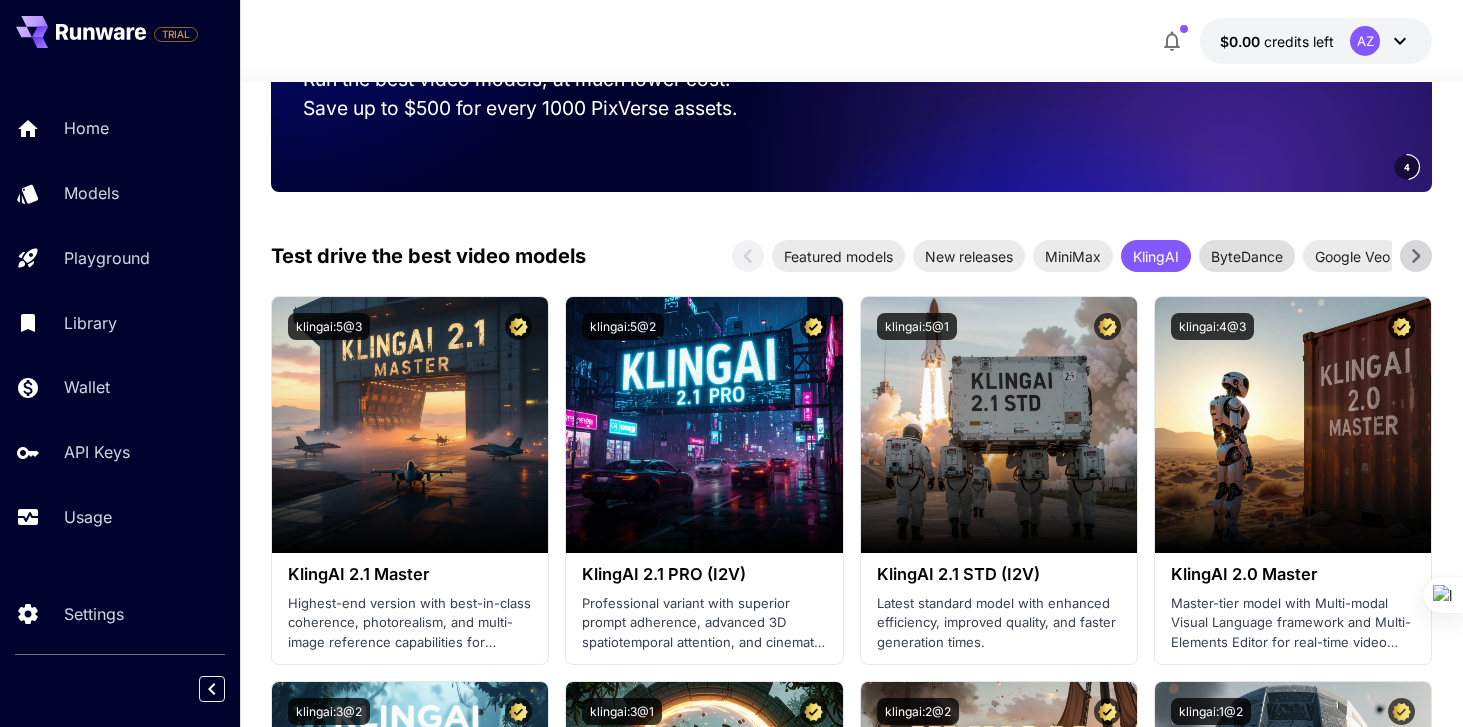 click on "ByteDance" at bounding box center (1247, 256) 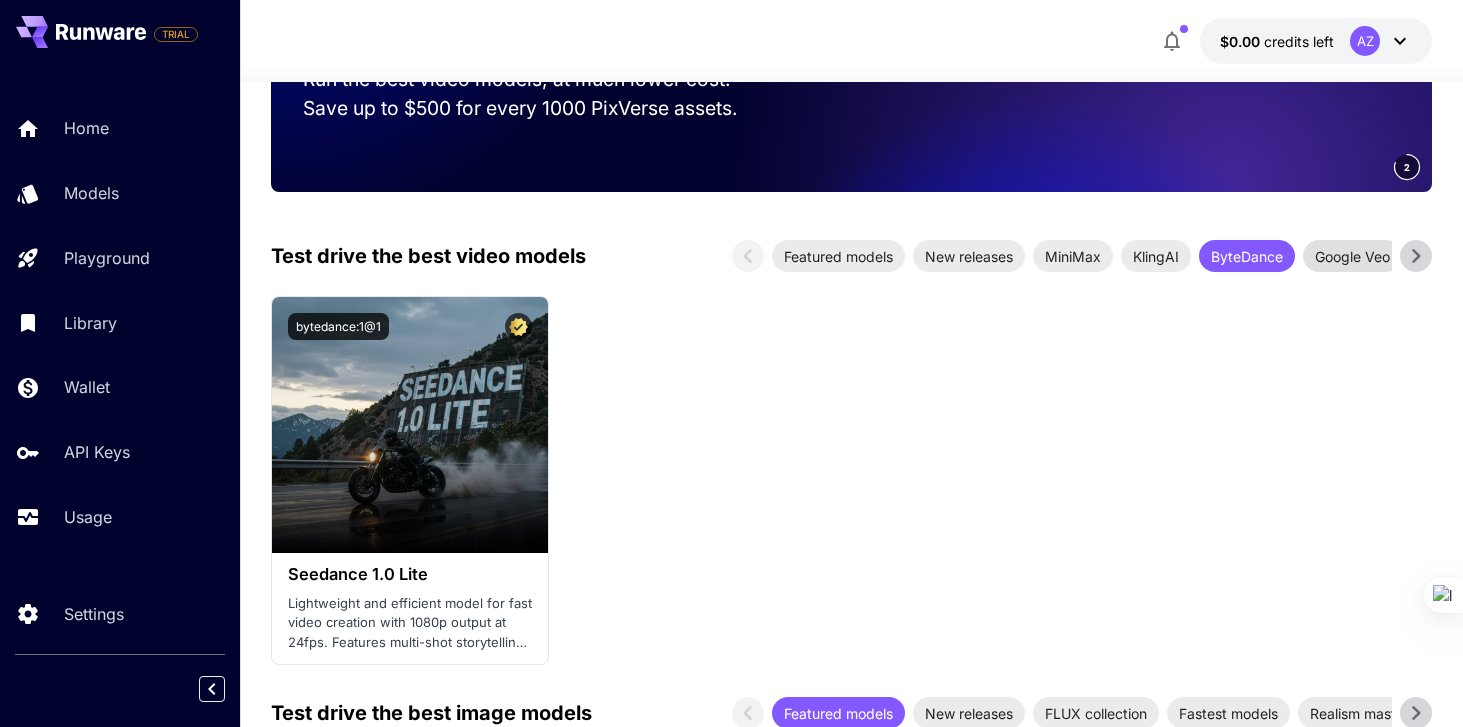 click on "Google Veo" at bounding box center (1352, 256) 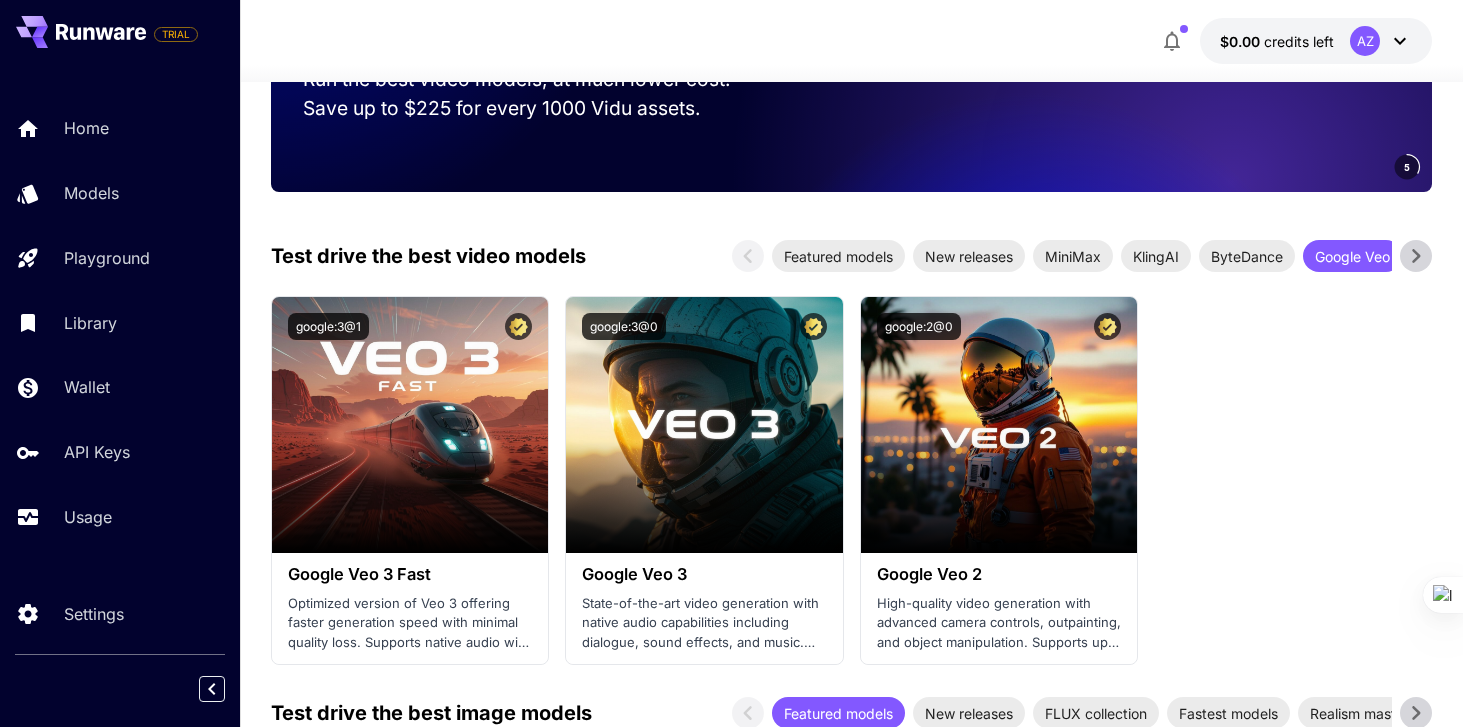 click 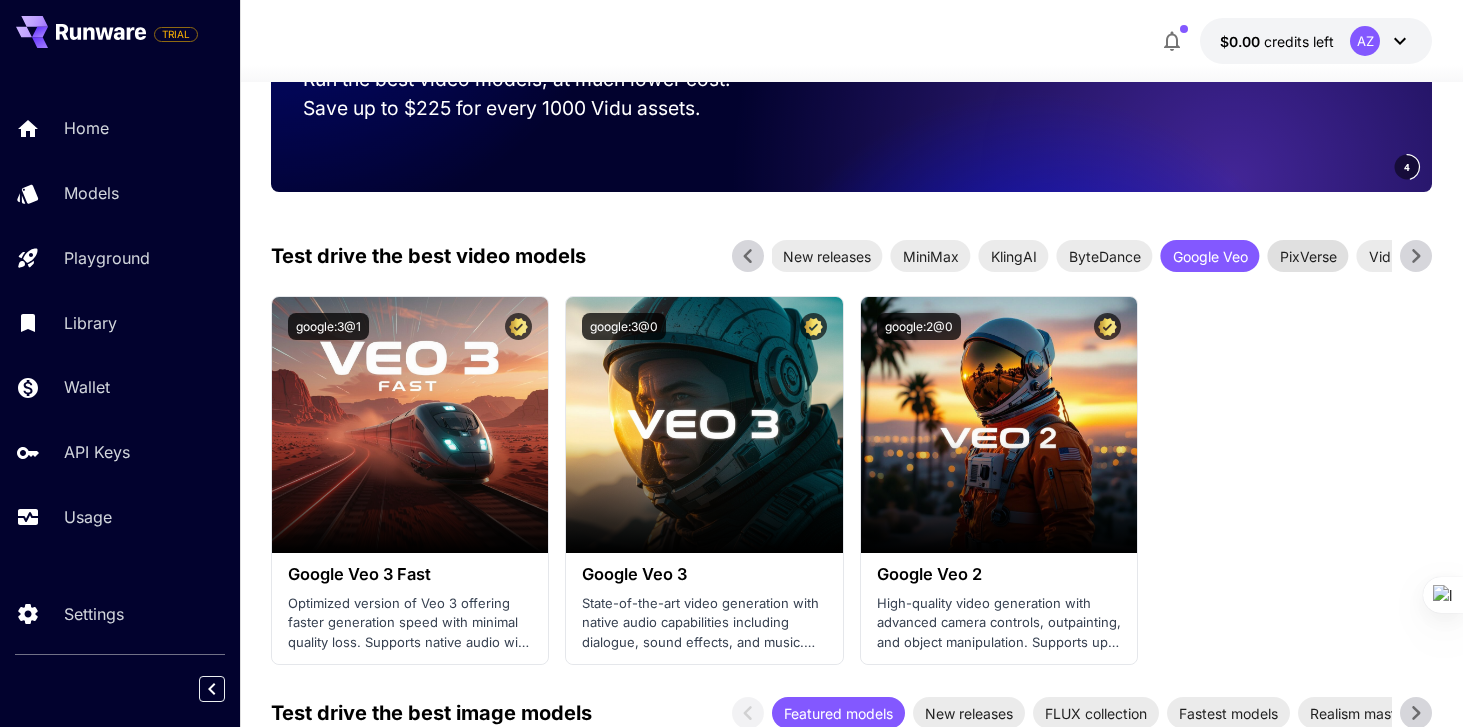 click on "PixVerse" at bounding box center [1308, 256] 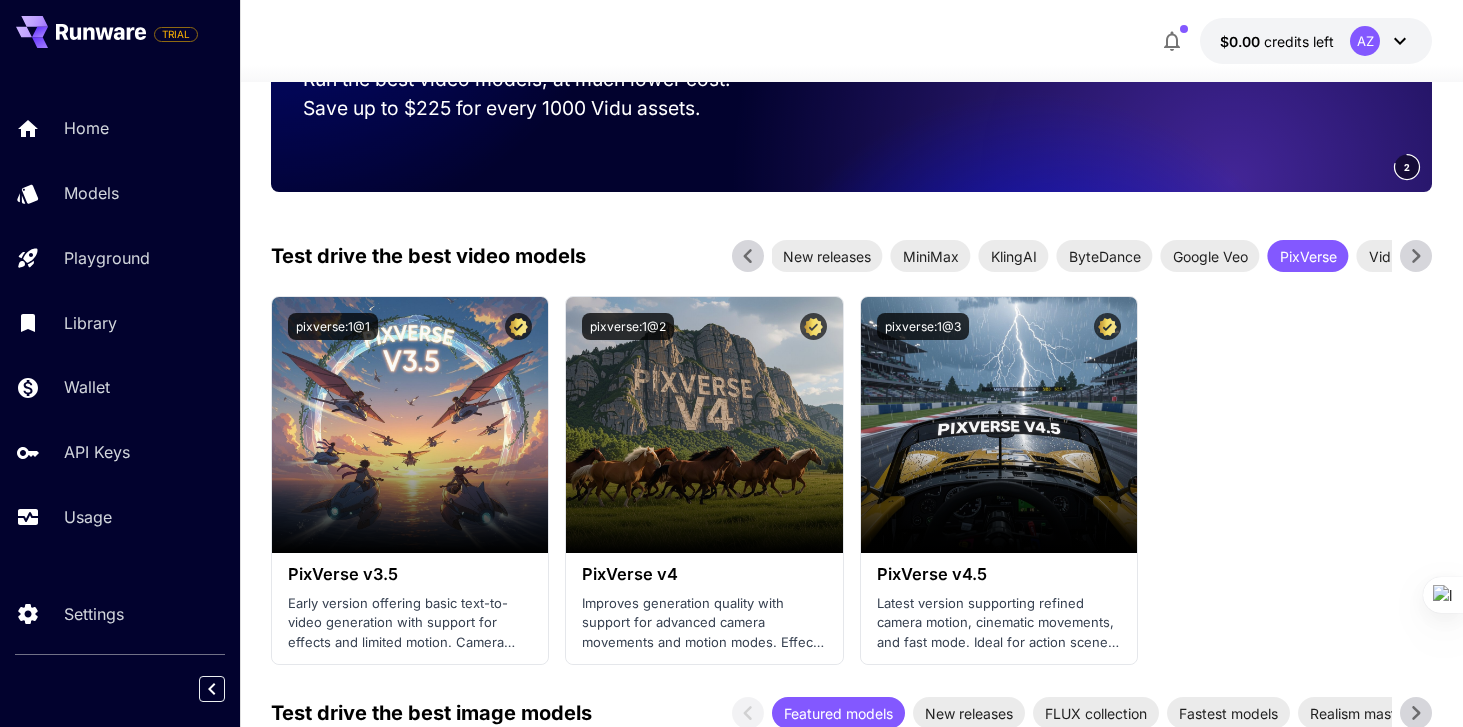 click 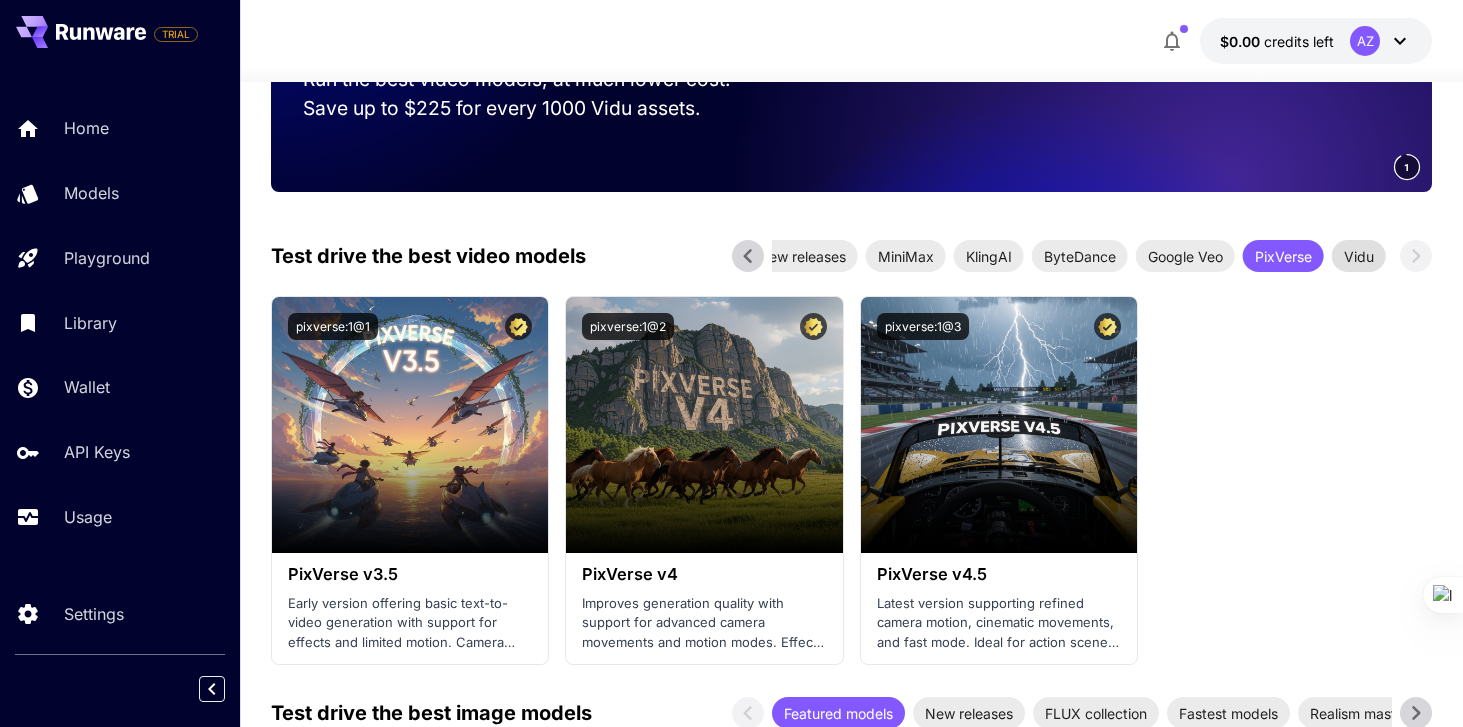 click on "Vidu" at bounding box center (1359, 256) 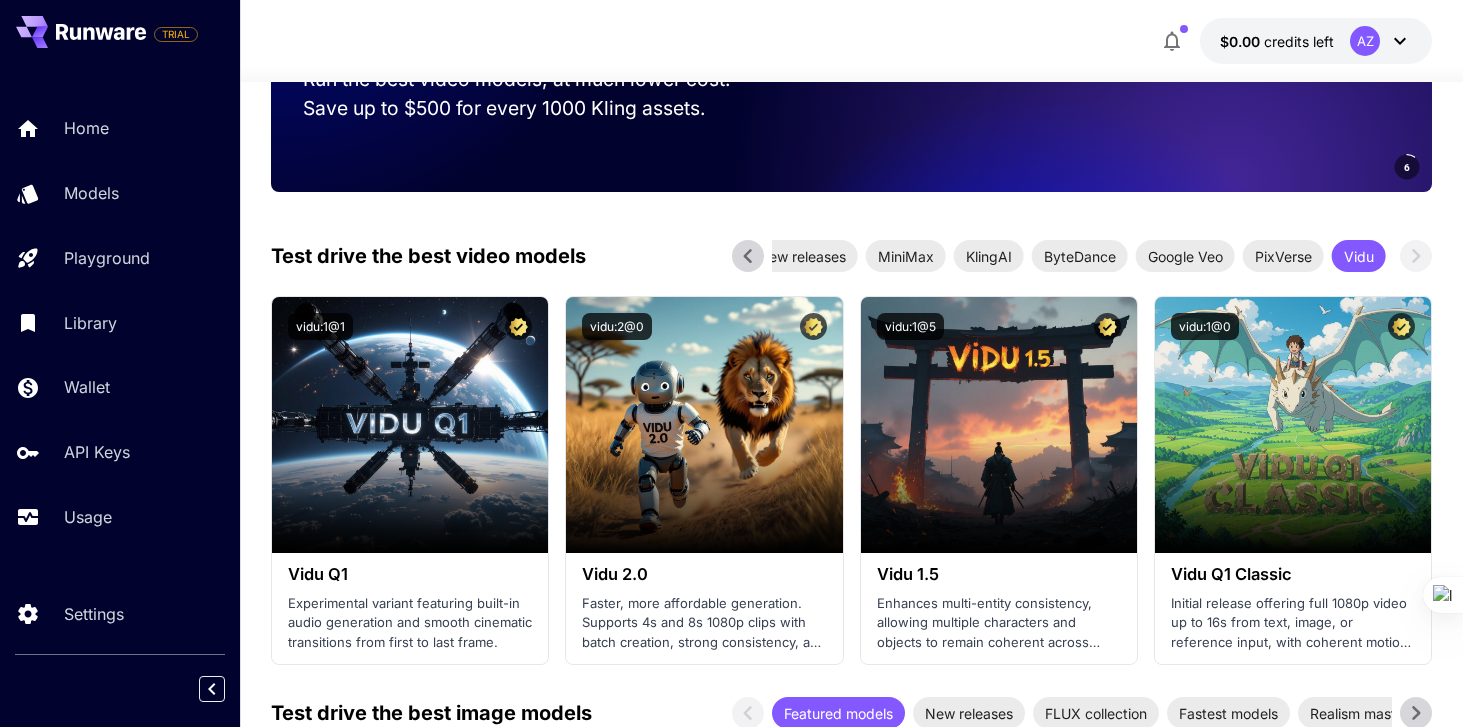 click 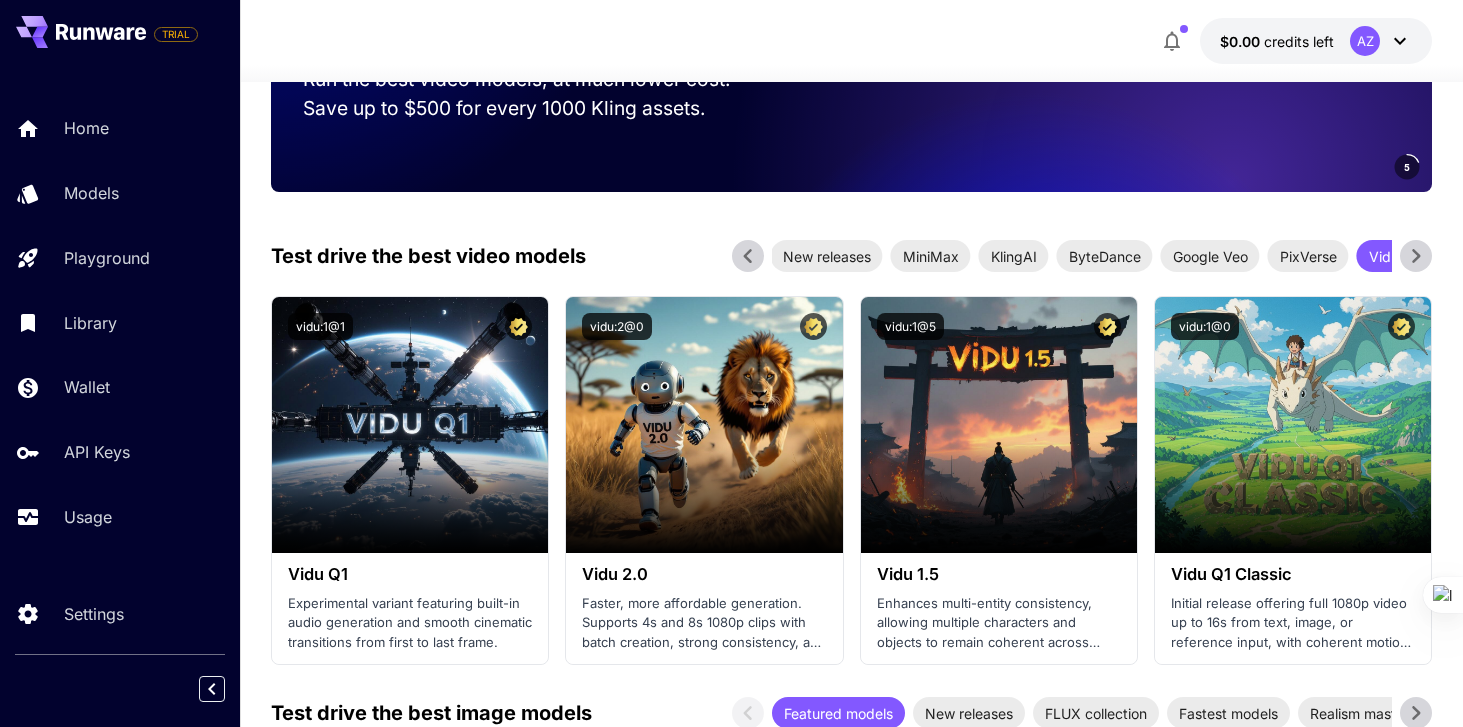 click 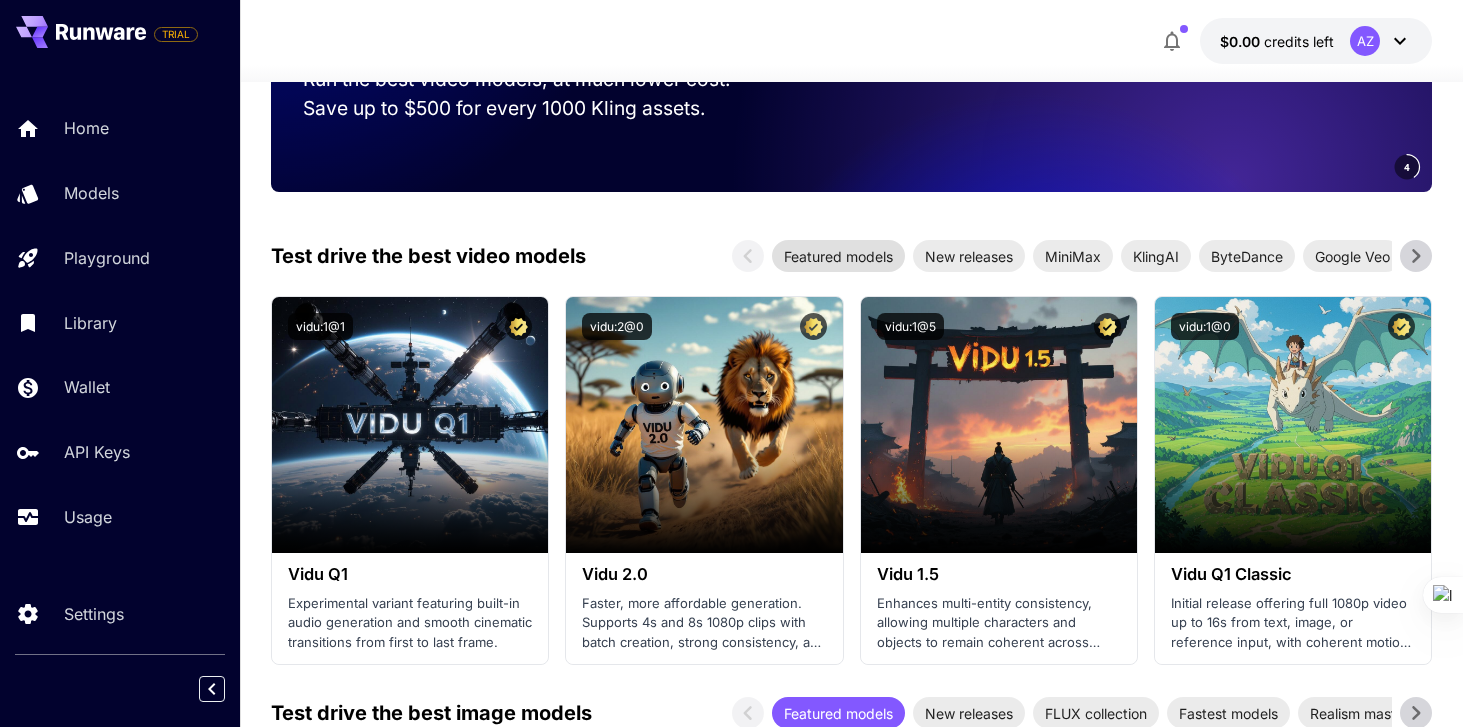 click on "Featured models" at bounding box center [838, 256] 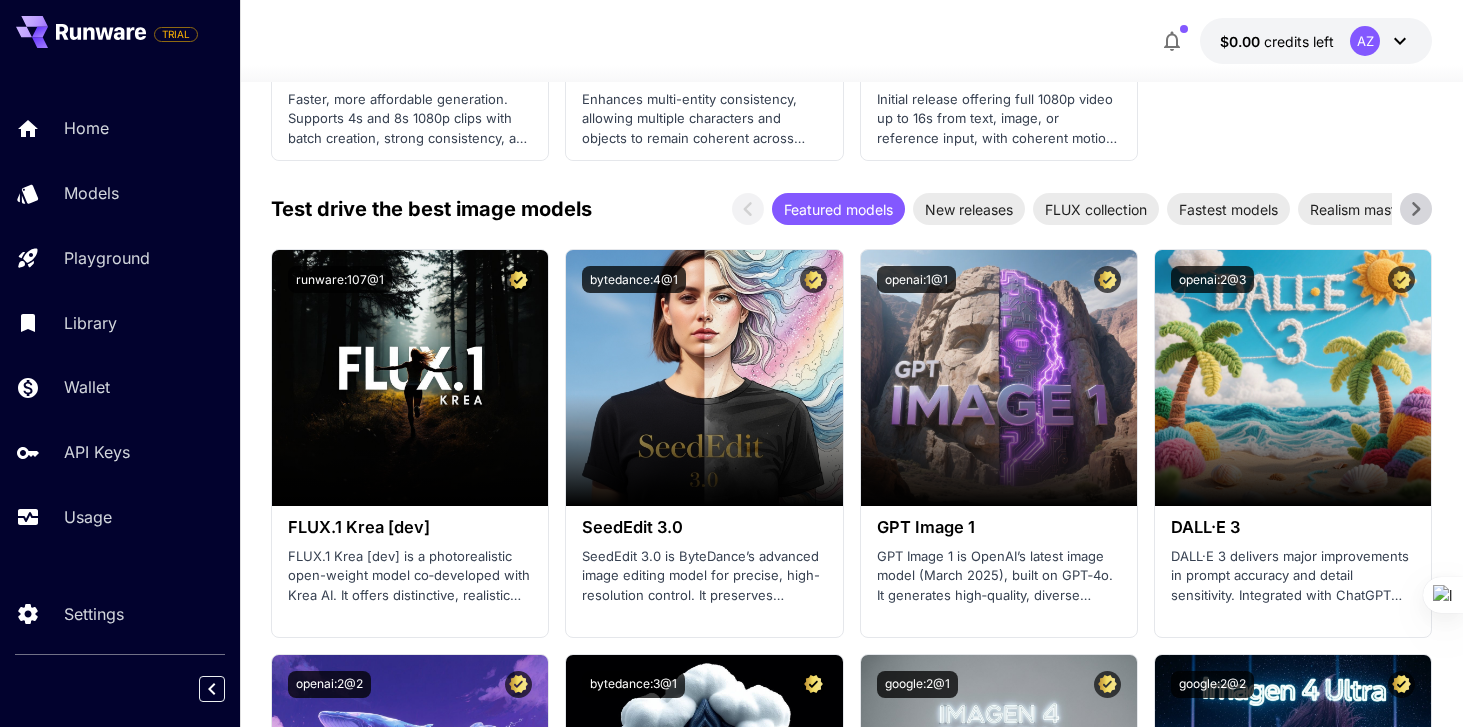 scroll, scrollTop: 2568, scrollLeft: 0, axis: vertical 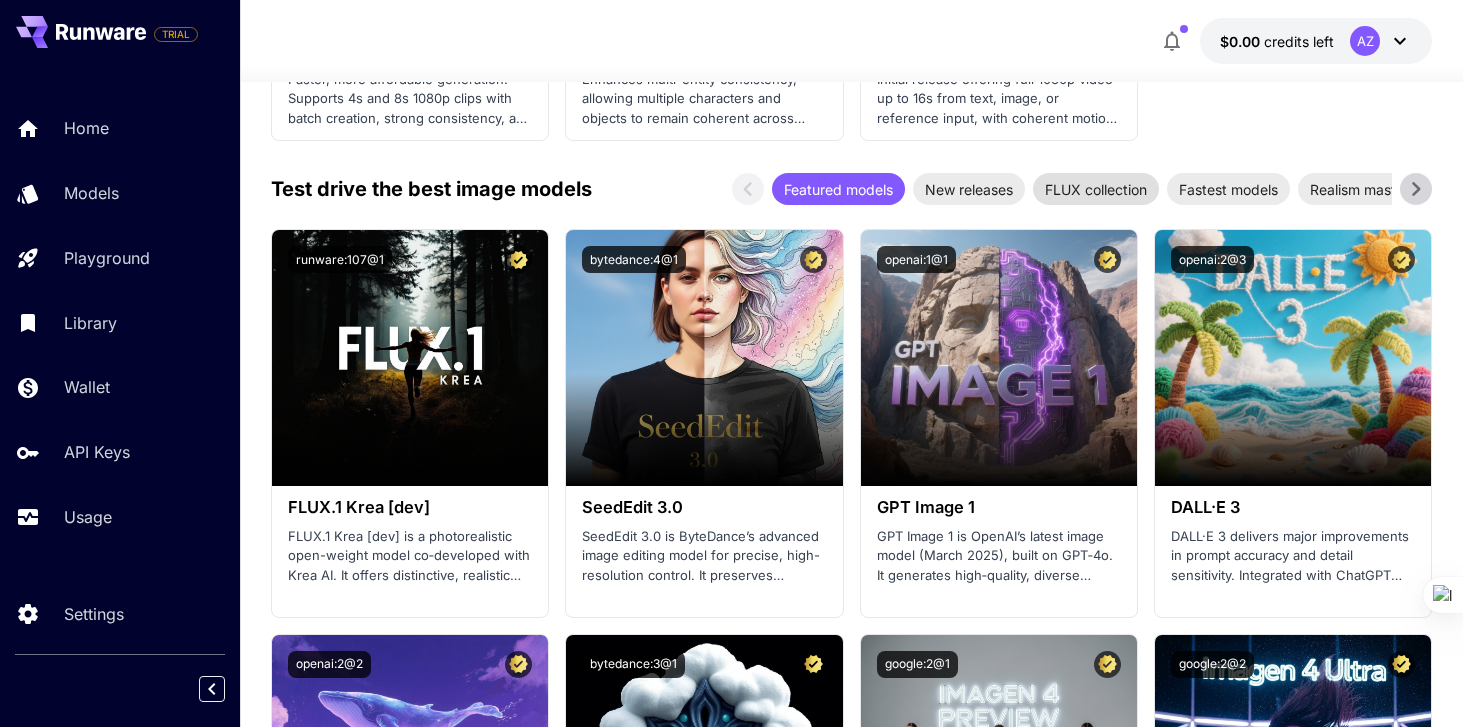 click on "FLUX collection" at bounding box center (1096, 189) 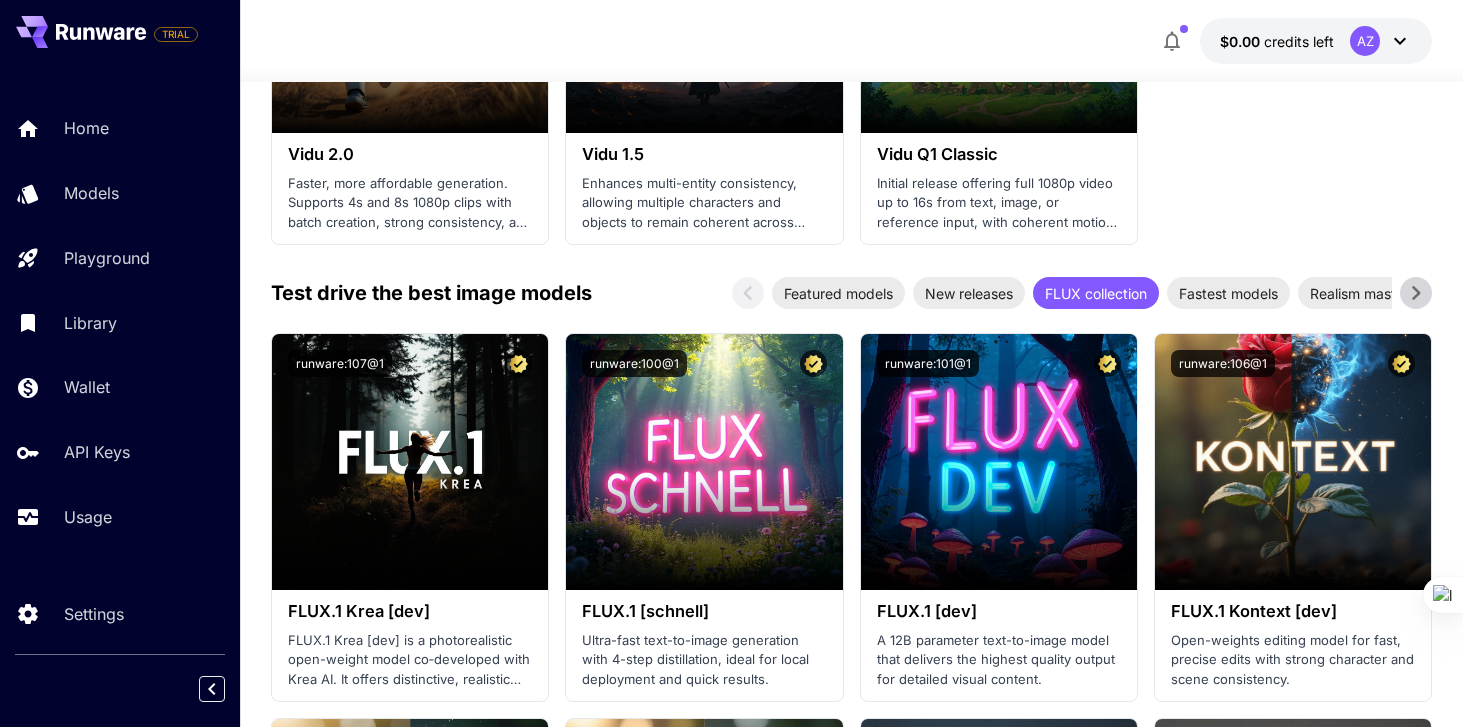 scroll, scrollTop: 2354, scrollLeft: 0, axis: vertical 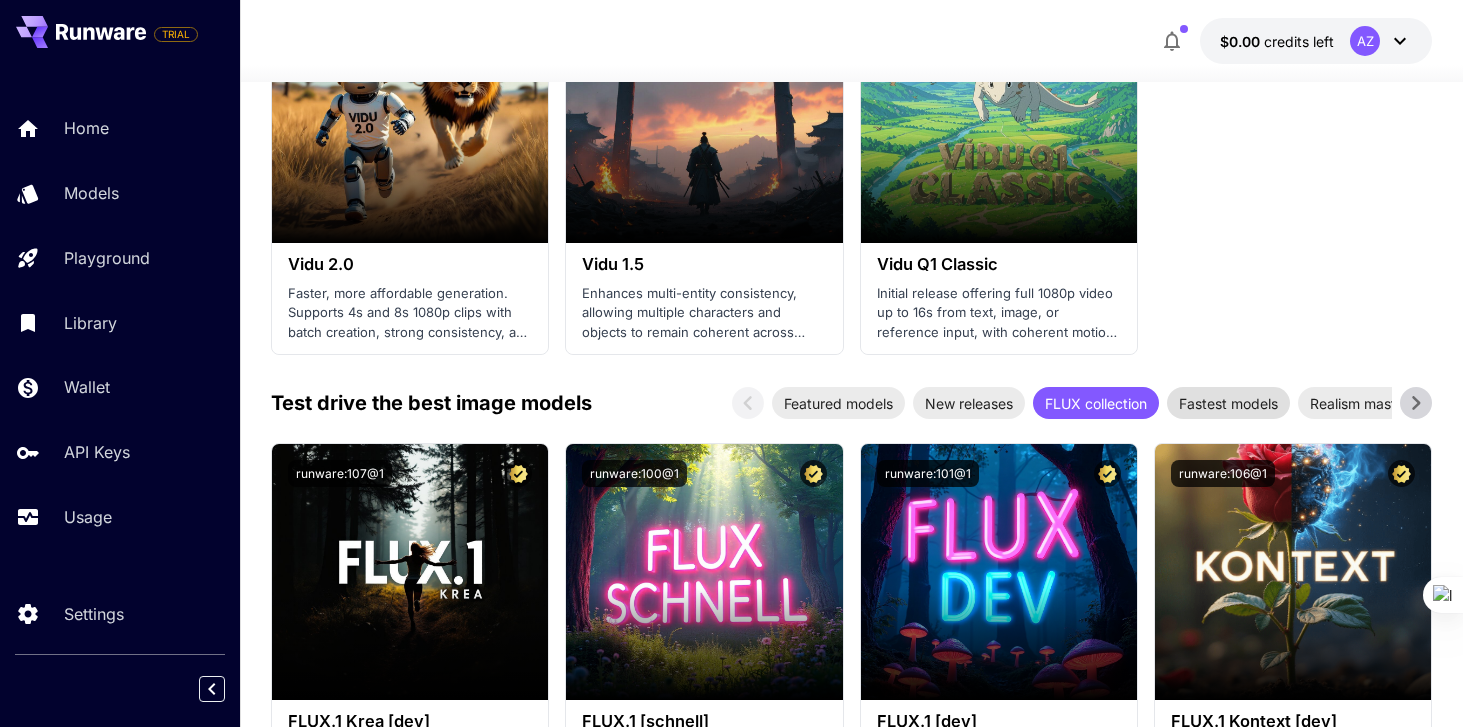 click on "Fastest models" at bounding box center (1228, 403) 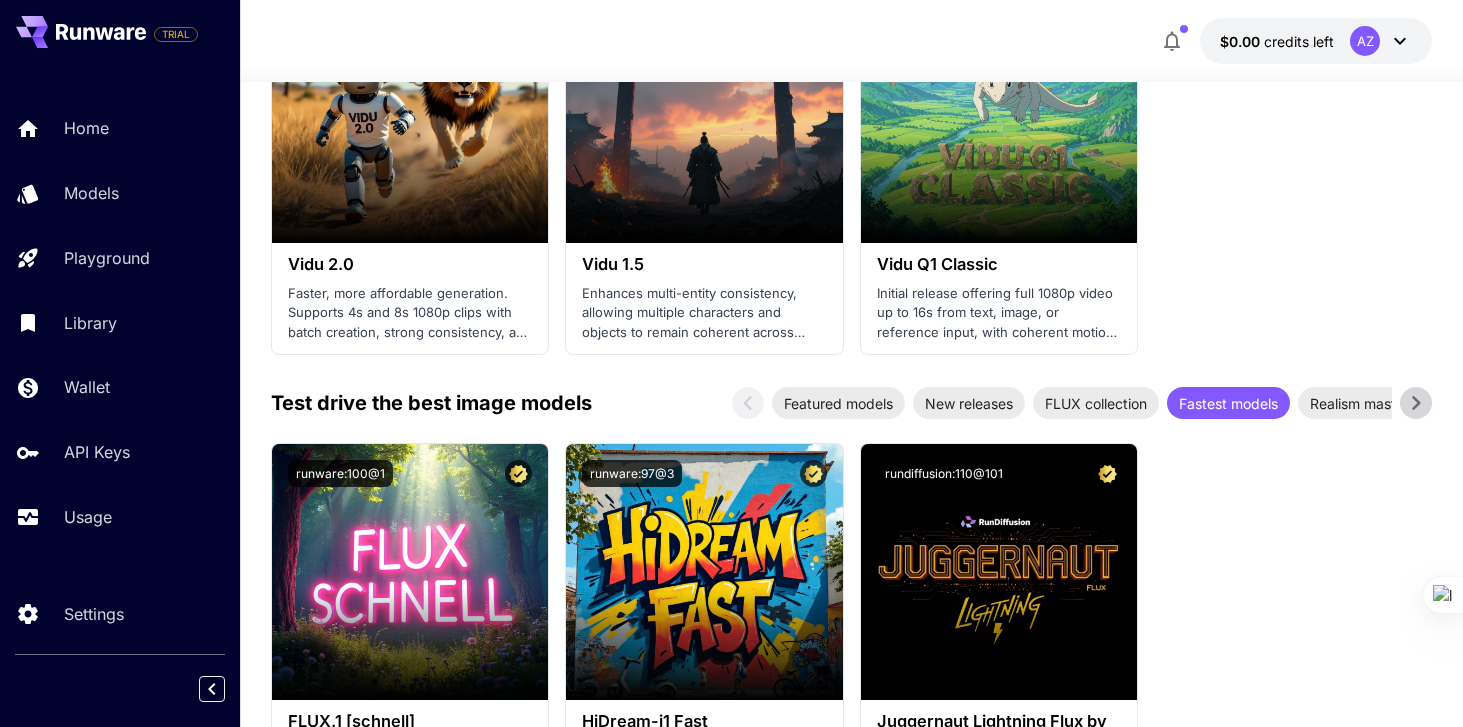 scroll, scrollTop: 2382, scrollLeft: 0, axis: vertical 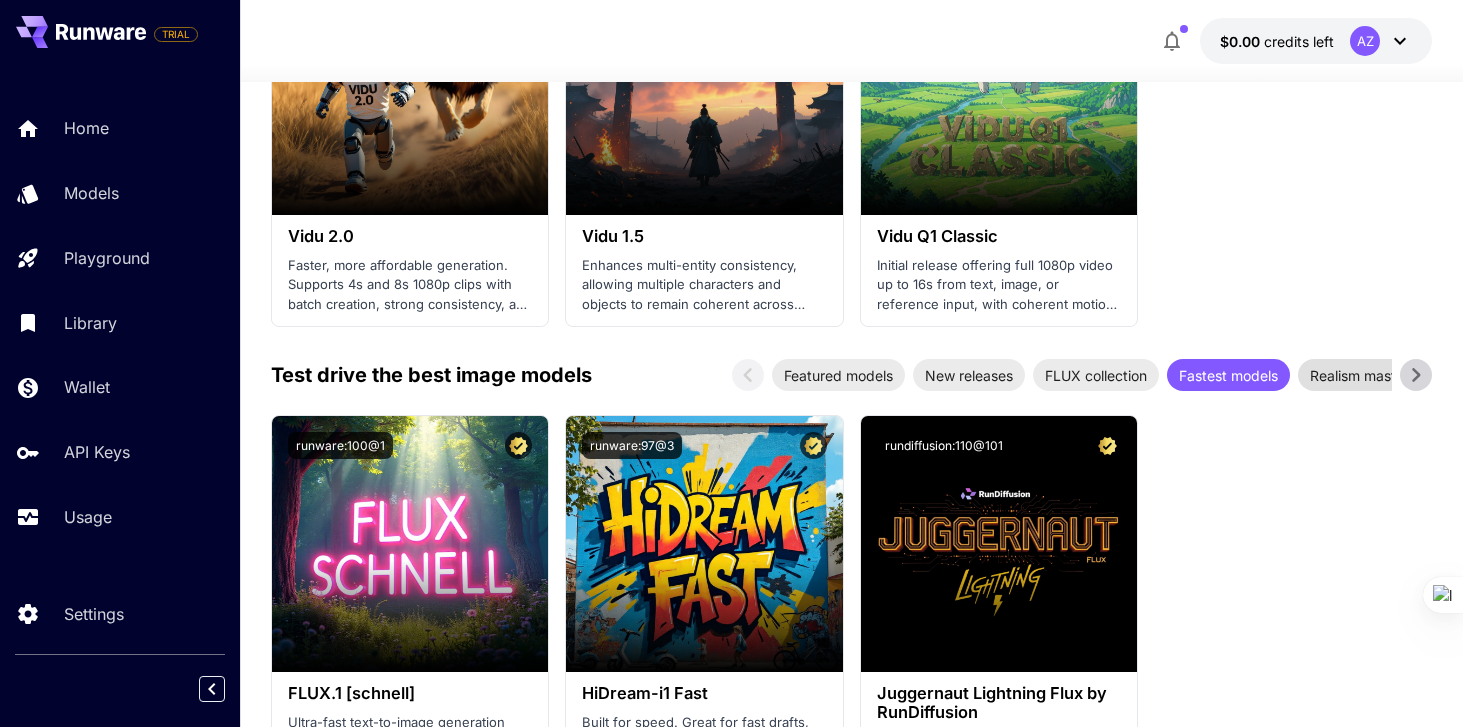 click on "Realism masters" at bounding box center (1363, 375) 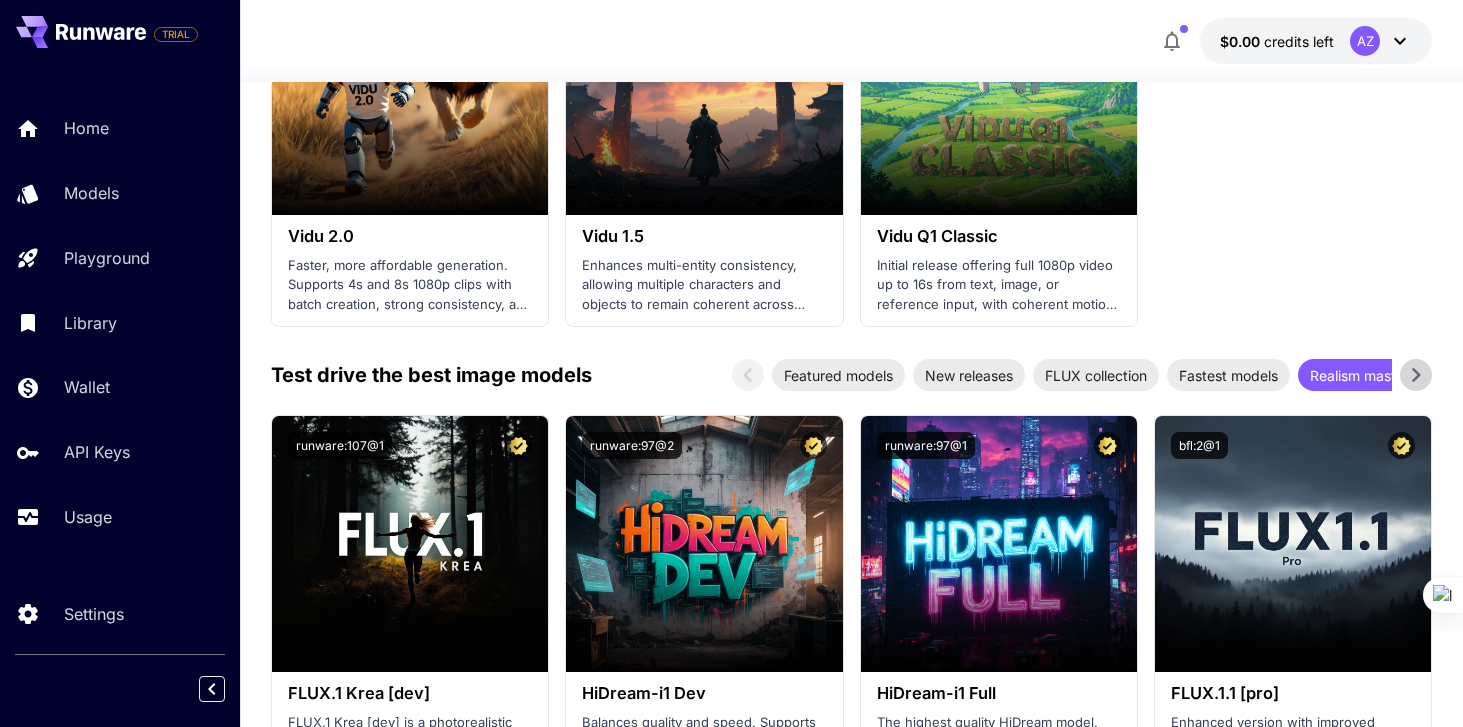 click 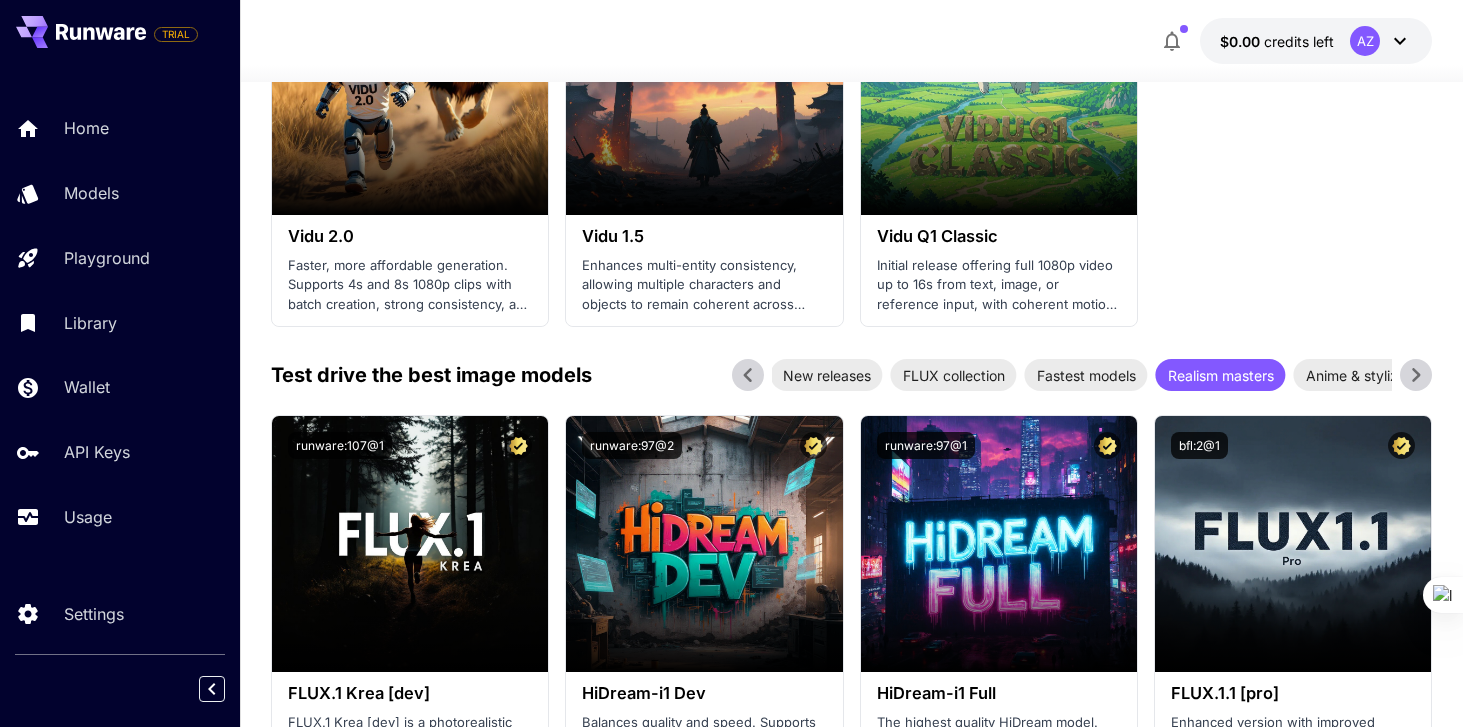click 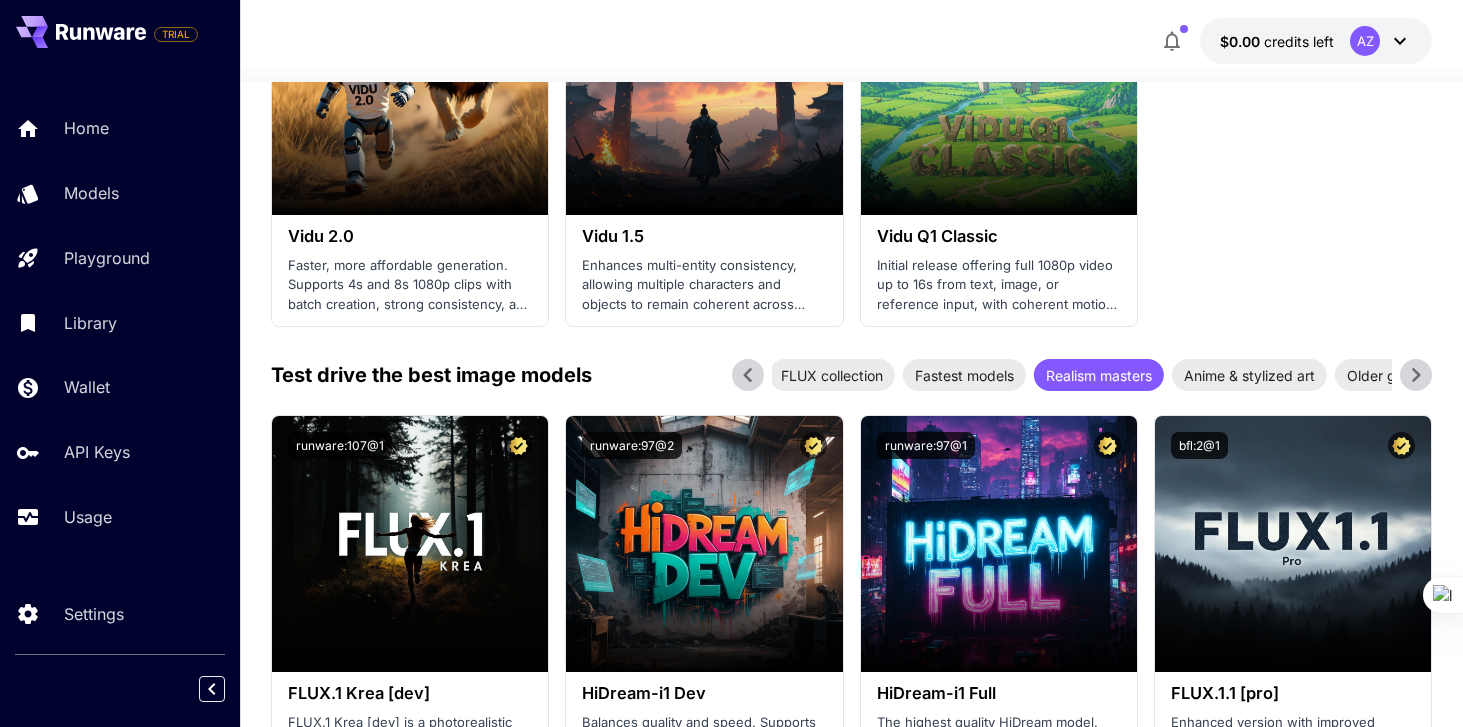 click 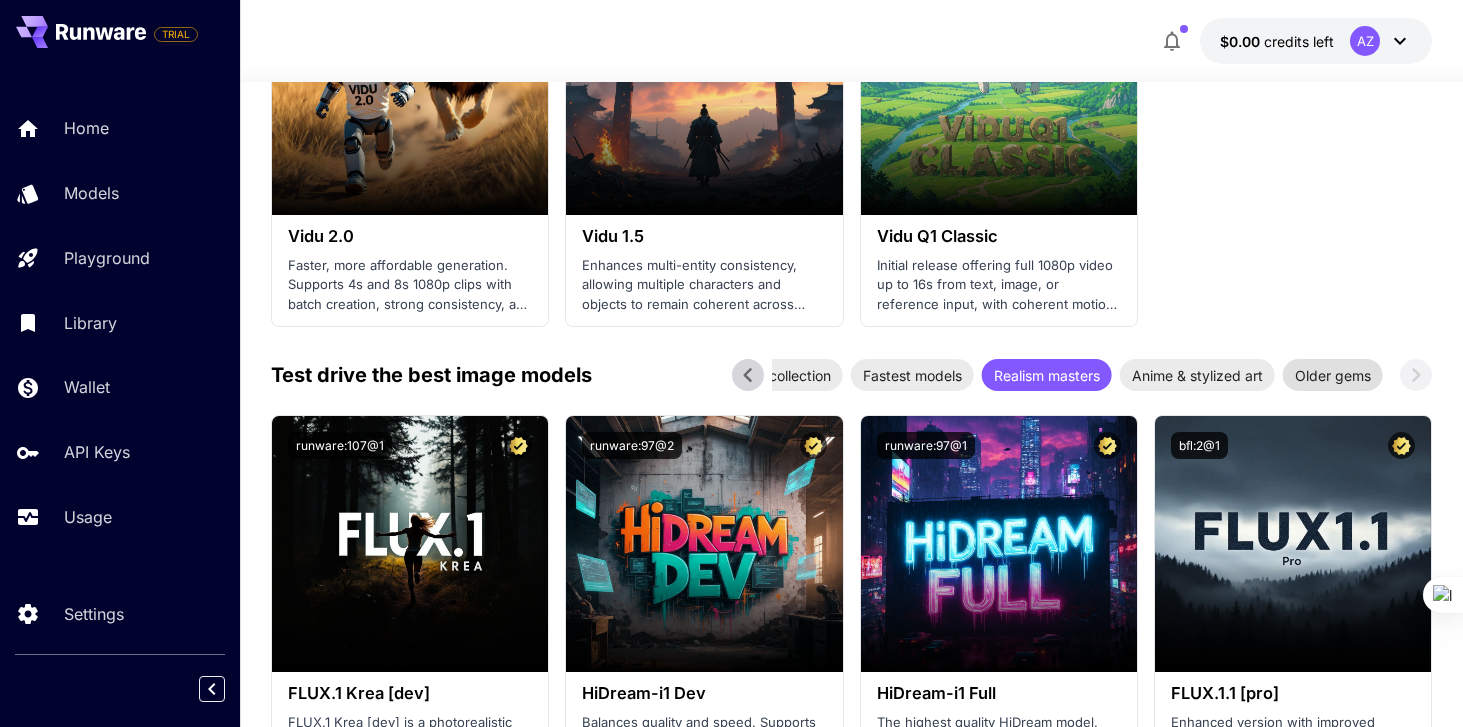 click on "Older gems" at bounding box center (1333, 375) 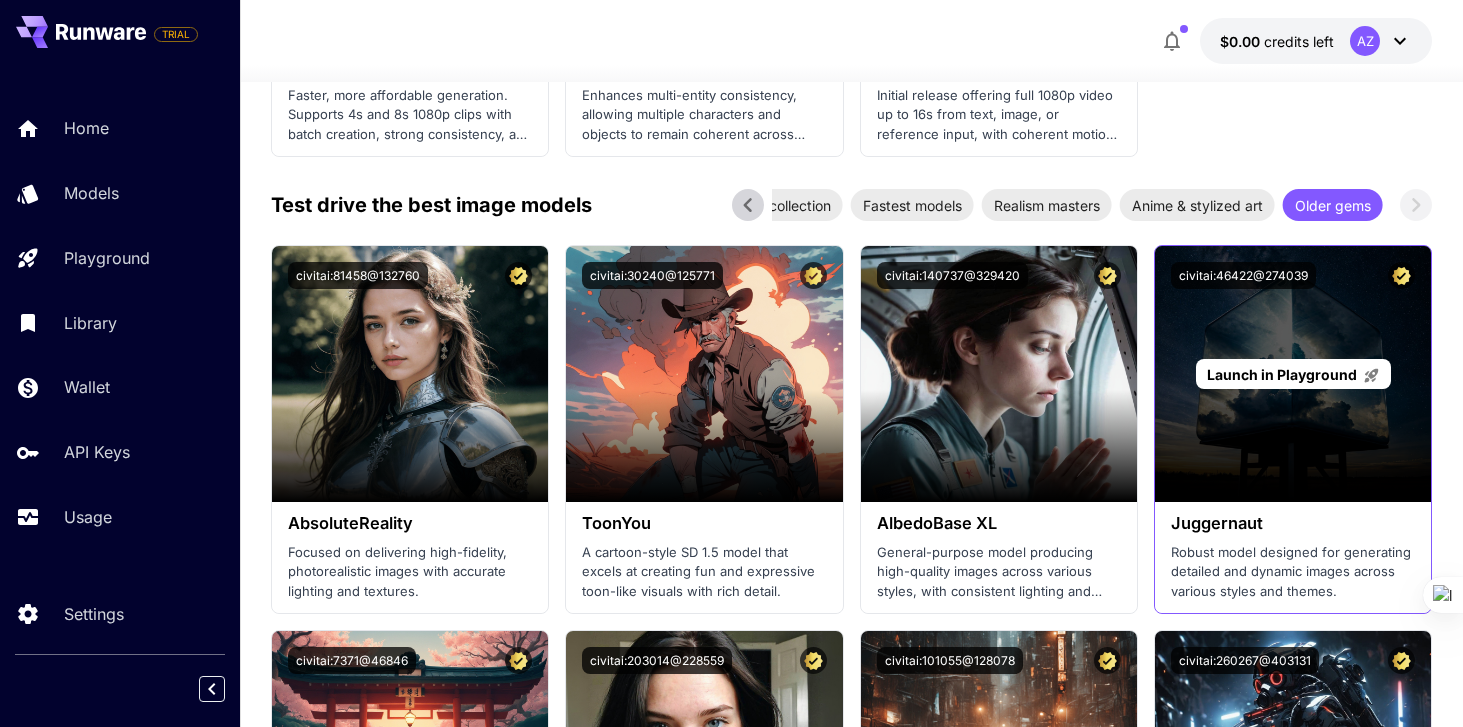 scroll, scrollTop: 2524, scrollLeft: 0, axis: vertical 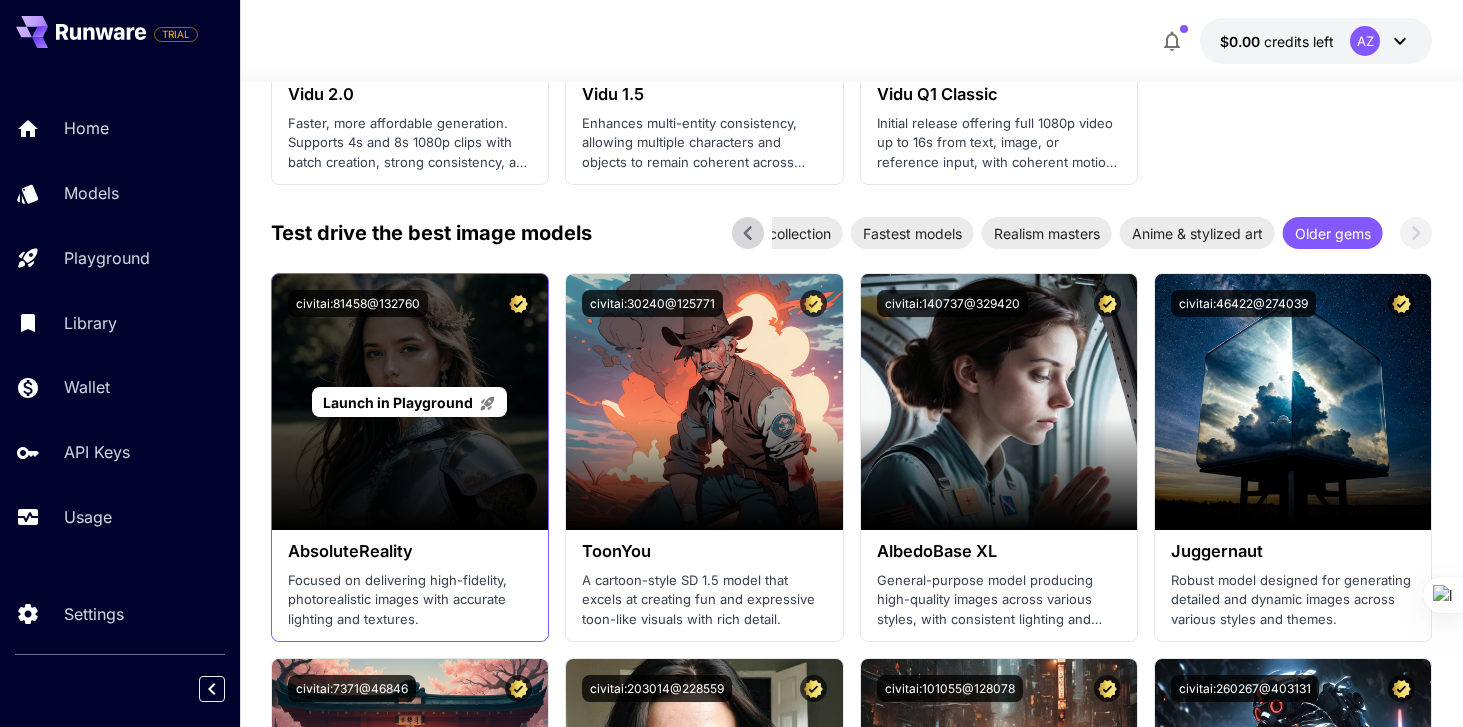click on "Launch in Playground" at bounding box center (410, 402) 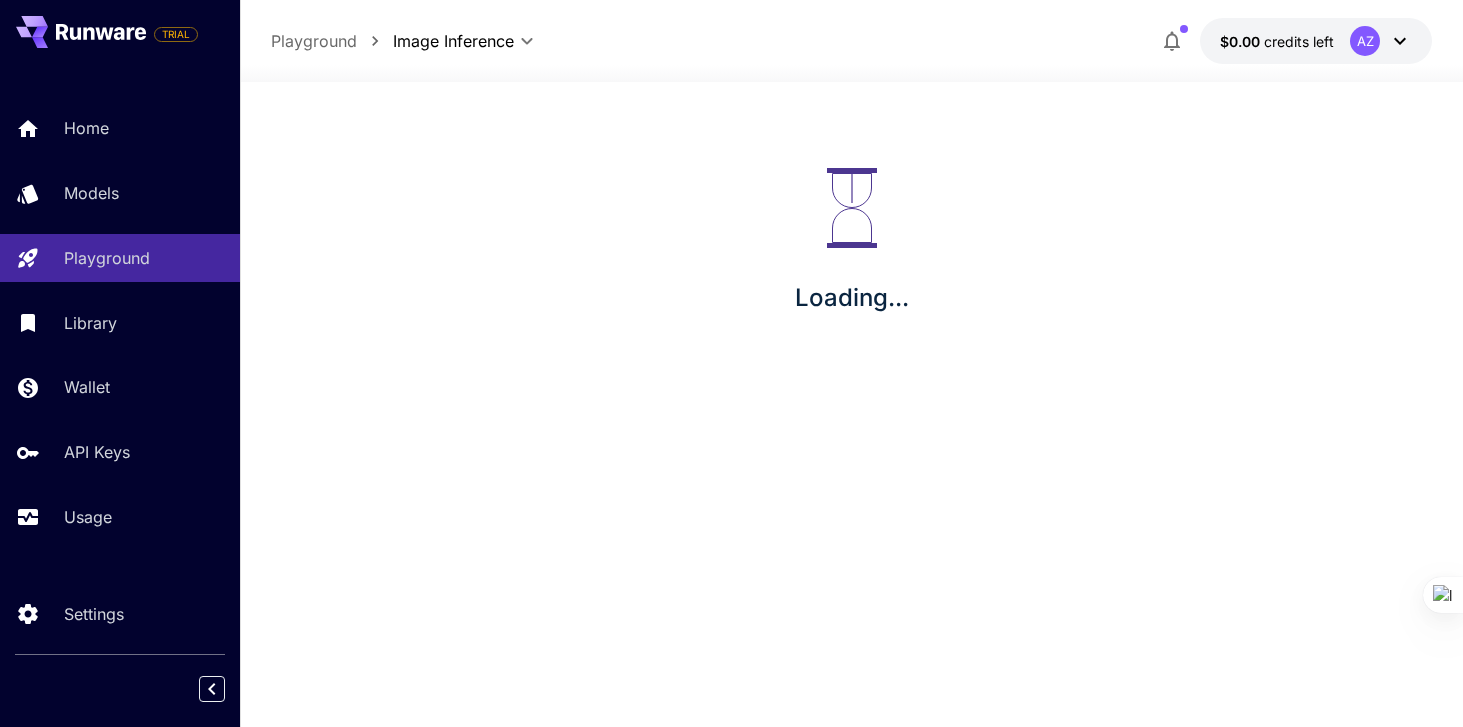 scroll, scrollTop: 0, scrollLeft: 0, axis: both 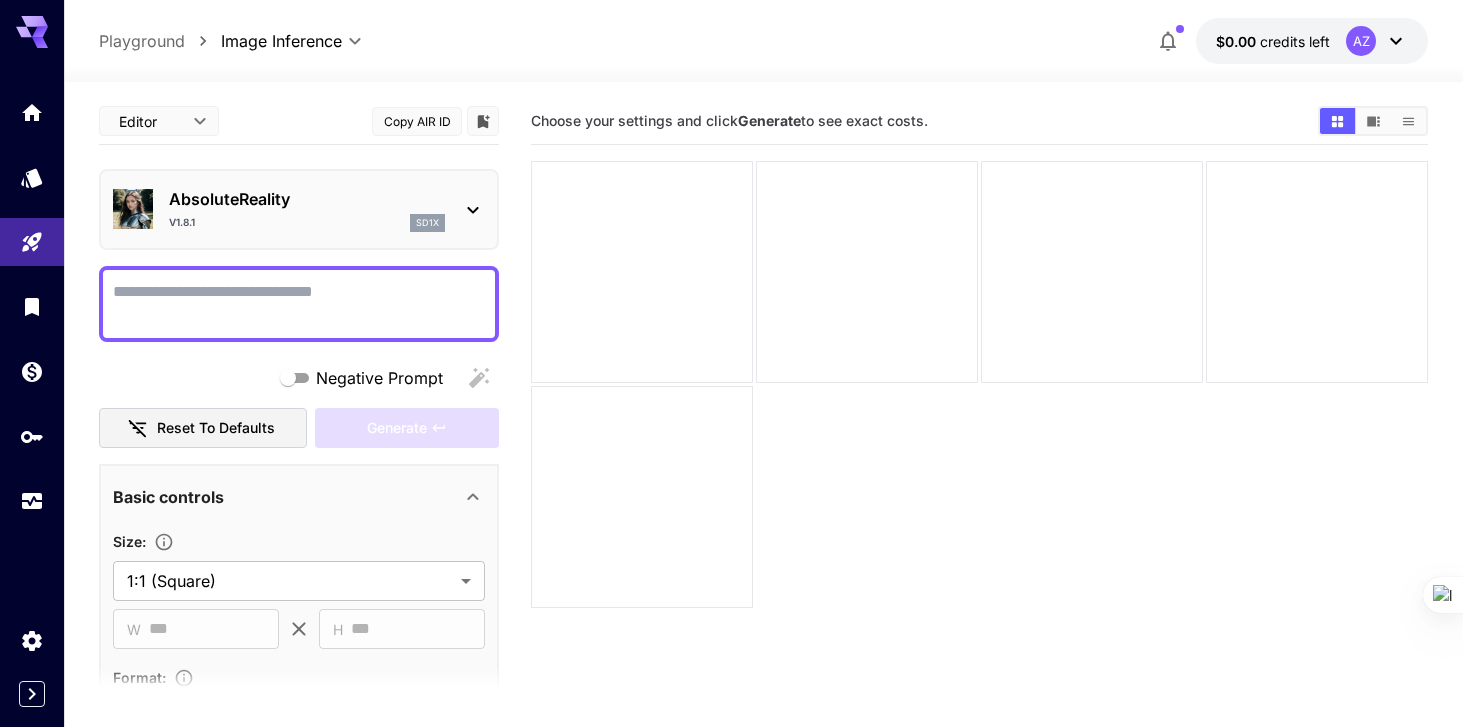 click on "AbsoluteReality v1.8.1 sd1x" at bounding box center [307, 209] 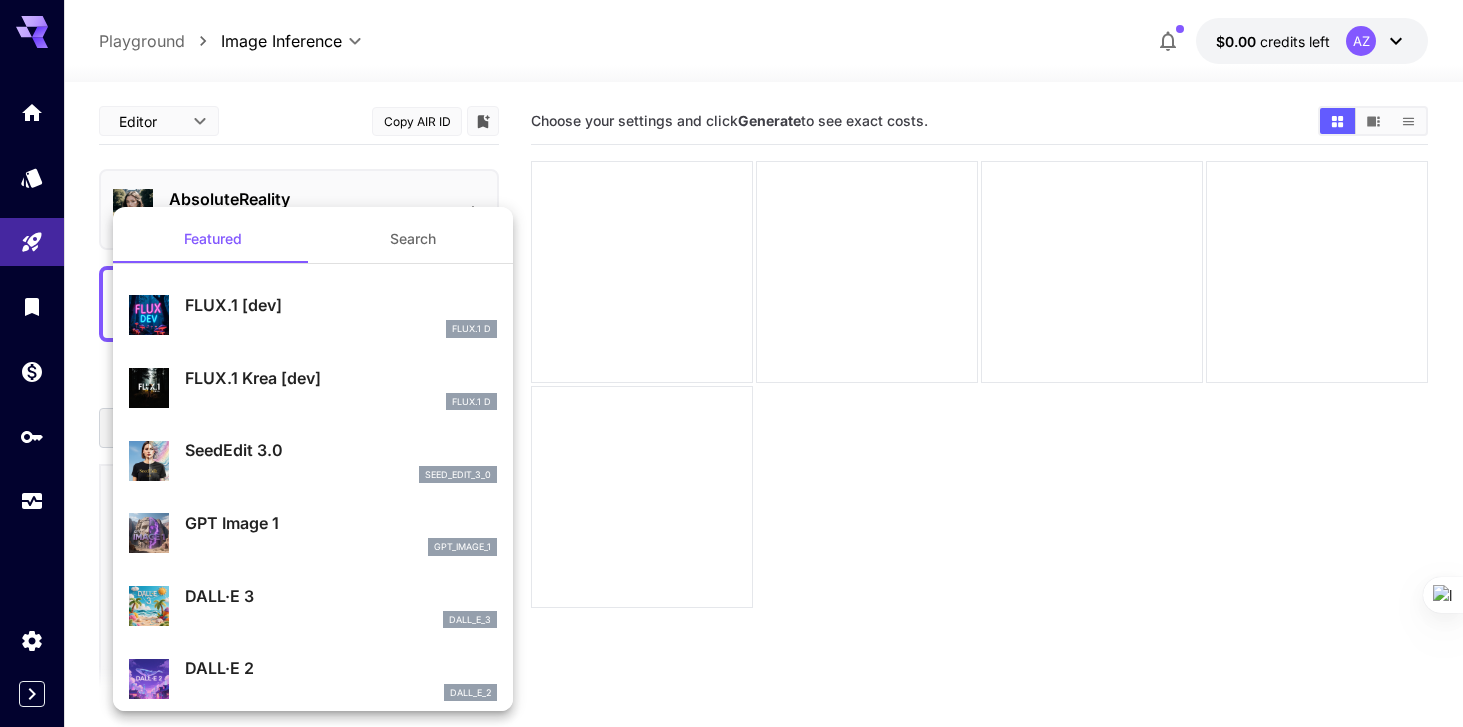 scroll, scrollTop: 126, scrollLeft: 0, axis: vertical 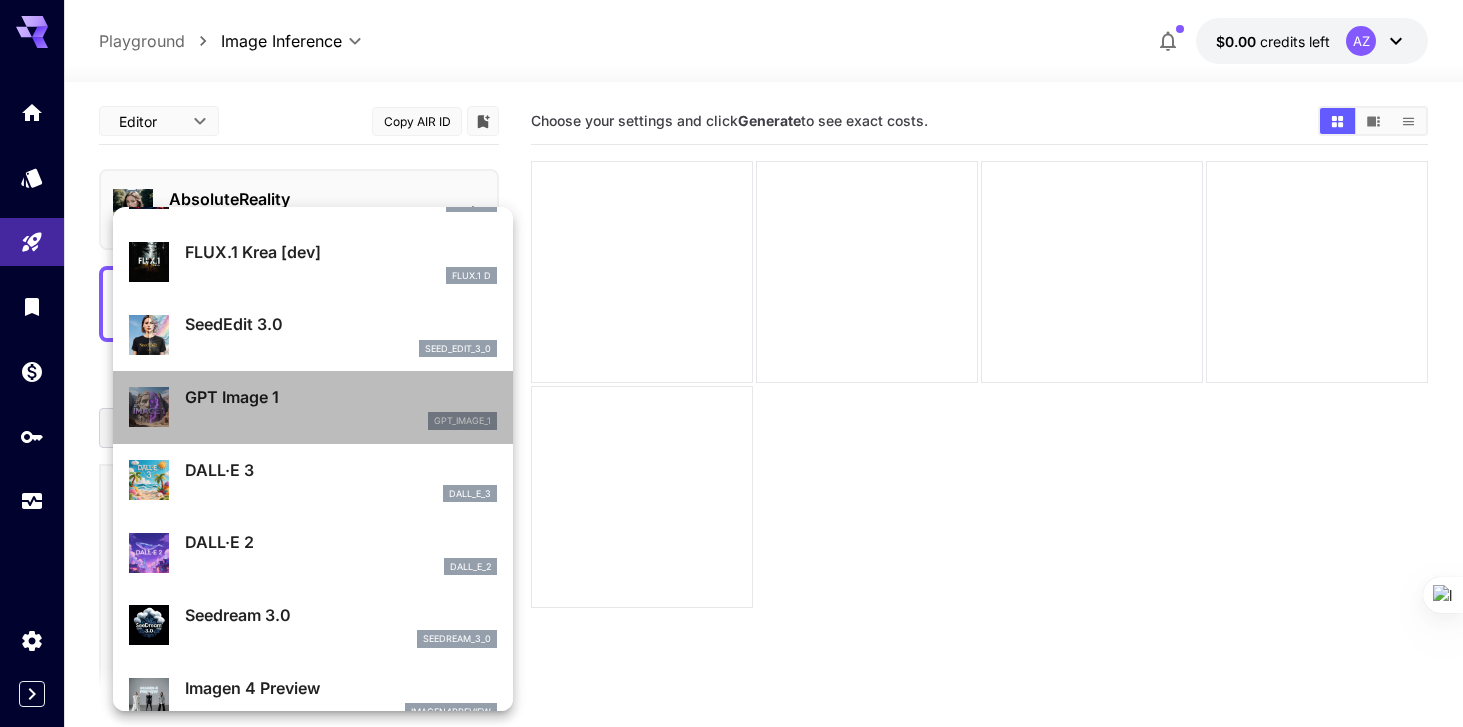 click on "GPT Image 1" at bounding box center [341, 397] 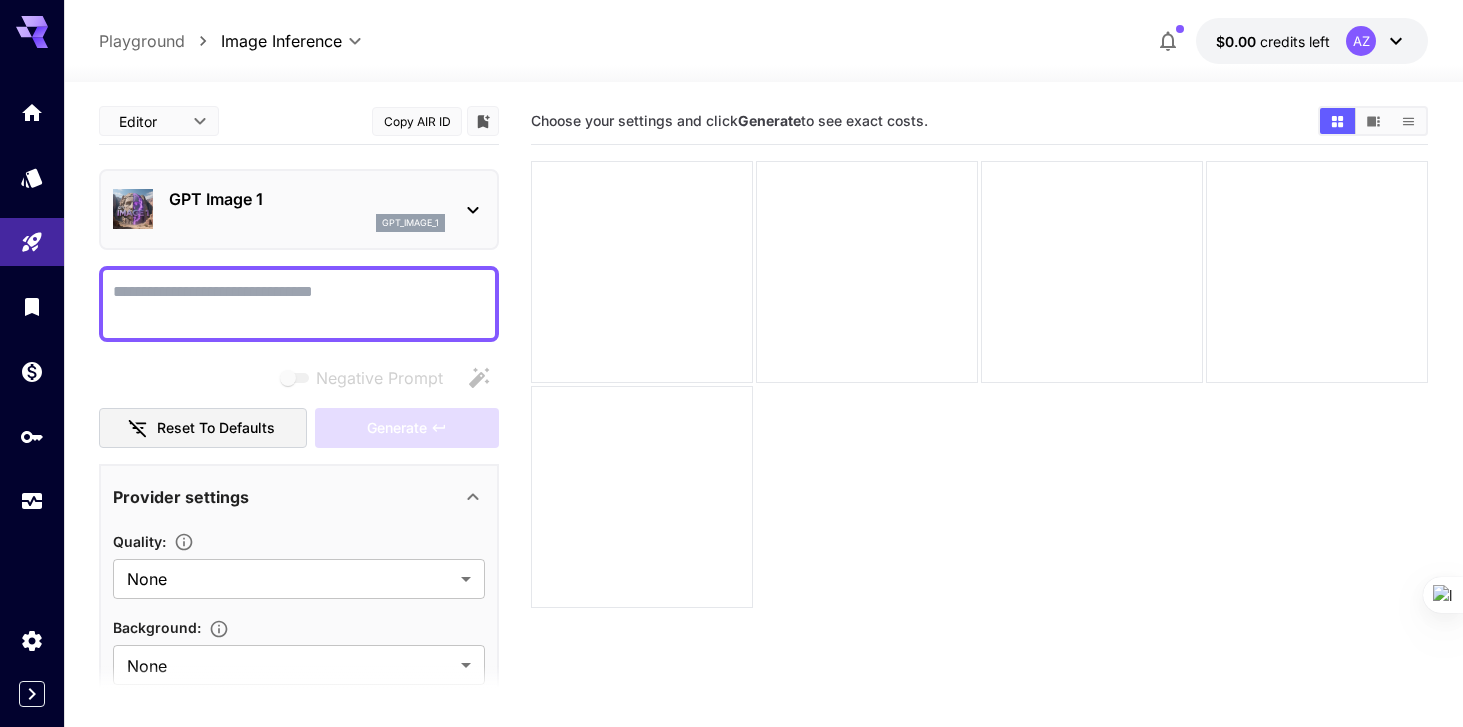 click on "GPT Image 1" at bounding box center [307, 199] 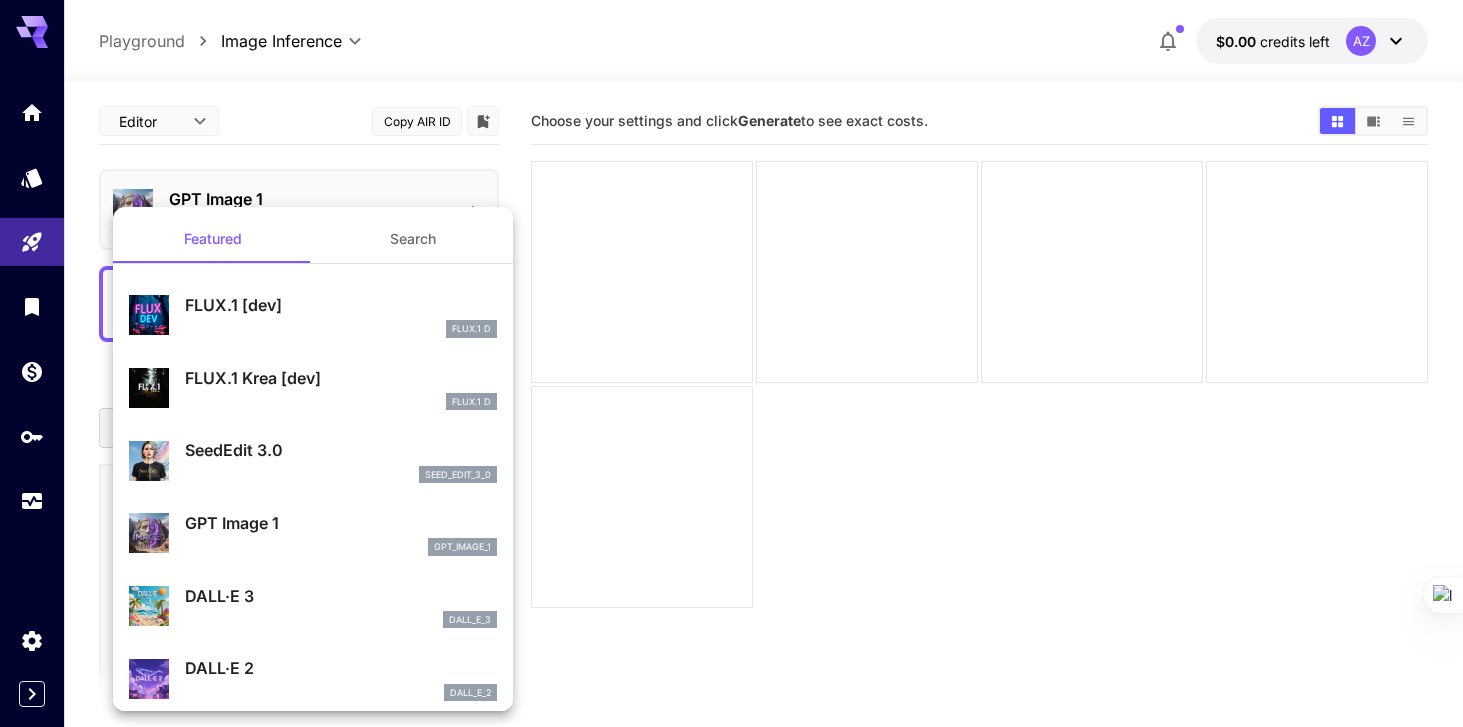 click at bounding box center [731, 363] 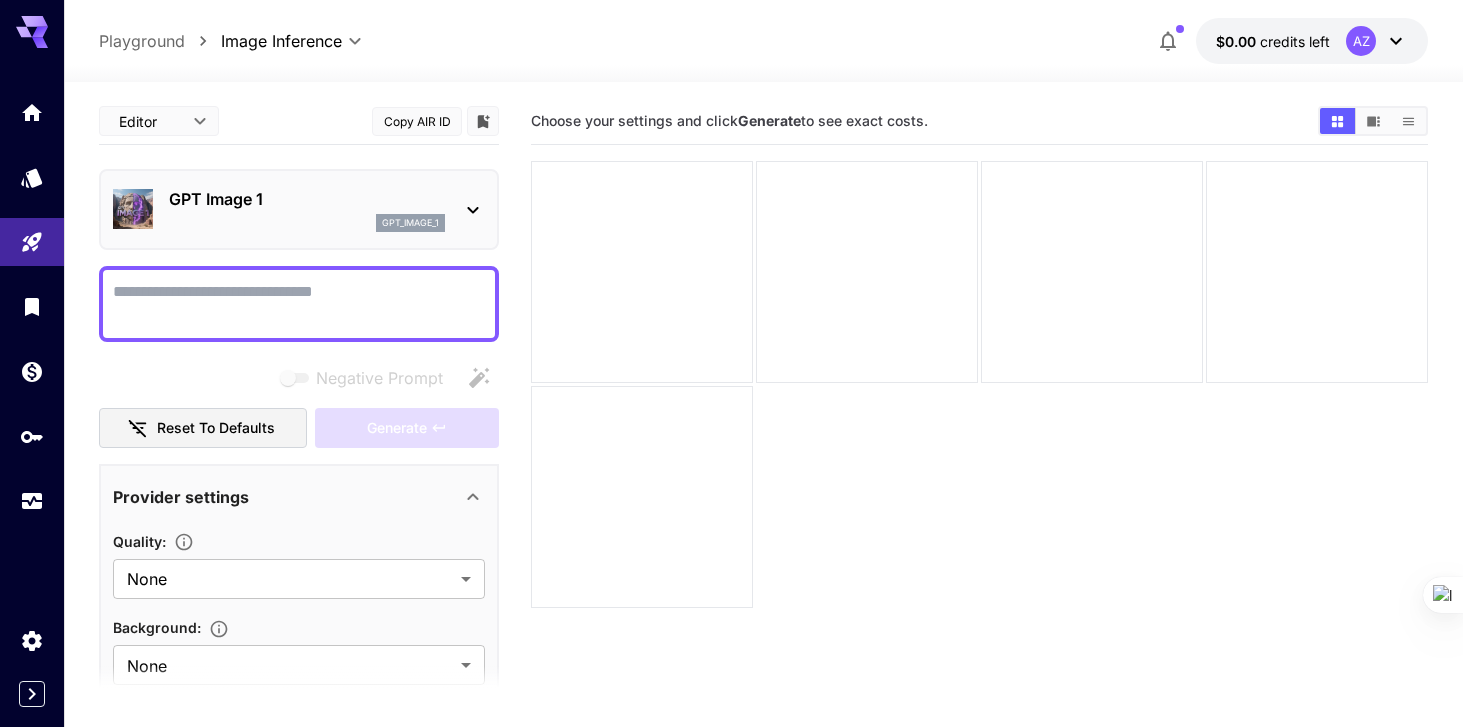 click on "Copy AIR ID" at bounding box center (417, 121) 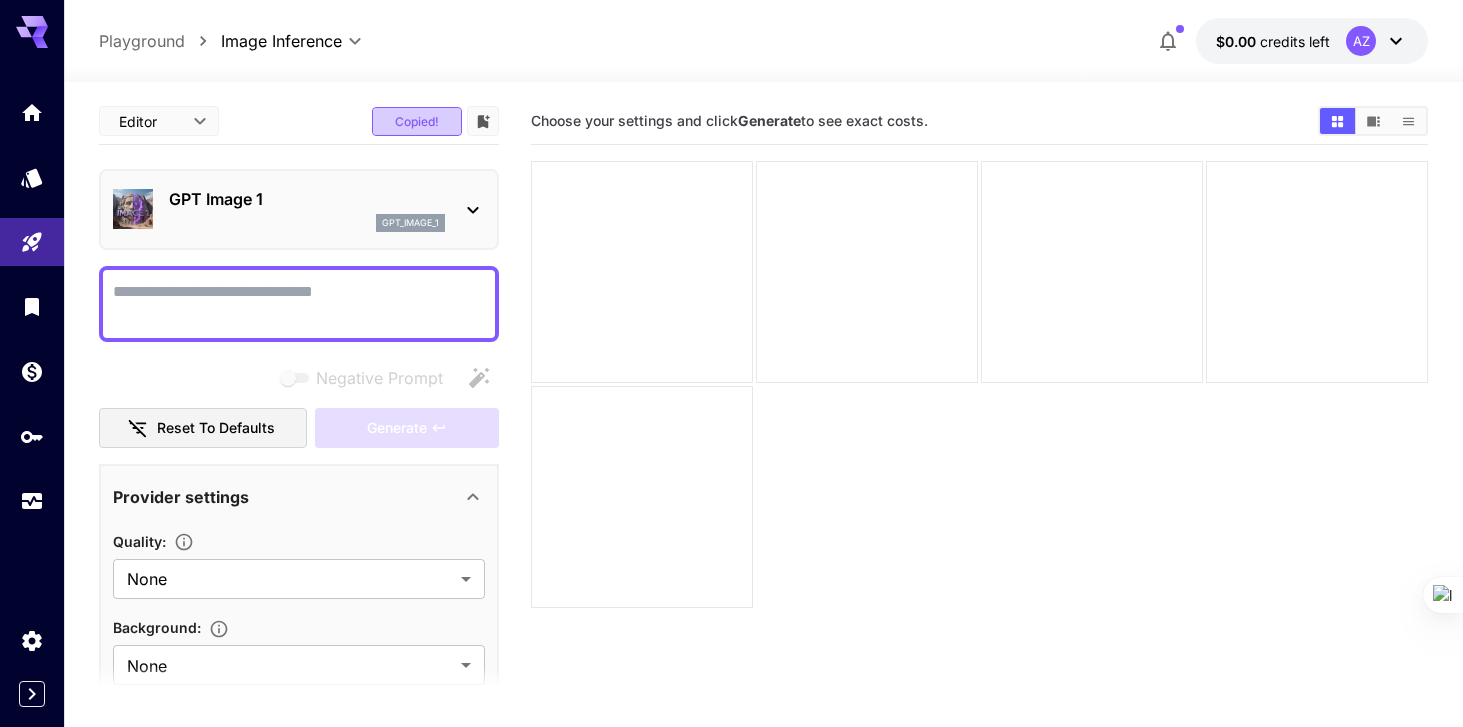 click on "Copied!" at bounding box center [417, 121] 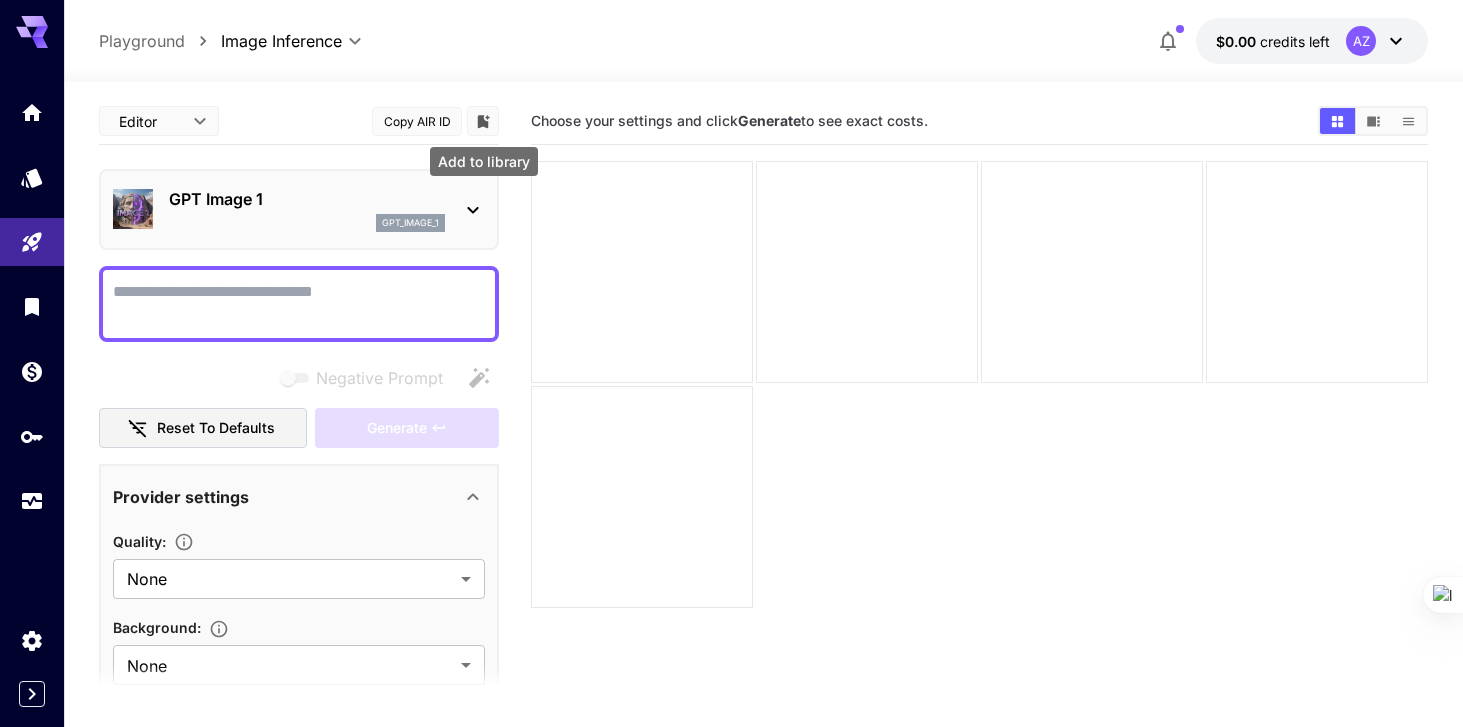 click 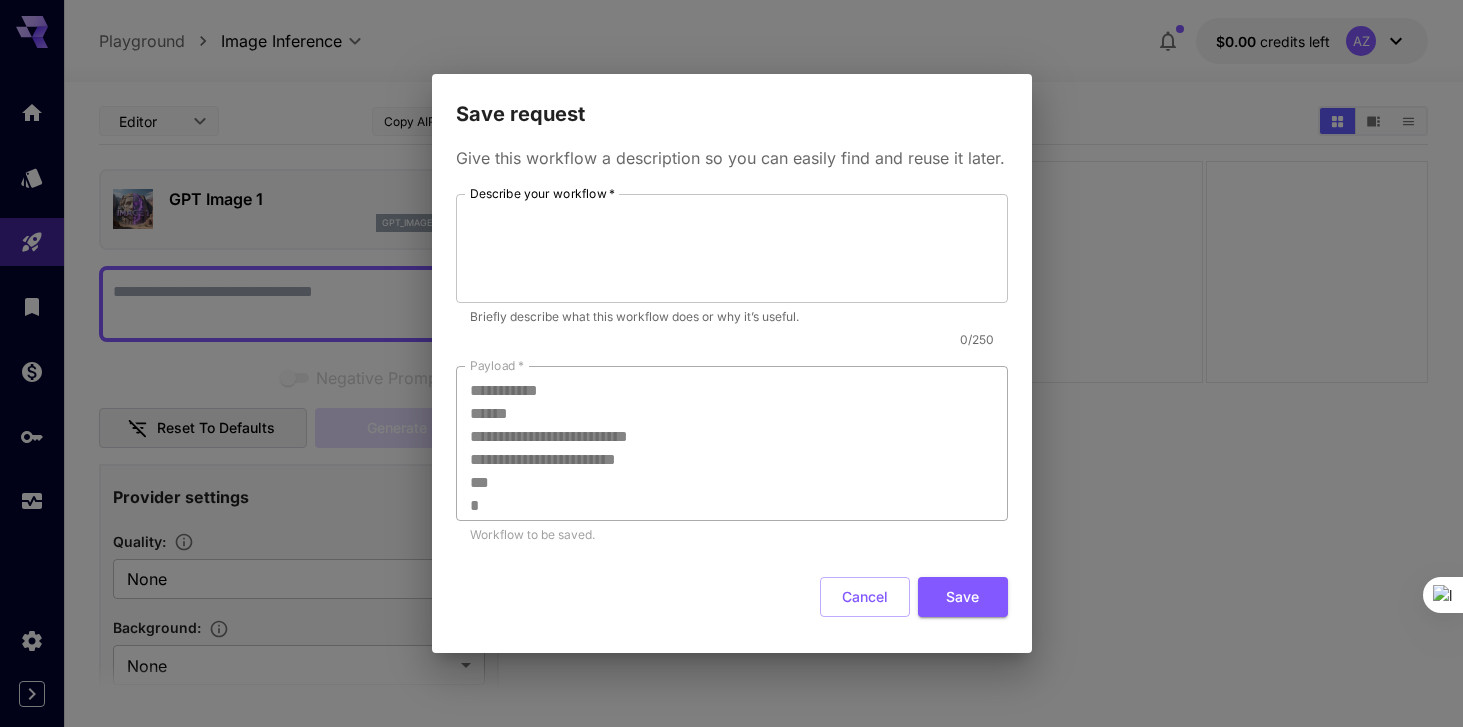scroll, scrollTop: 207, scrollLeft: 0, axis: vertical 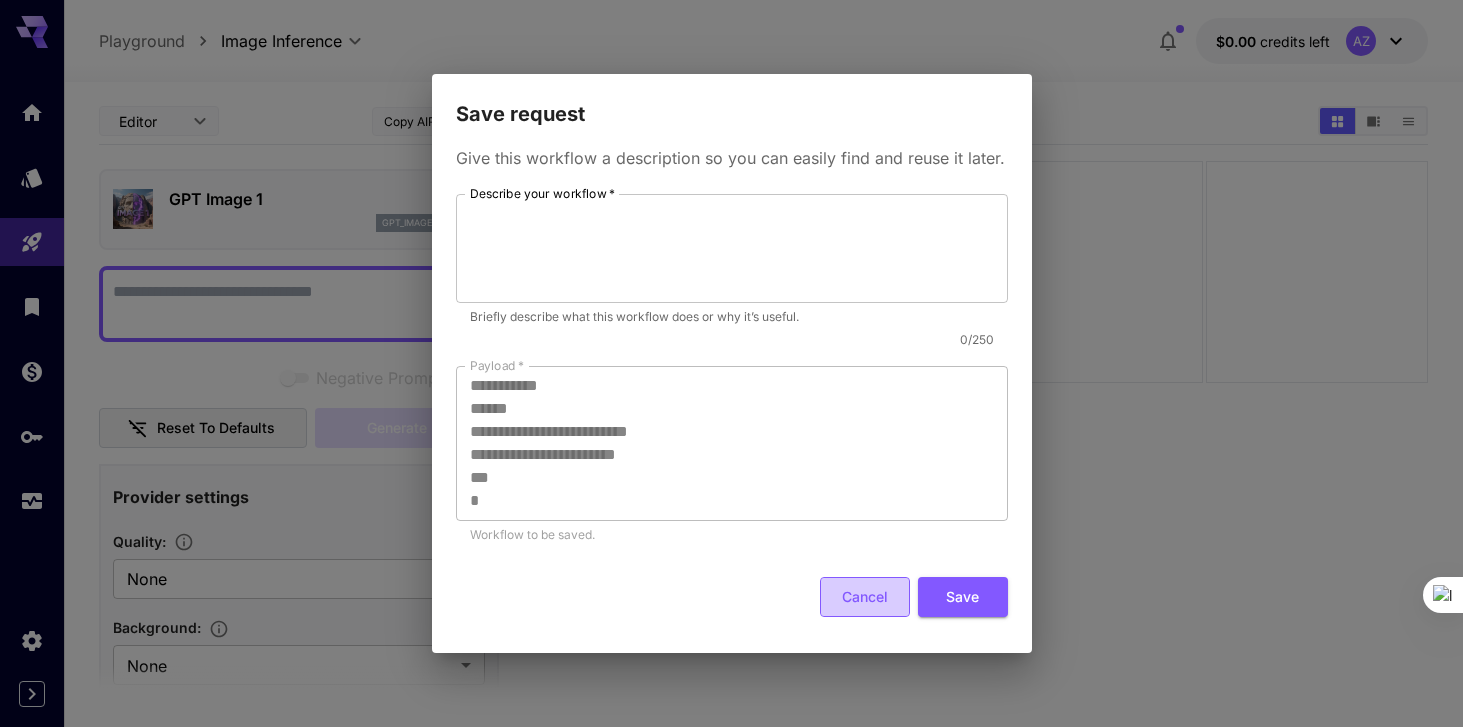 click on "Cancel" at bounding box center [865, 597] 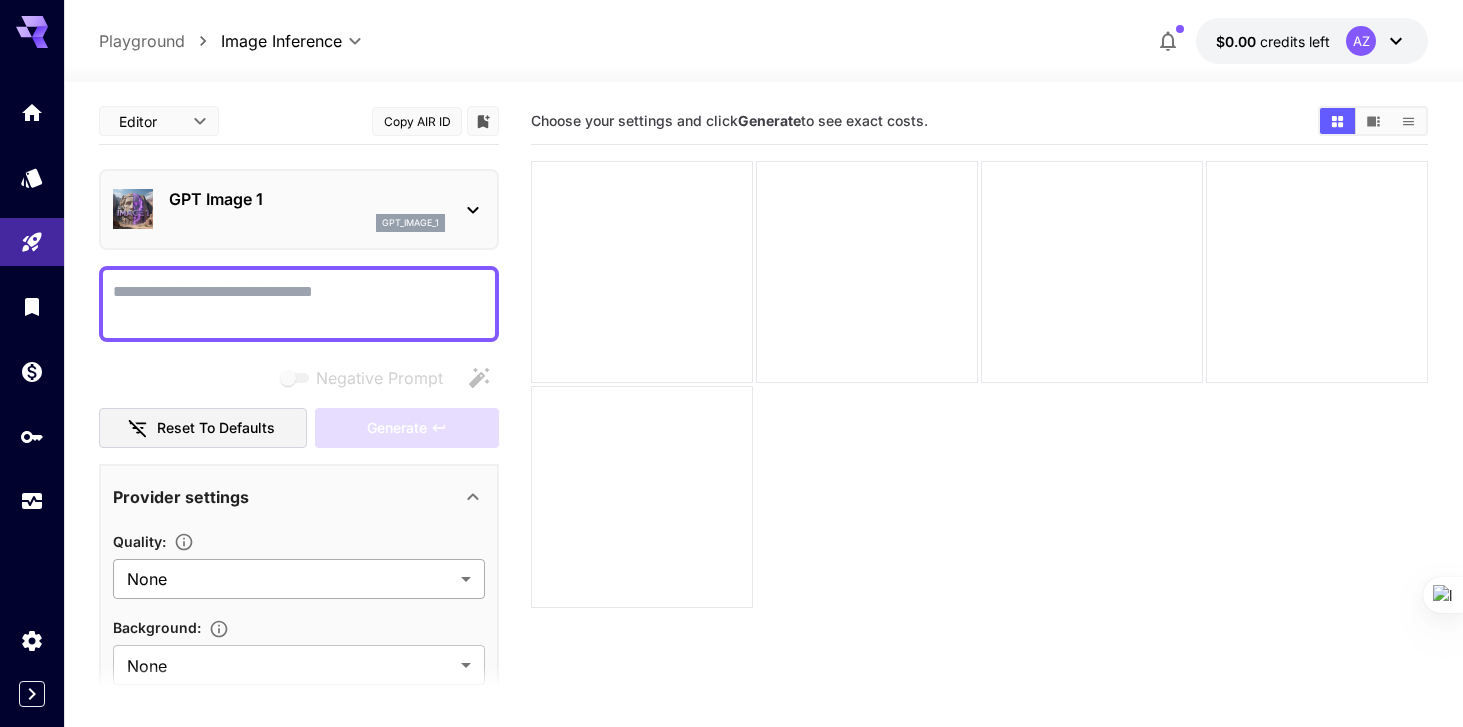 click on "**********" at bounding box center (731, 442) 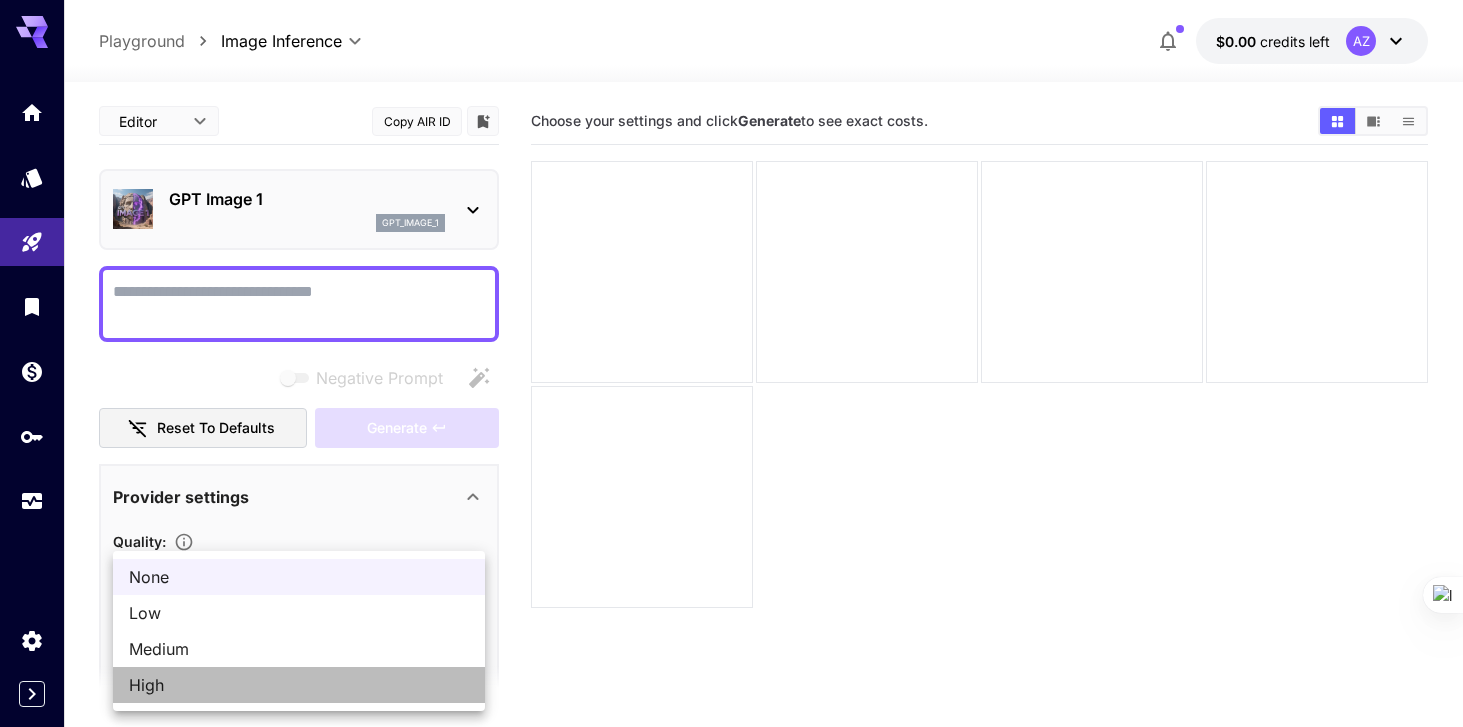 click on "High" at bounding box center (299, 685) 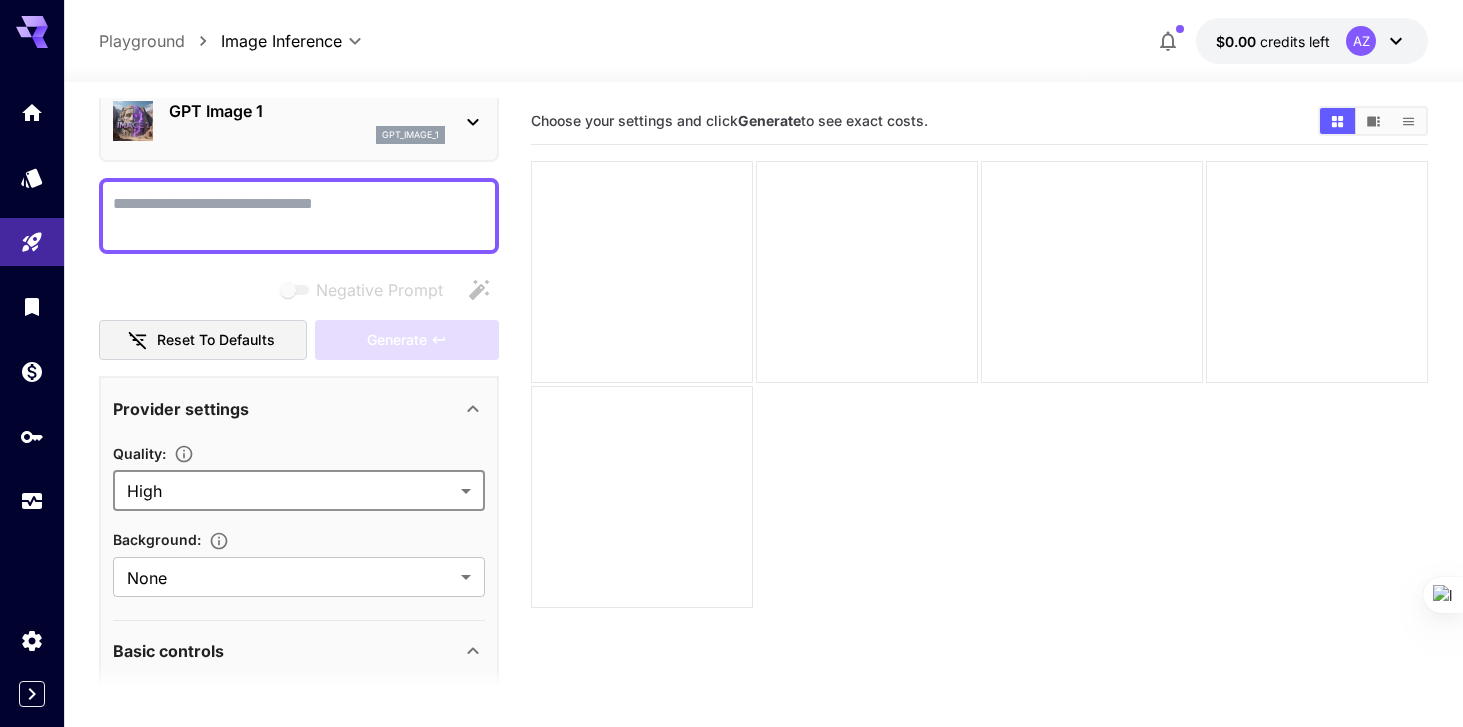 scroll, scrollTop: 119, scrollLeft: 0, axis: vertical 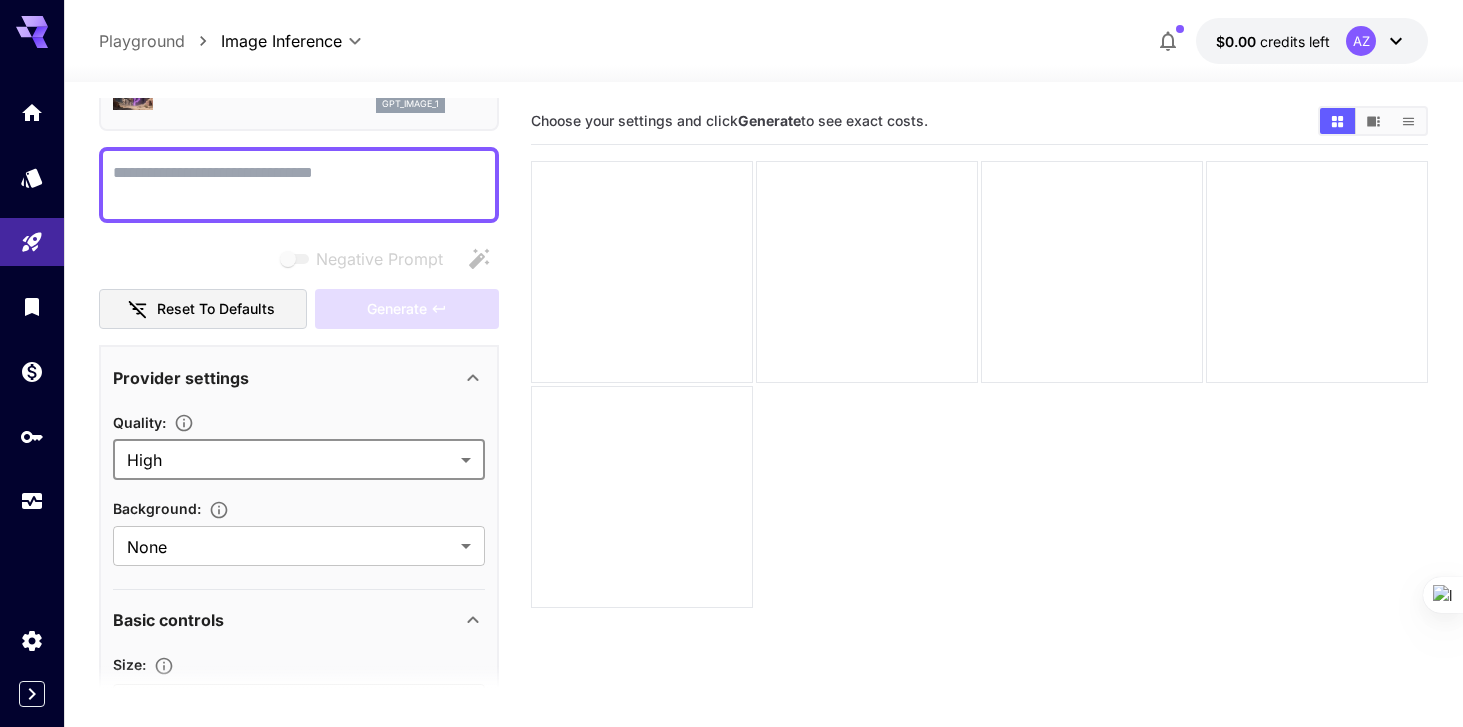 click on "**********" at bounding box center (731, 442) 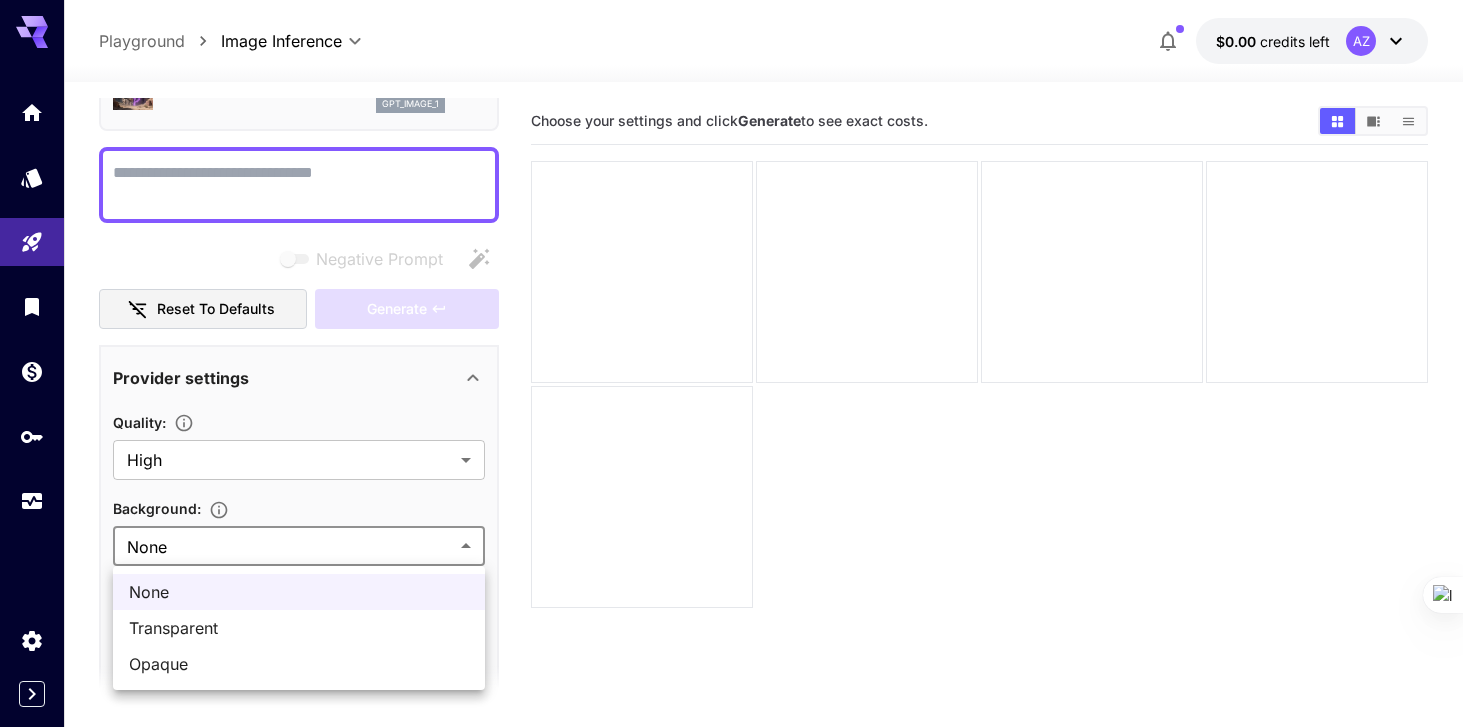 click on "Transparent" at bounding box center (299, 628) 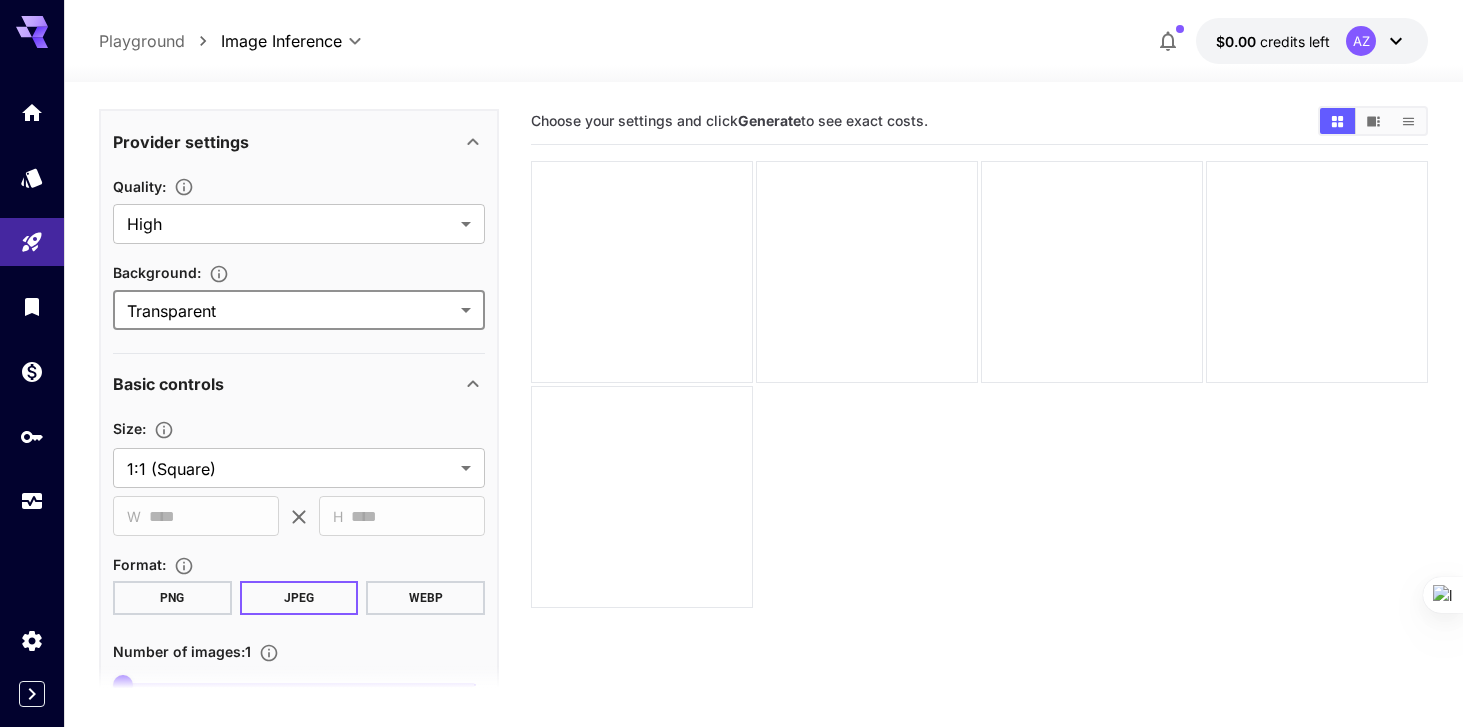 scroll, scrollTop: 383, scrollLeft: 0, axis: vertical 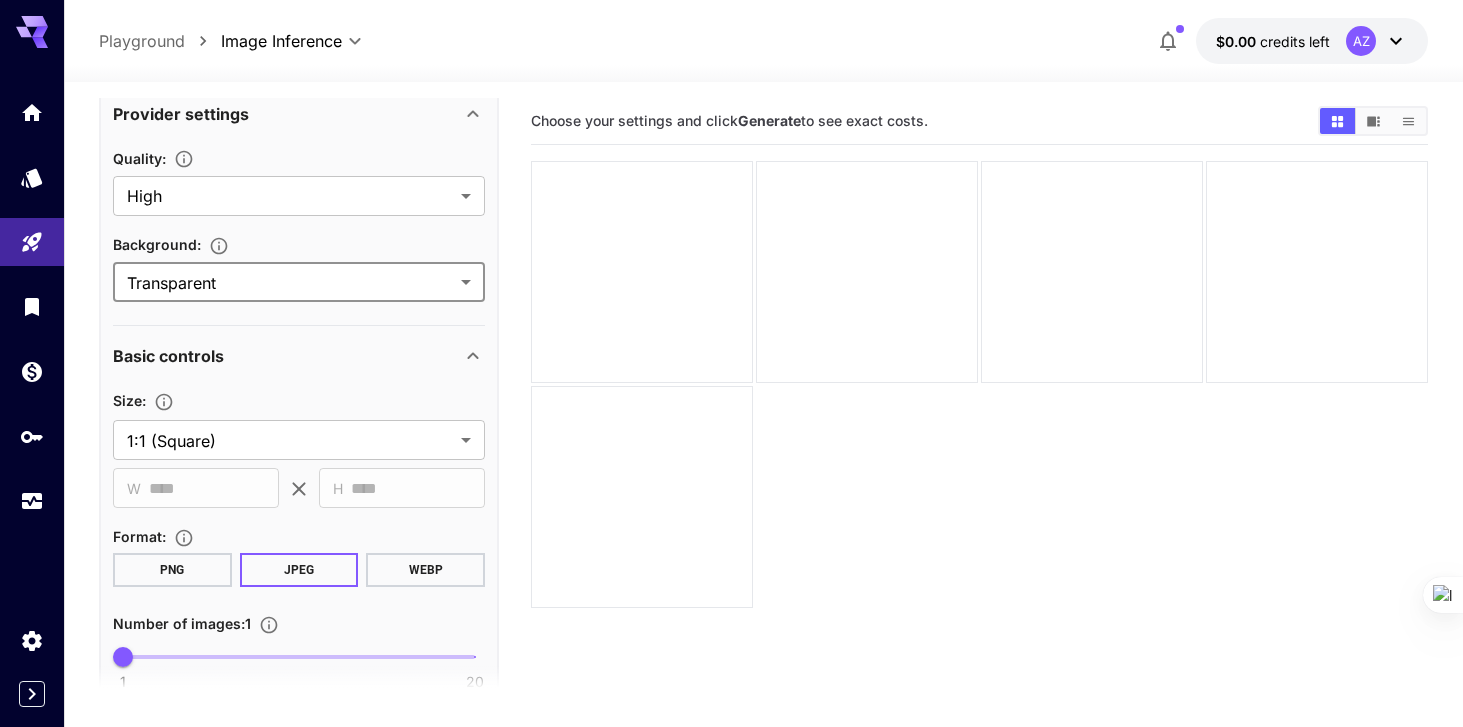 click on "Size :" at bounding box center (299, 400) 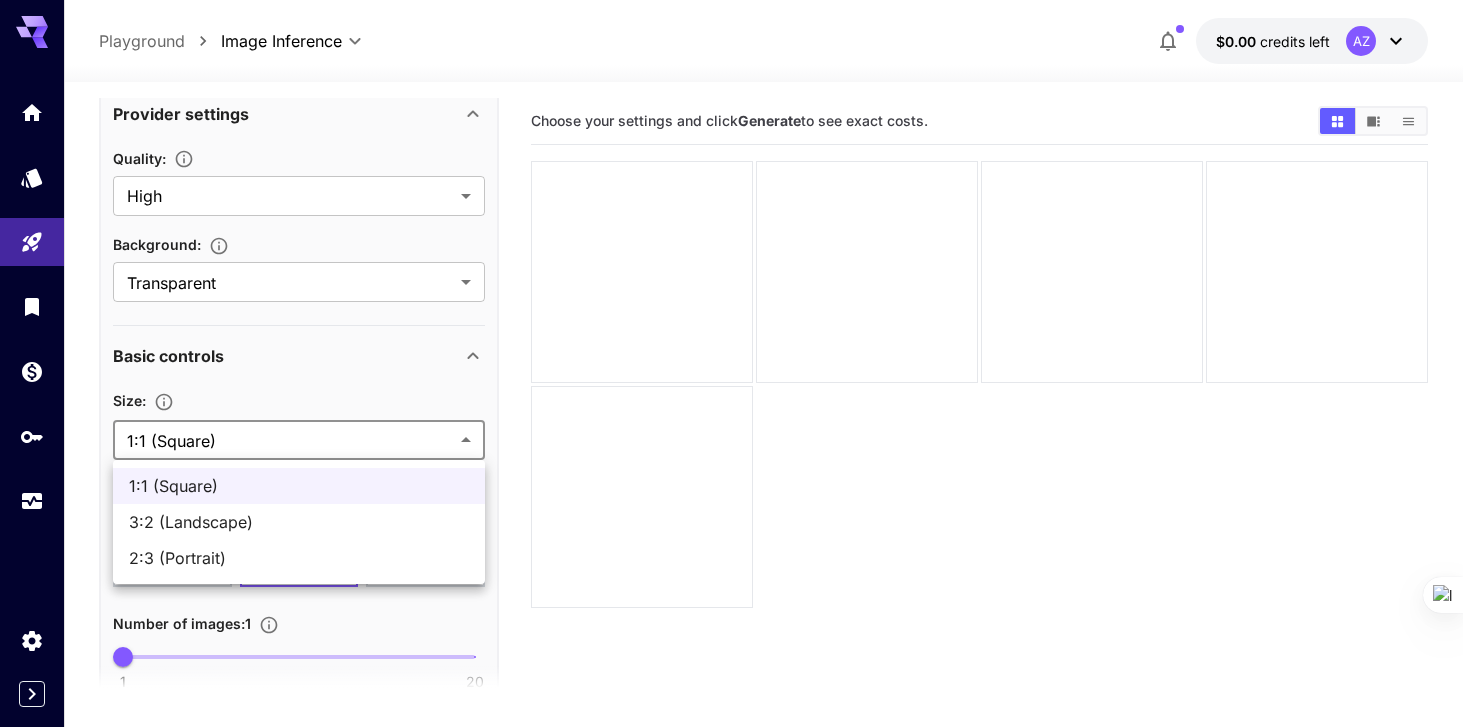 click on "**********" at bounding box center (731, 442) 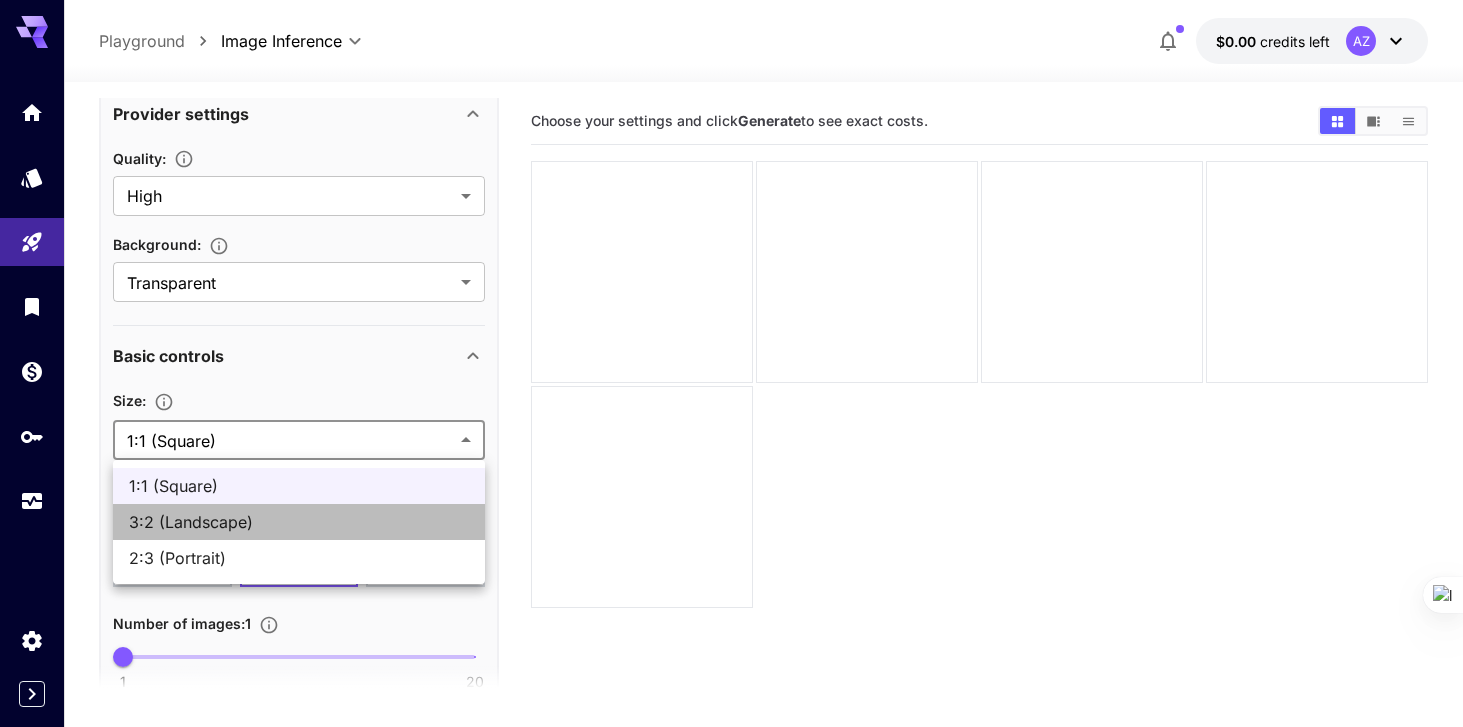 click on "3:2 (Landscape)" at bounding box center [299, 522] 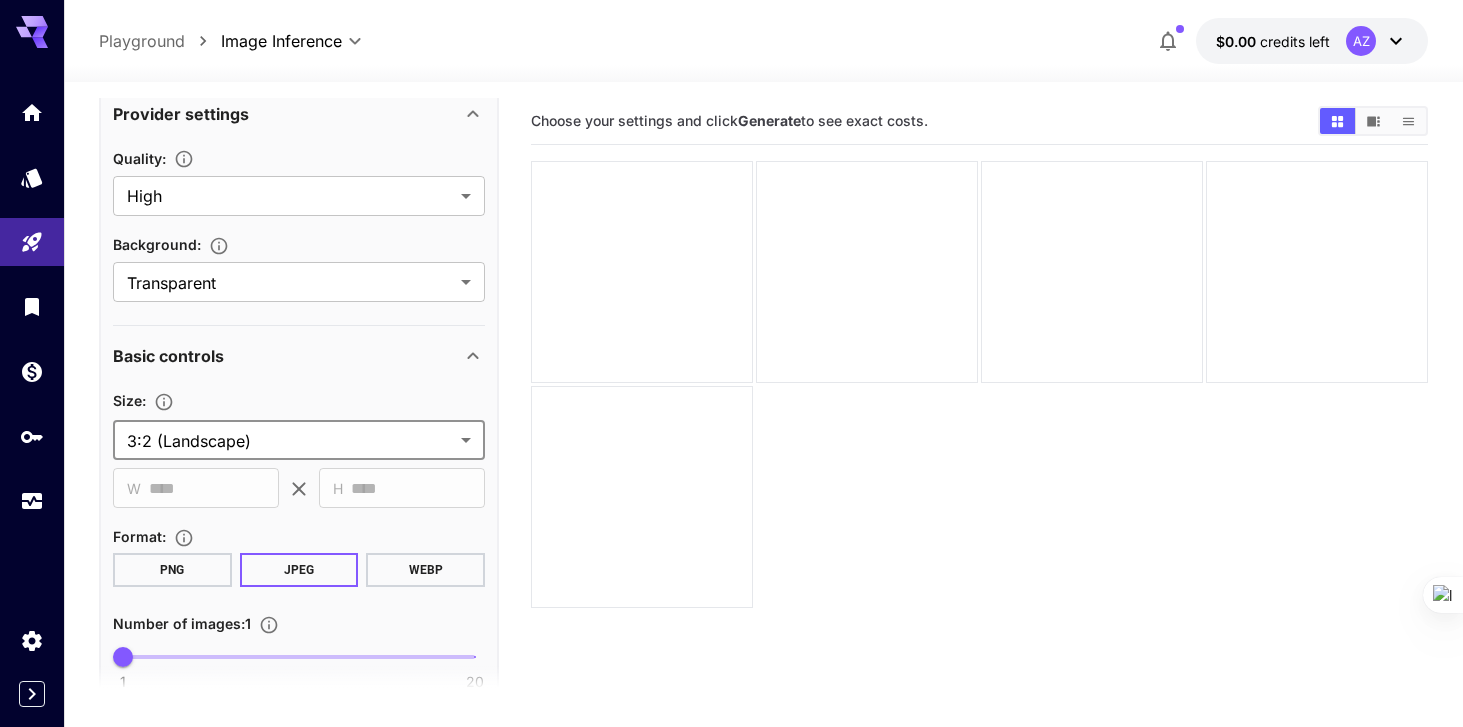 click on "**********" at bounding box center [731, 442] 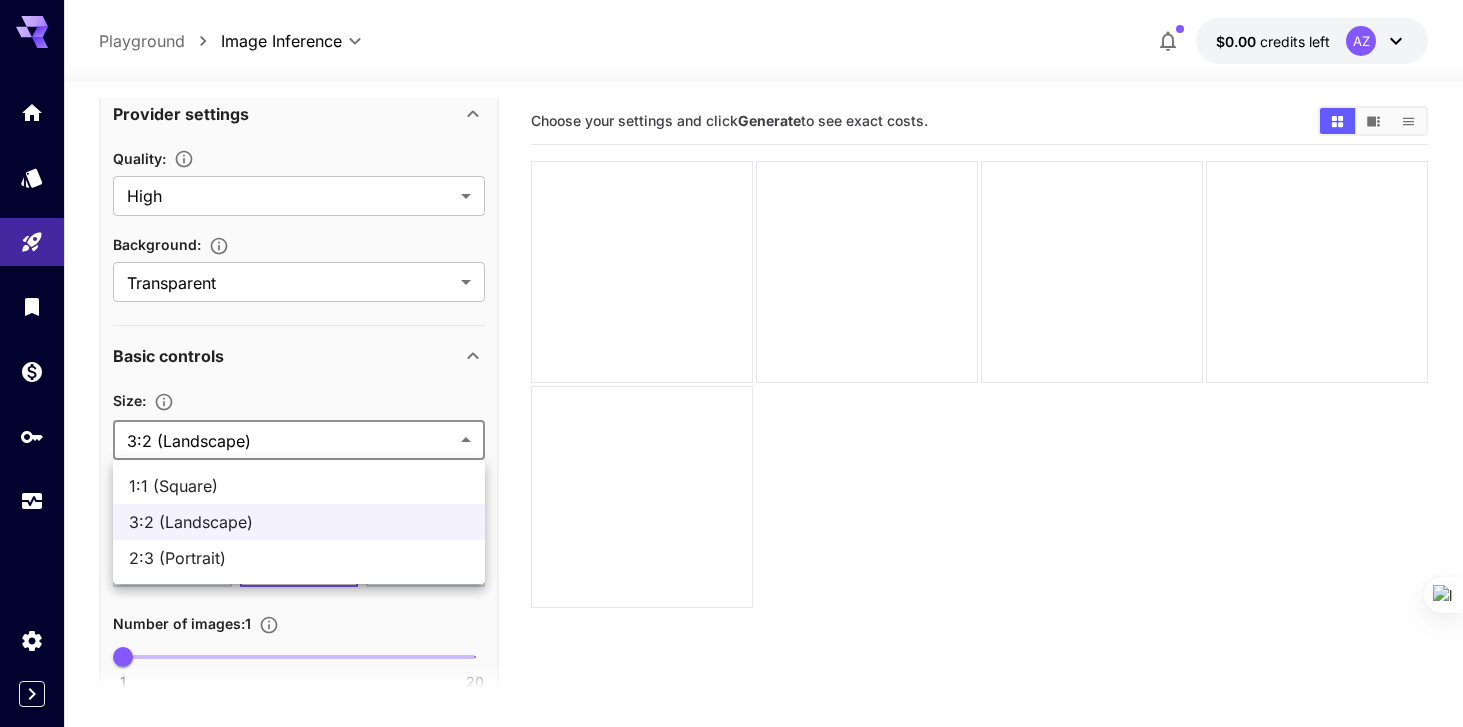 click on "2:3 (Portrait)" at bounding box center [299, 558] 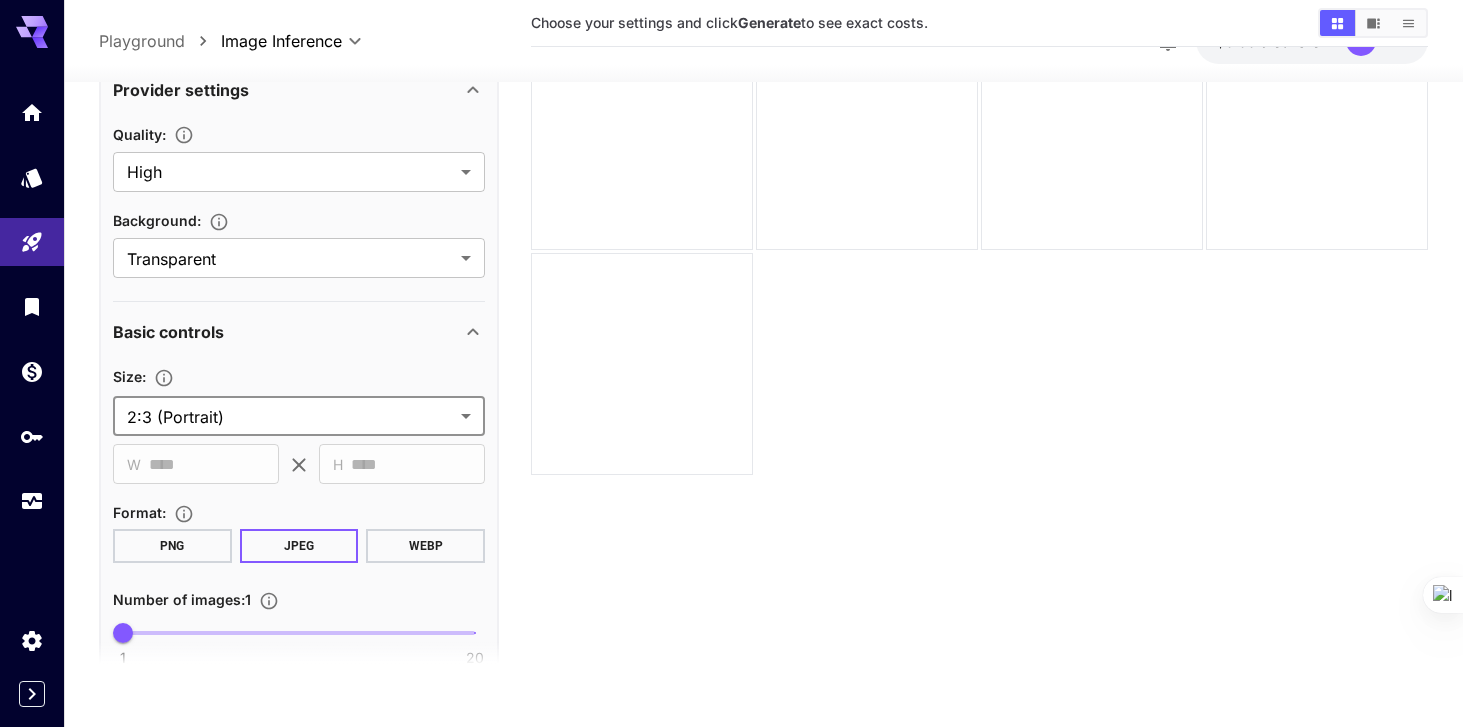 scroll, scrollTop: 134, scrollLeft: 0, axis: vertical 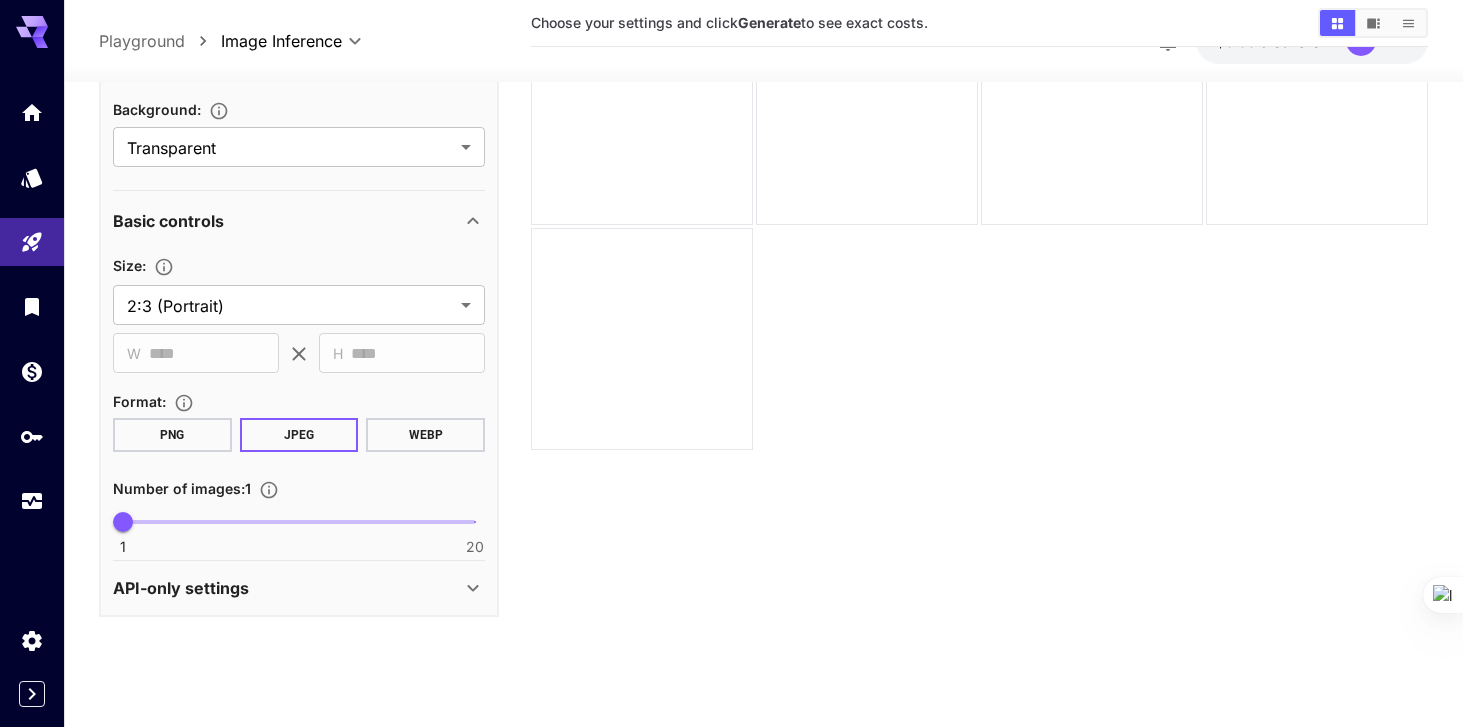 click on "API-only settings" at bounding box center (287, 588) 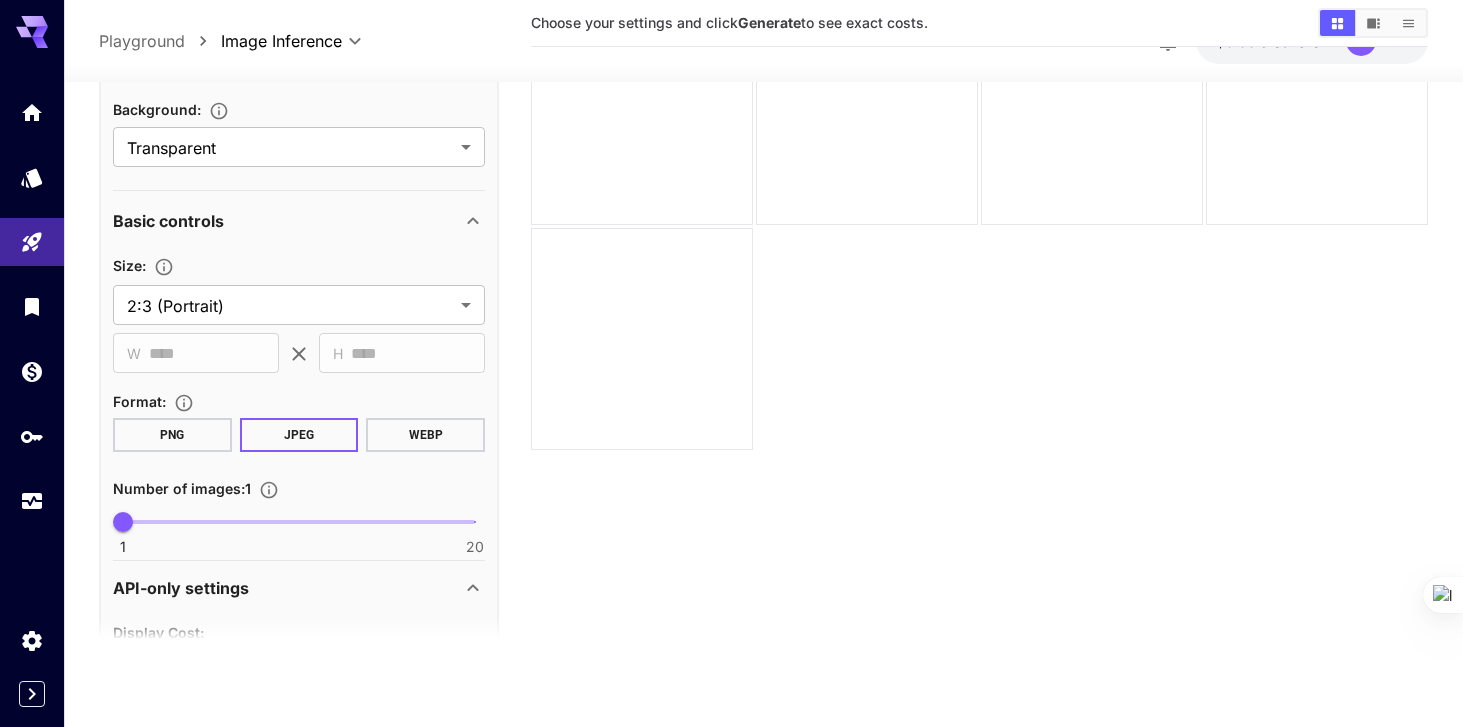 scroll, scrollTop: 737, scrollLeft: 0, axis: vertical 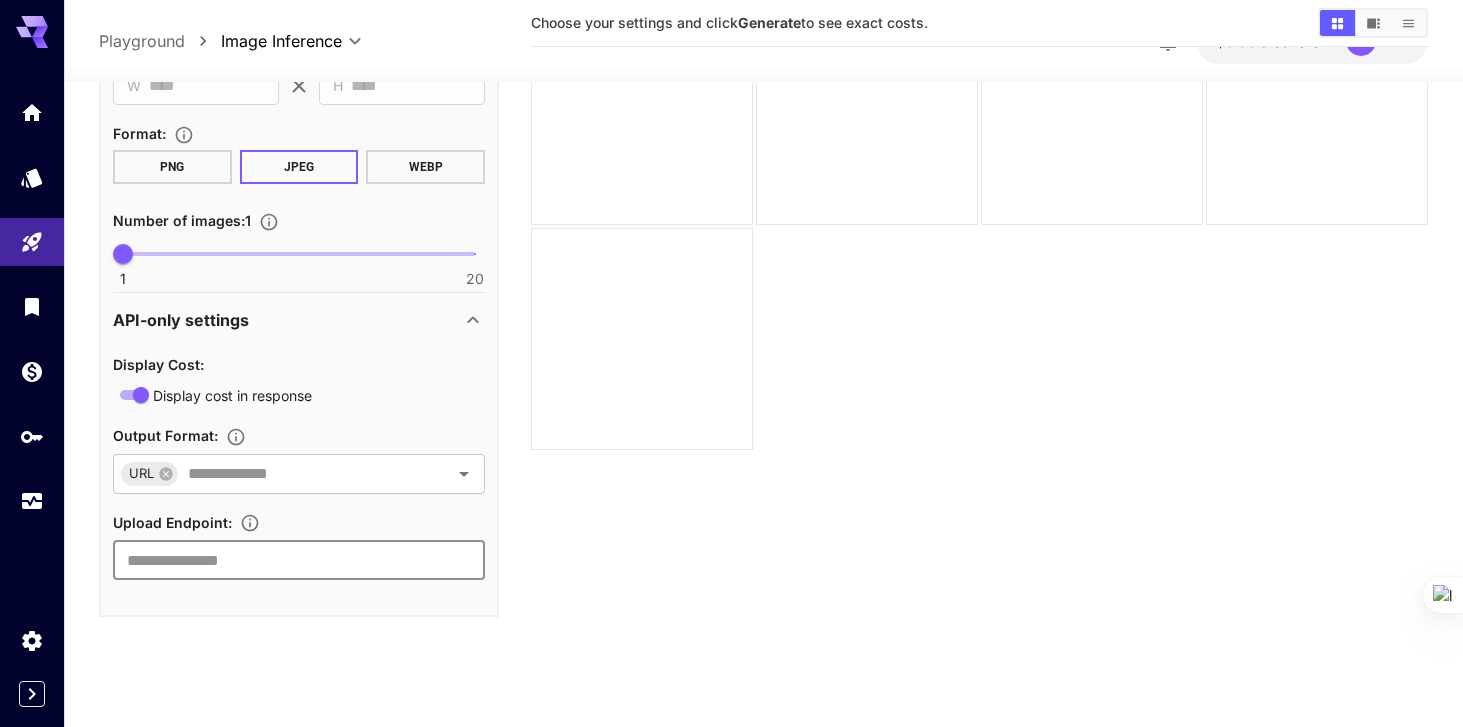 click at bounding box center (299, 560) 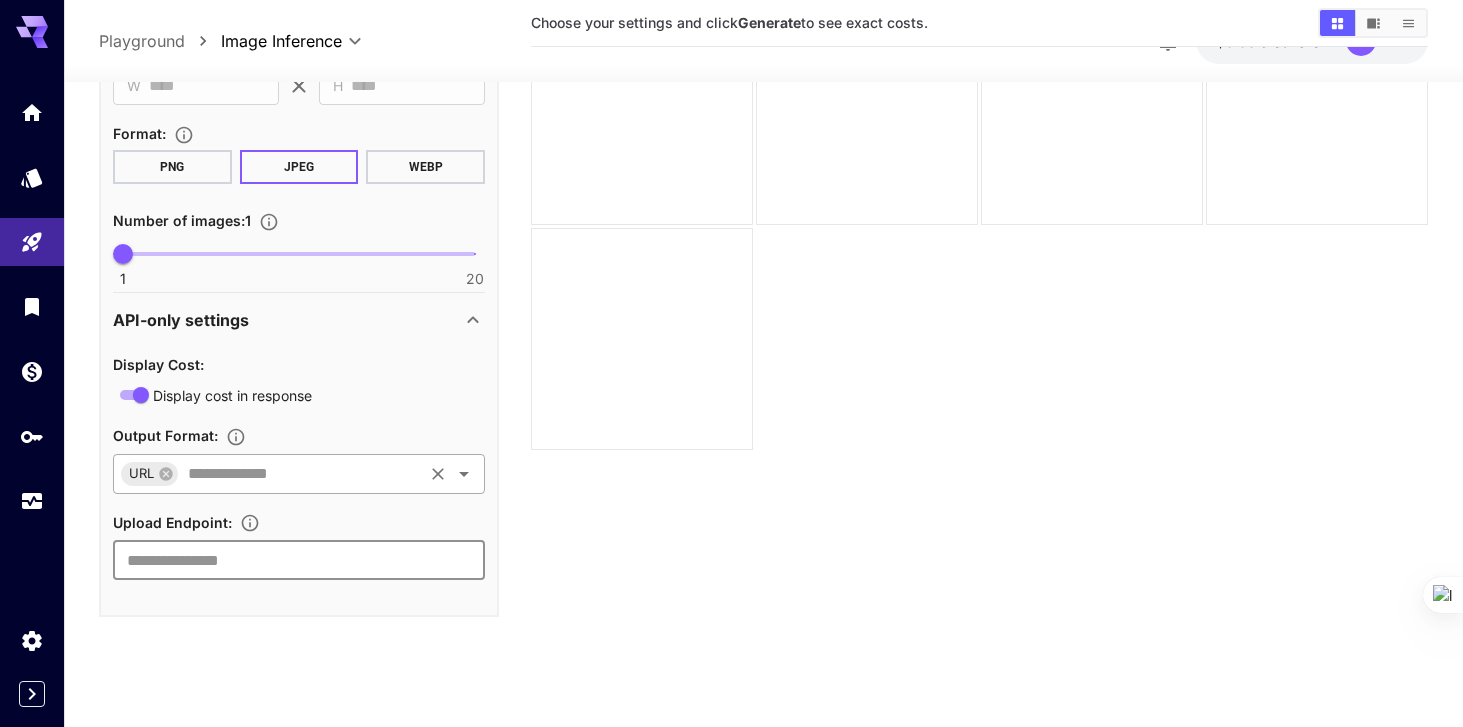 click 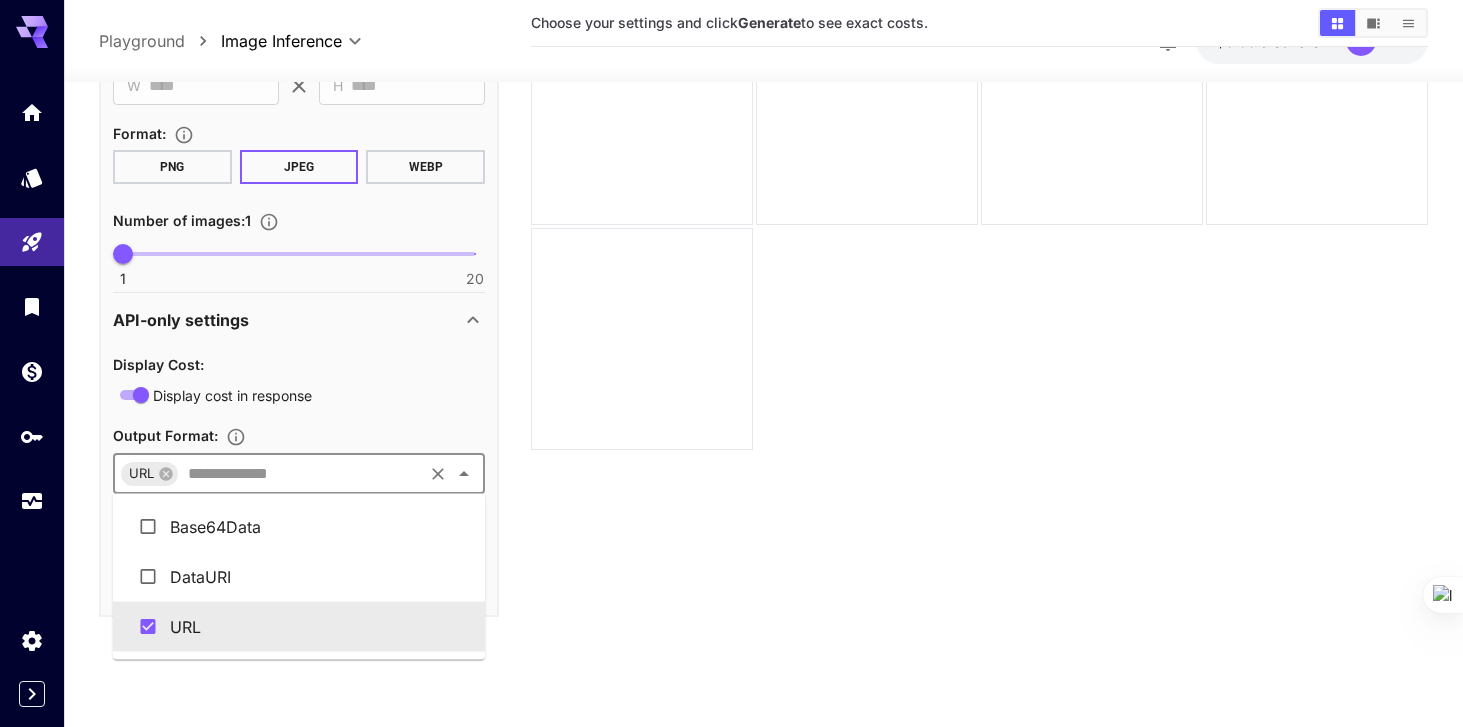 click on "Display Cost :  Display cost in response Output Format :  URL ​ Upload Endpoint :  ​" at bounding box center (299, 466) 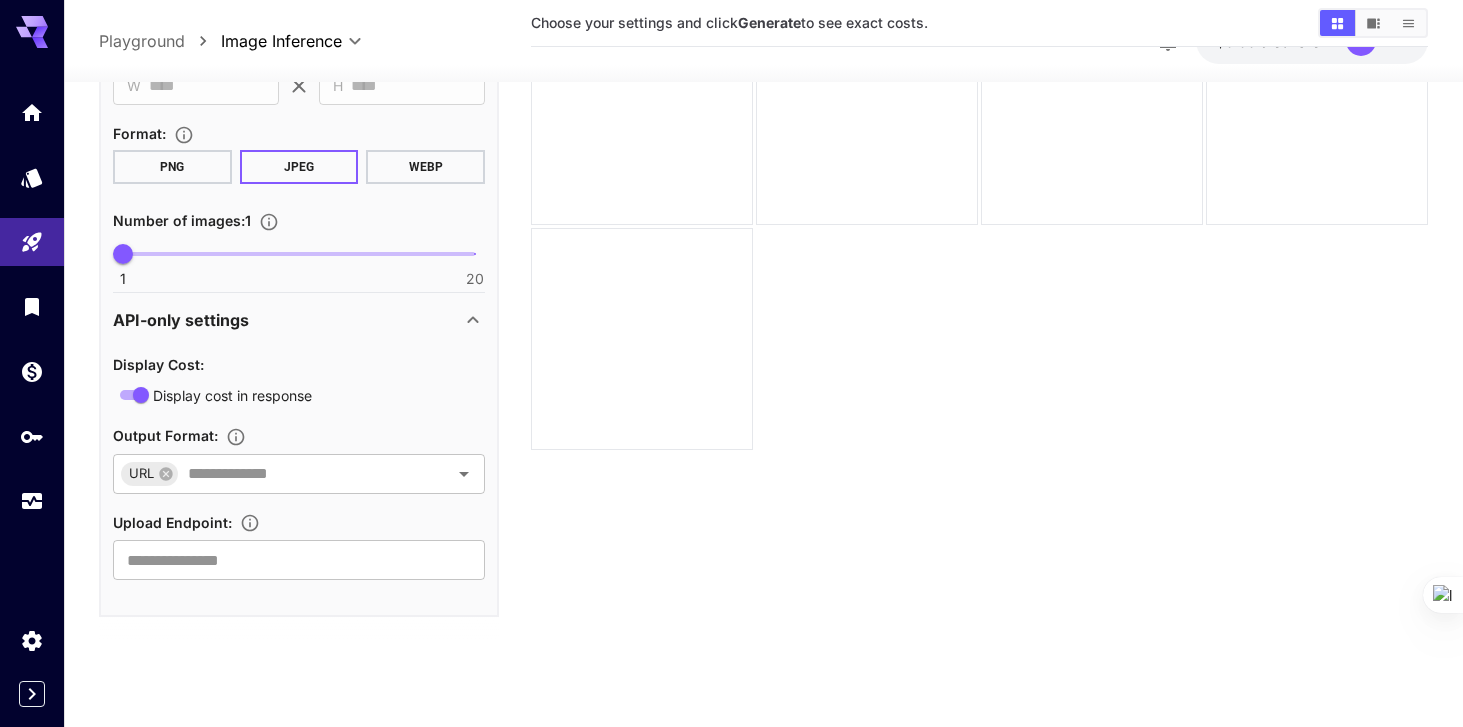 scroll, scrollTop: 0, scrollLeft: 0, axis: both 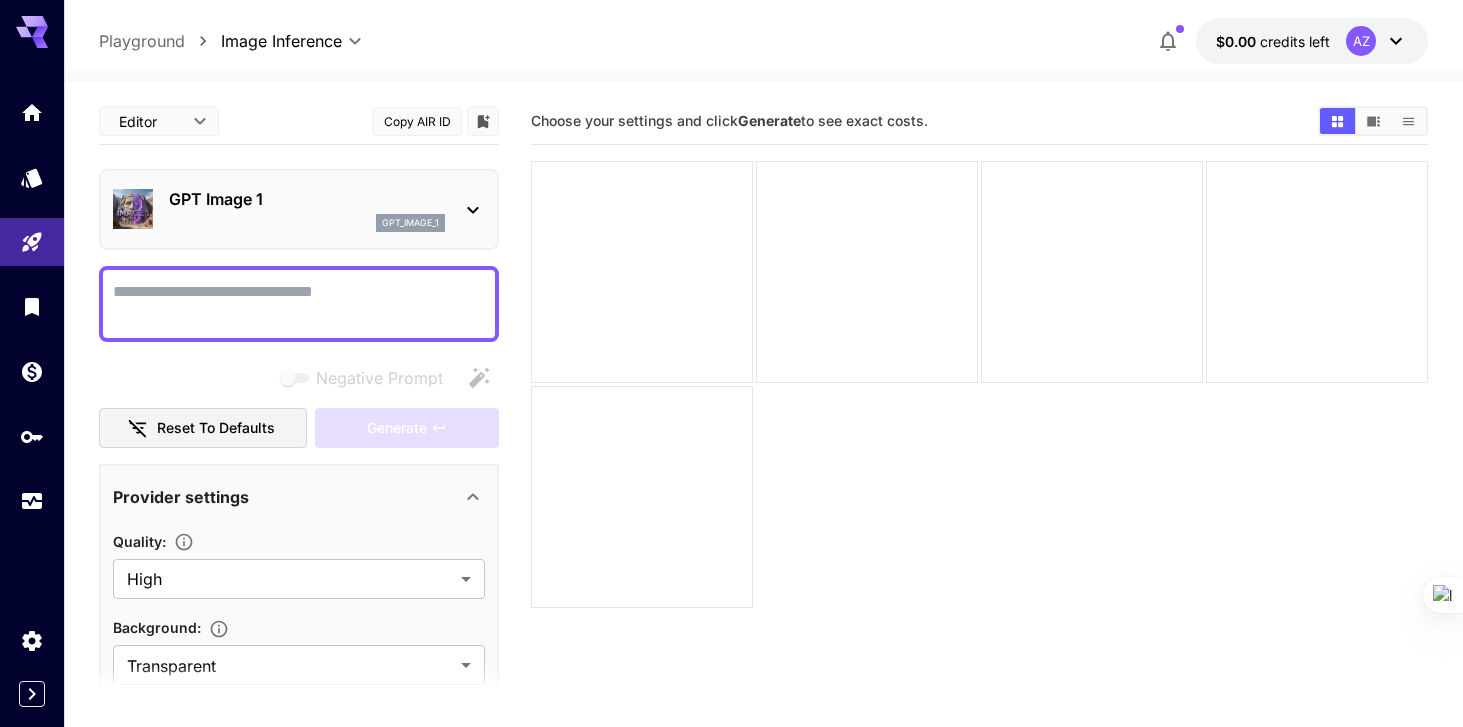 click 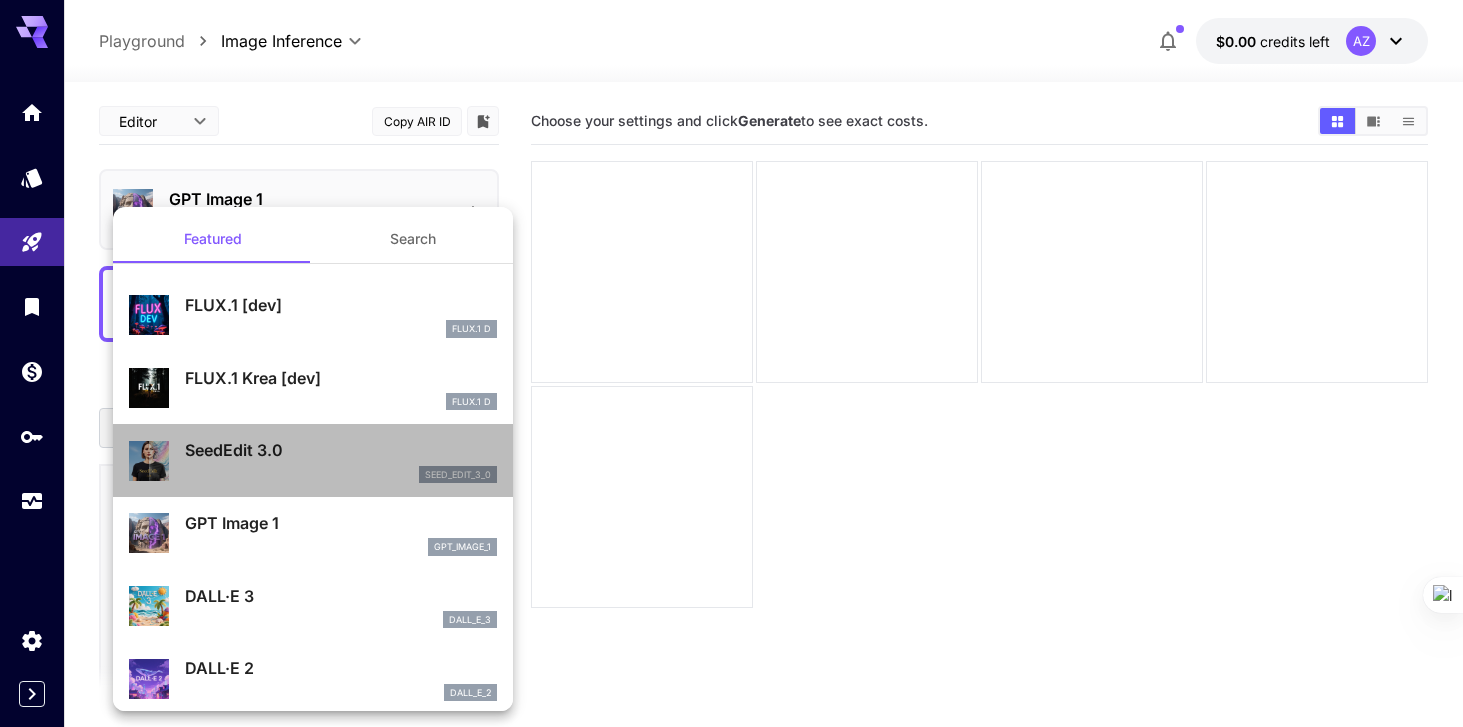 click on "seed_edit_3_0" at bounding box center [341, 475] 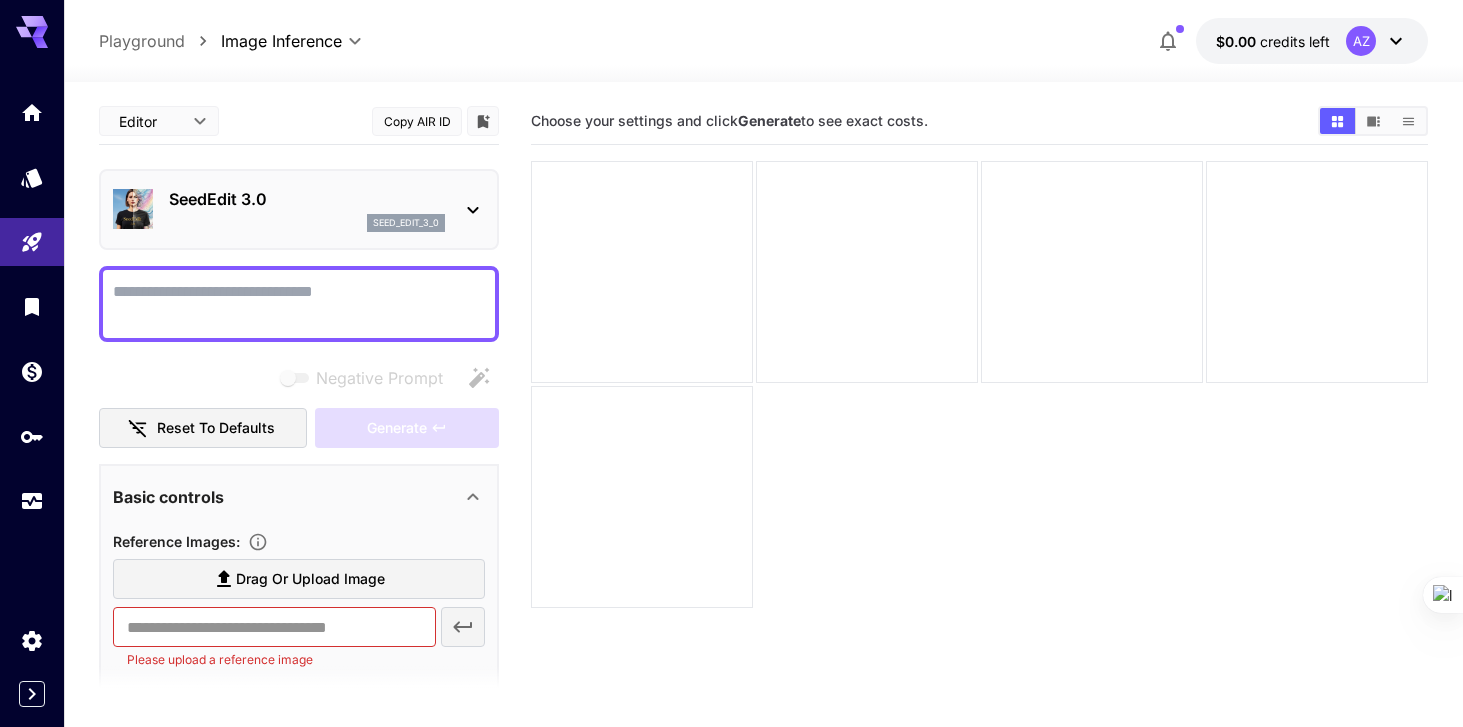 click on "SeedEdit 3.0 seed_edit_3_0" at bounding box center (299, 209) 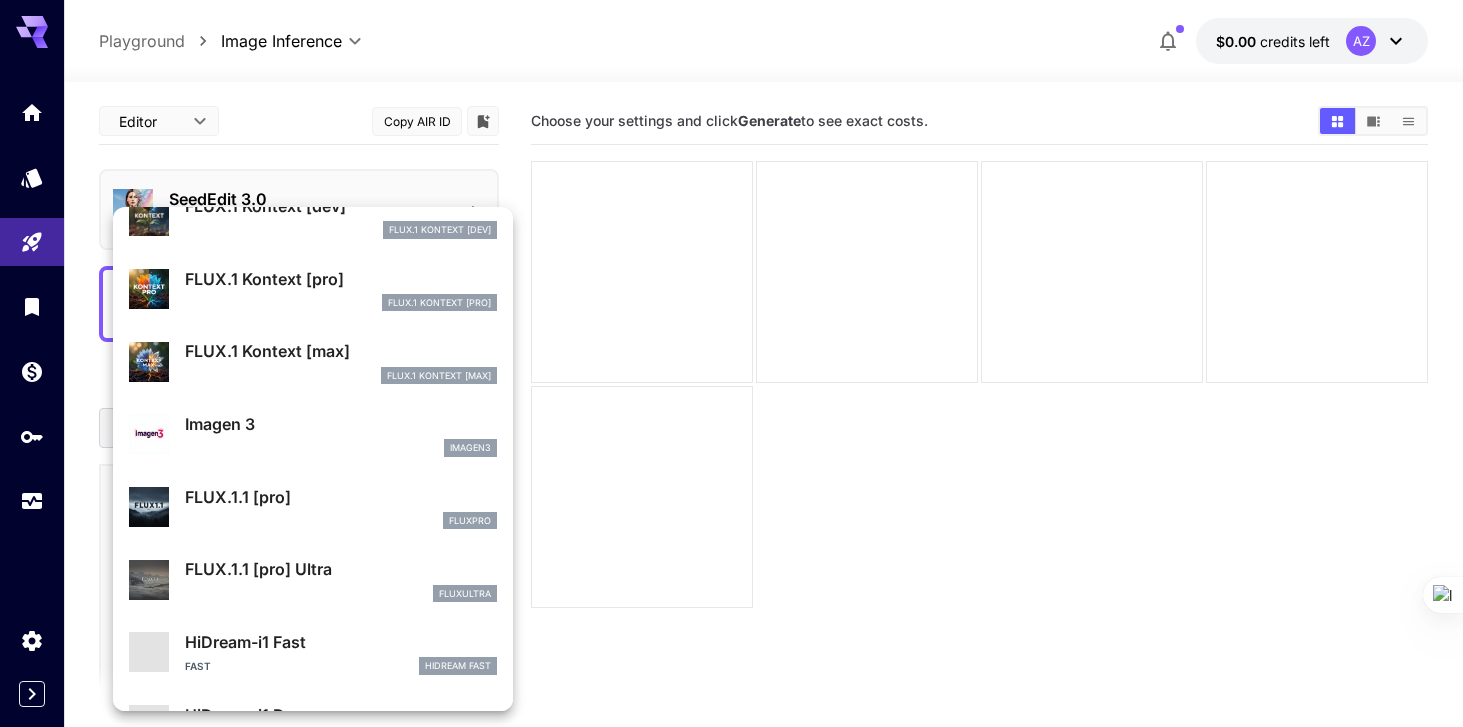 scroll, scrollTop: 832, scrollLeft: 0, axis: vertical 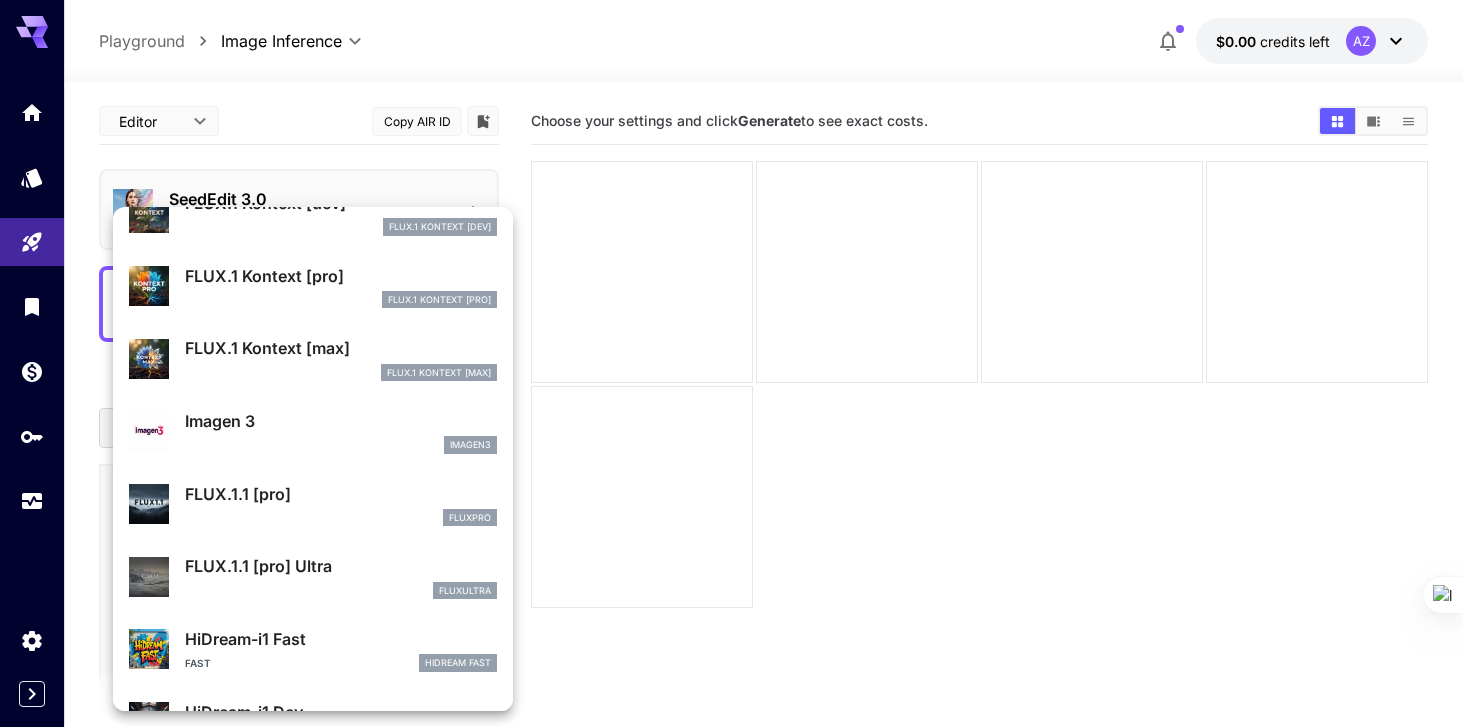 click at bounding box center [731, 363] 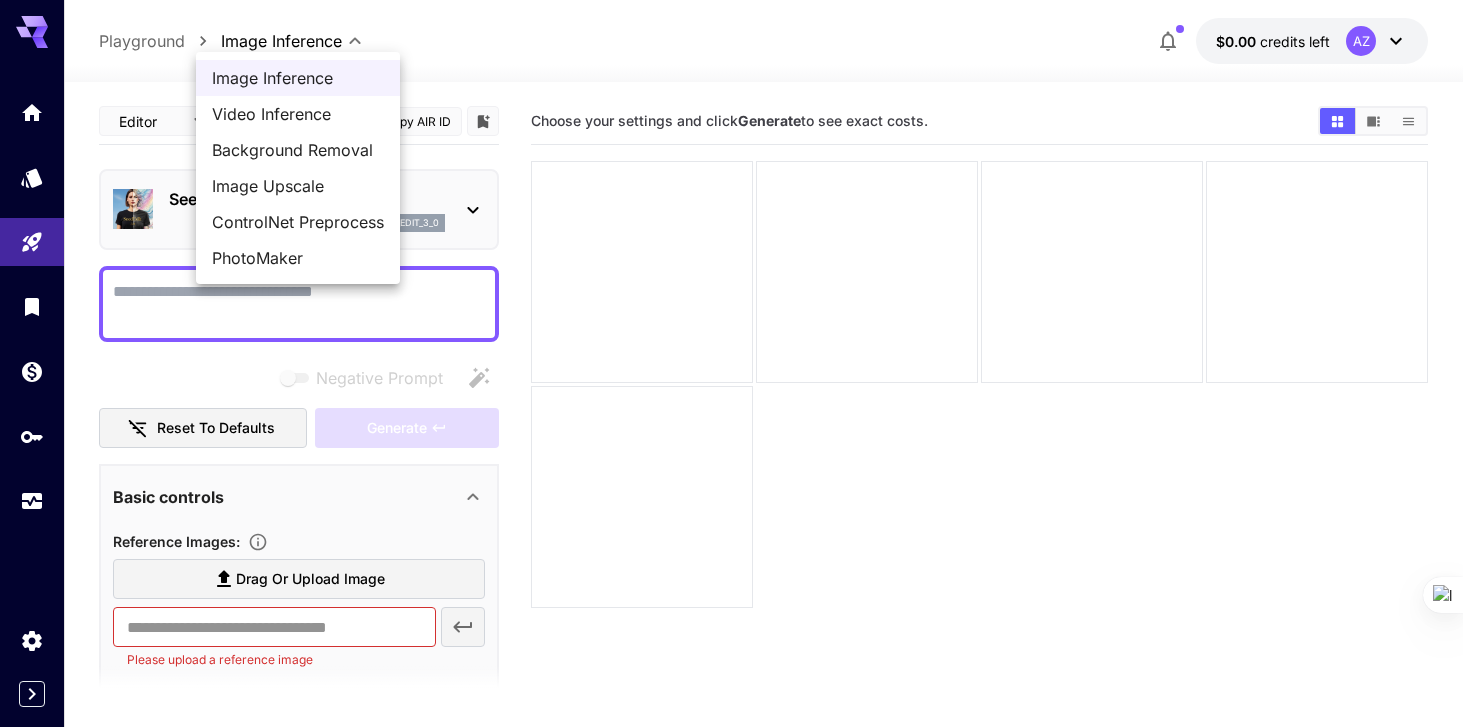 click on "**********" at bounding box center [731, 442] 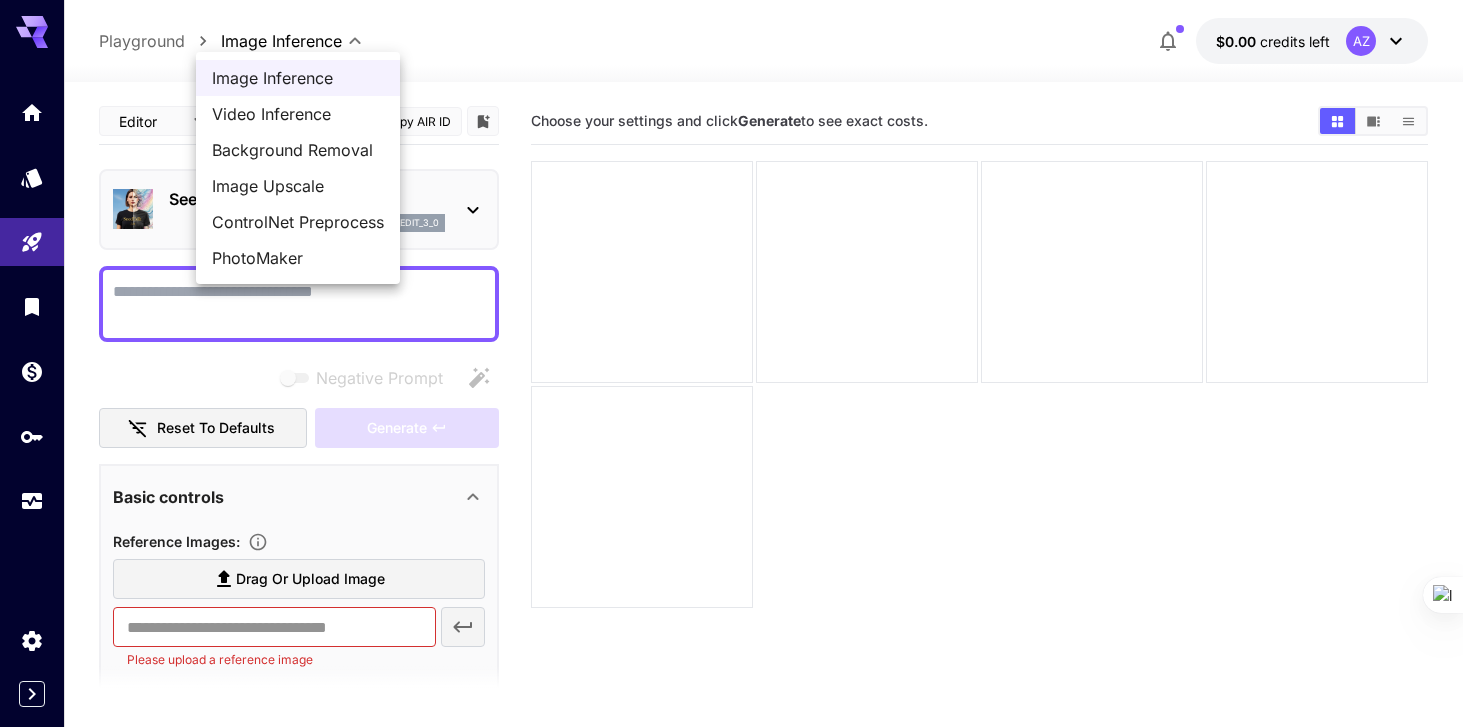 click on "Image Inference" at bounding box center [298, 78] 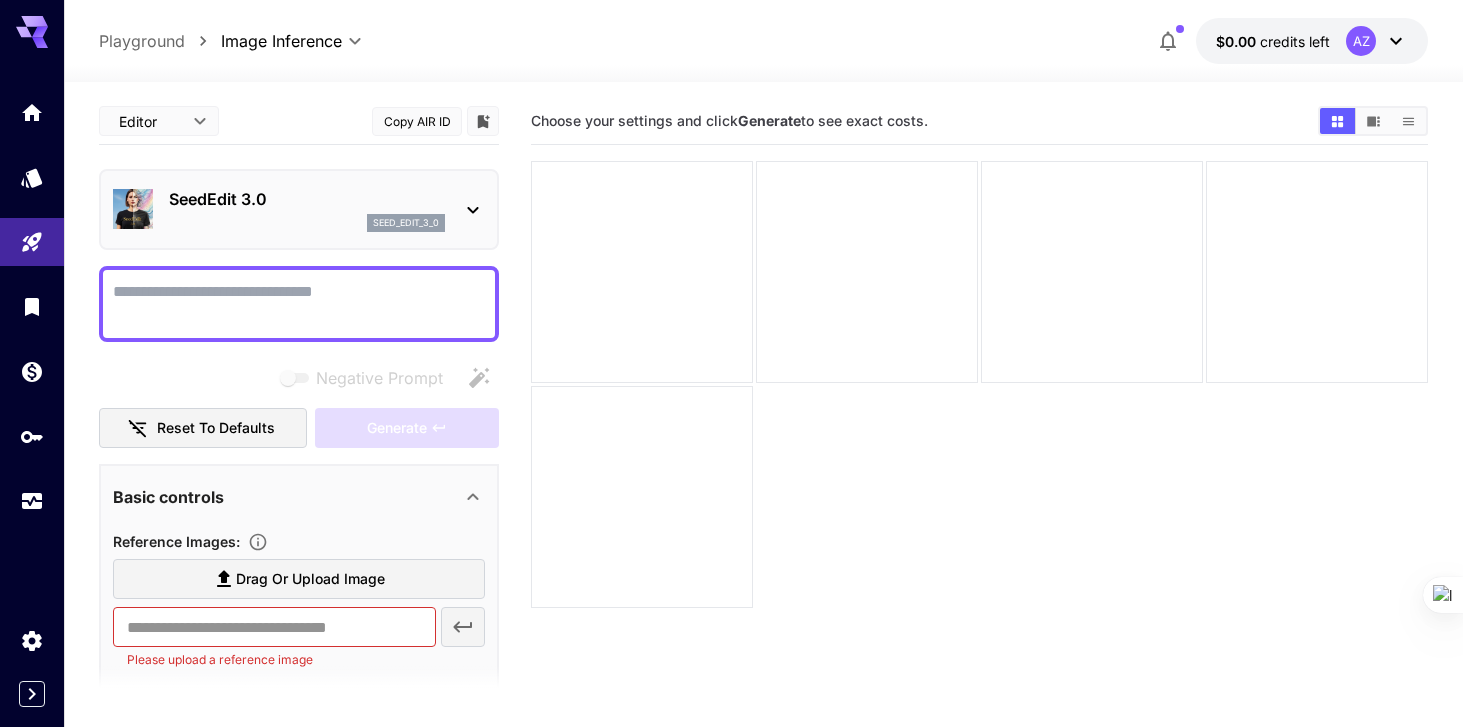 click on "Playground" at bounding box center (142, 41) 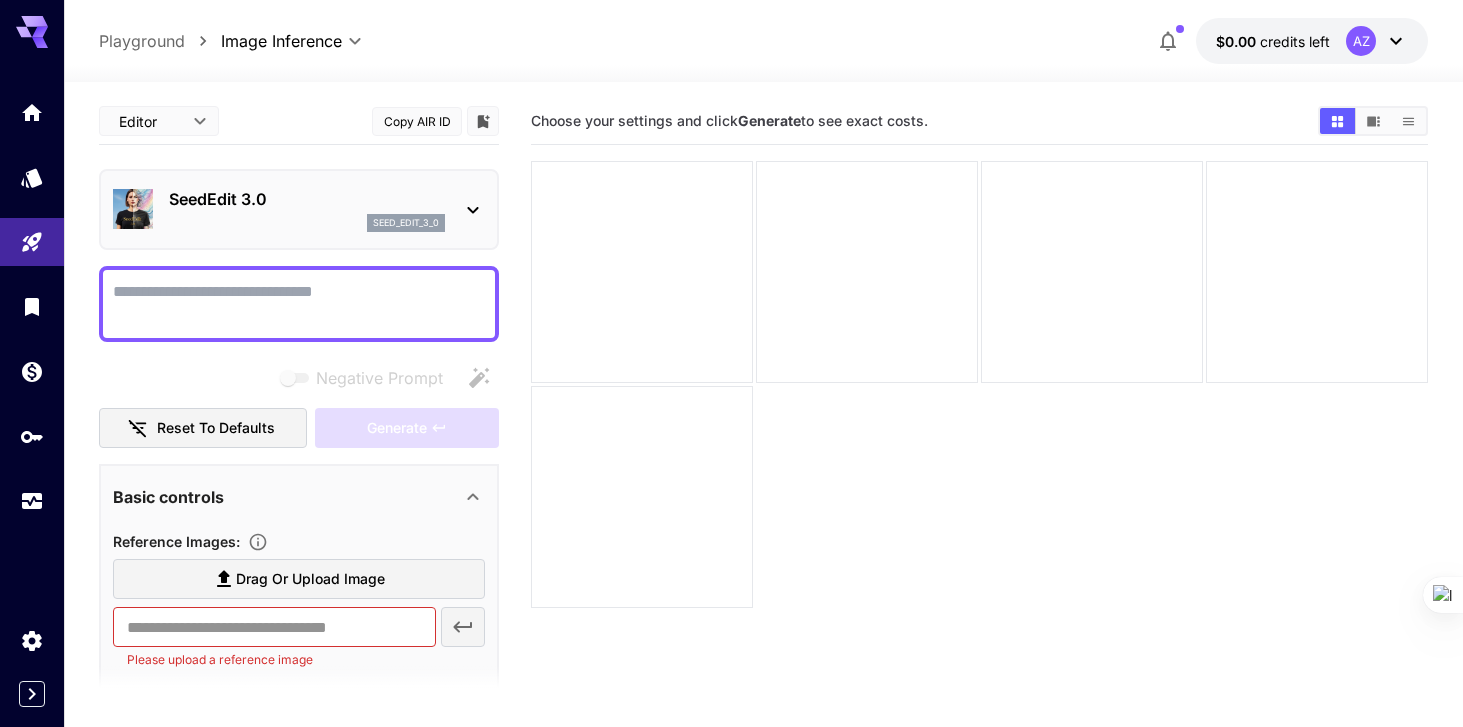 click on "Playground" at bounding box center (142, 41) 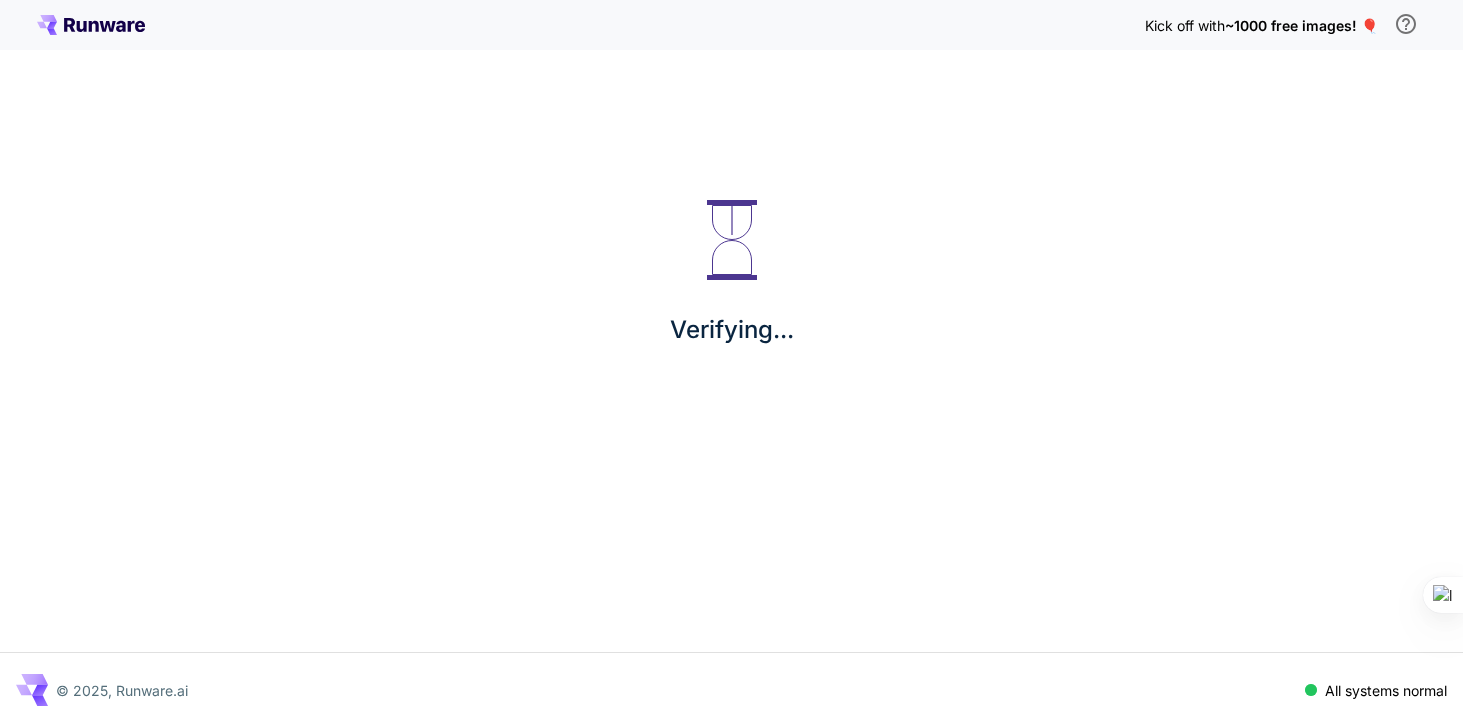 scroll, scrollTop: 0, scrollLeft: 0, axis: both 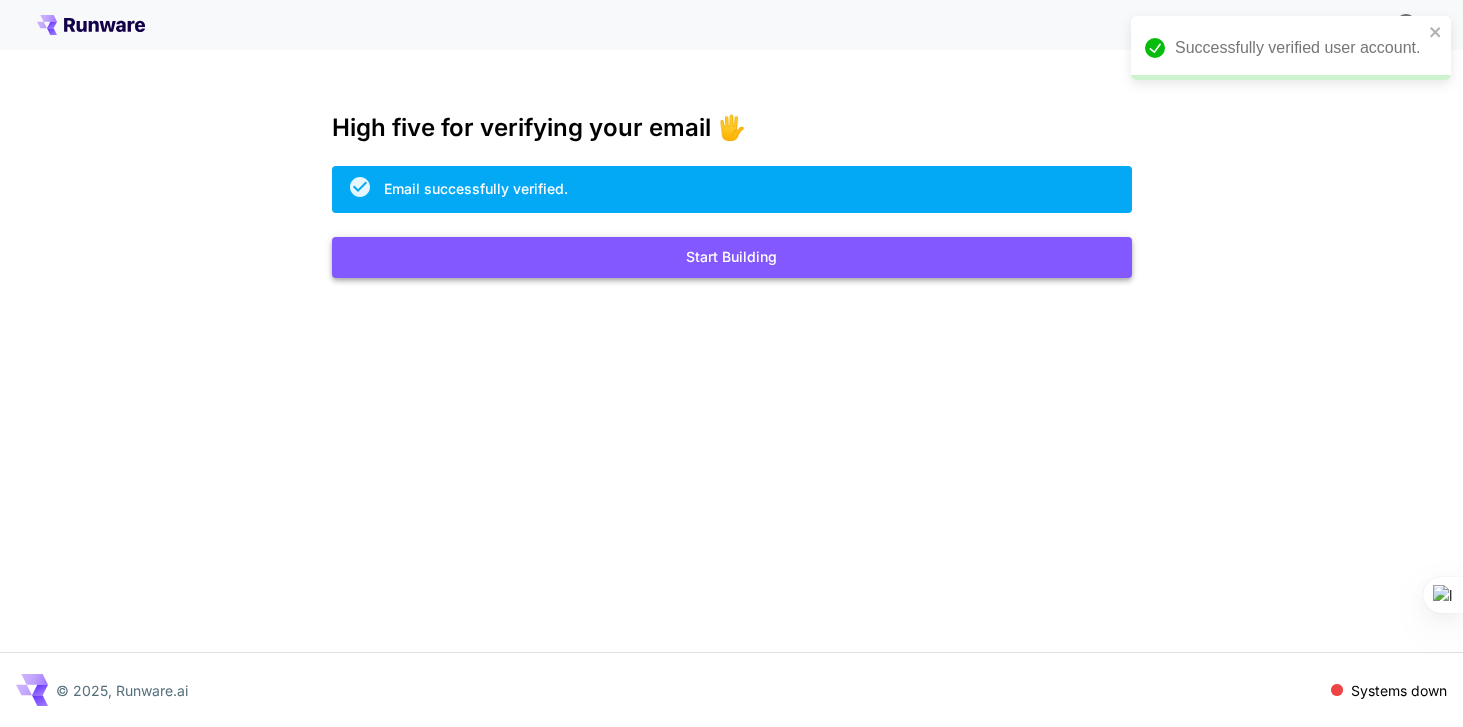 click on "Start Building" at bounding box center (732, 257) 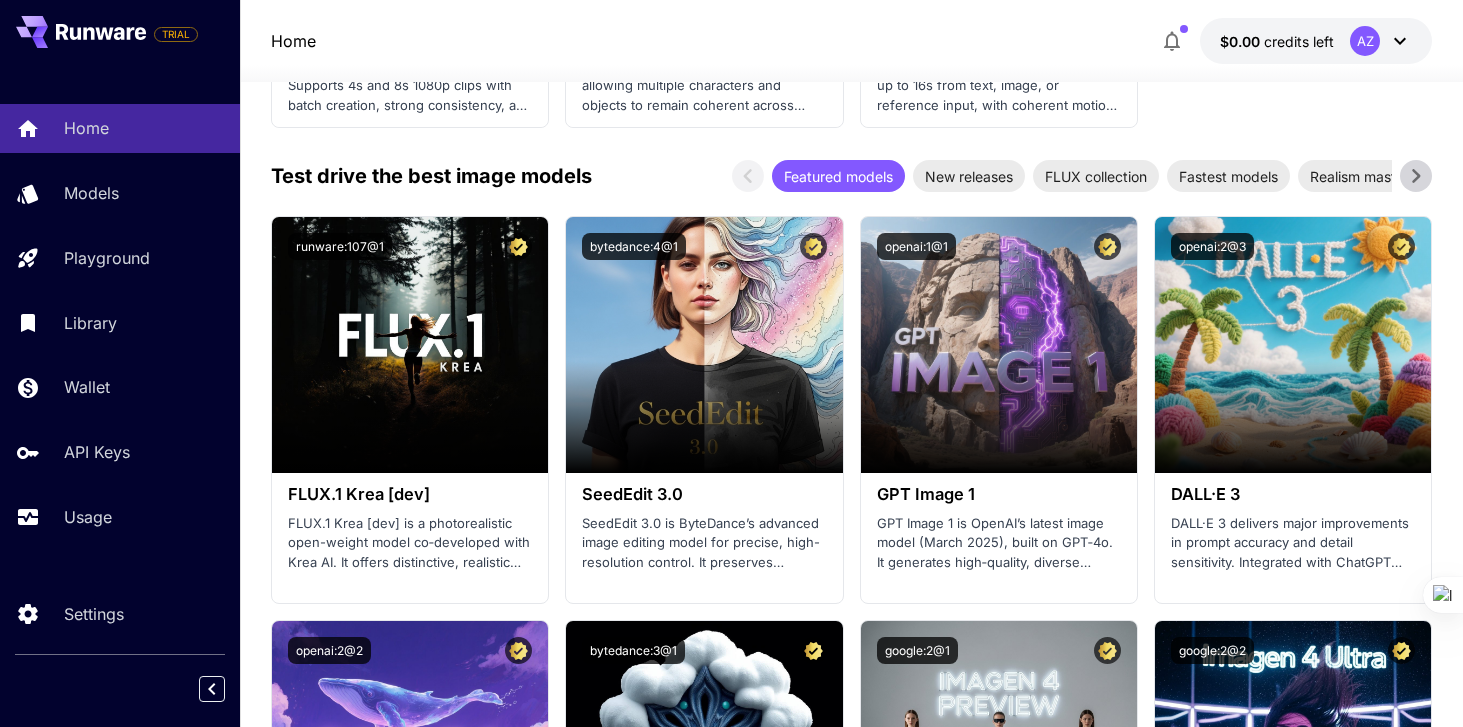 scroll, scrollTop: 2615, scrollLeft: 0, axis: vertical 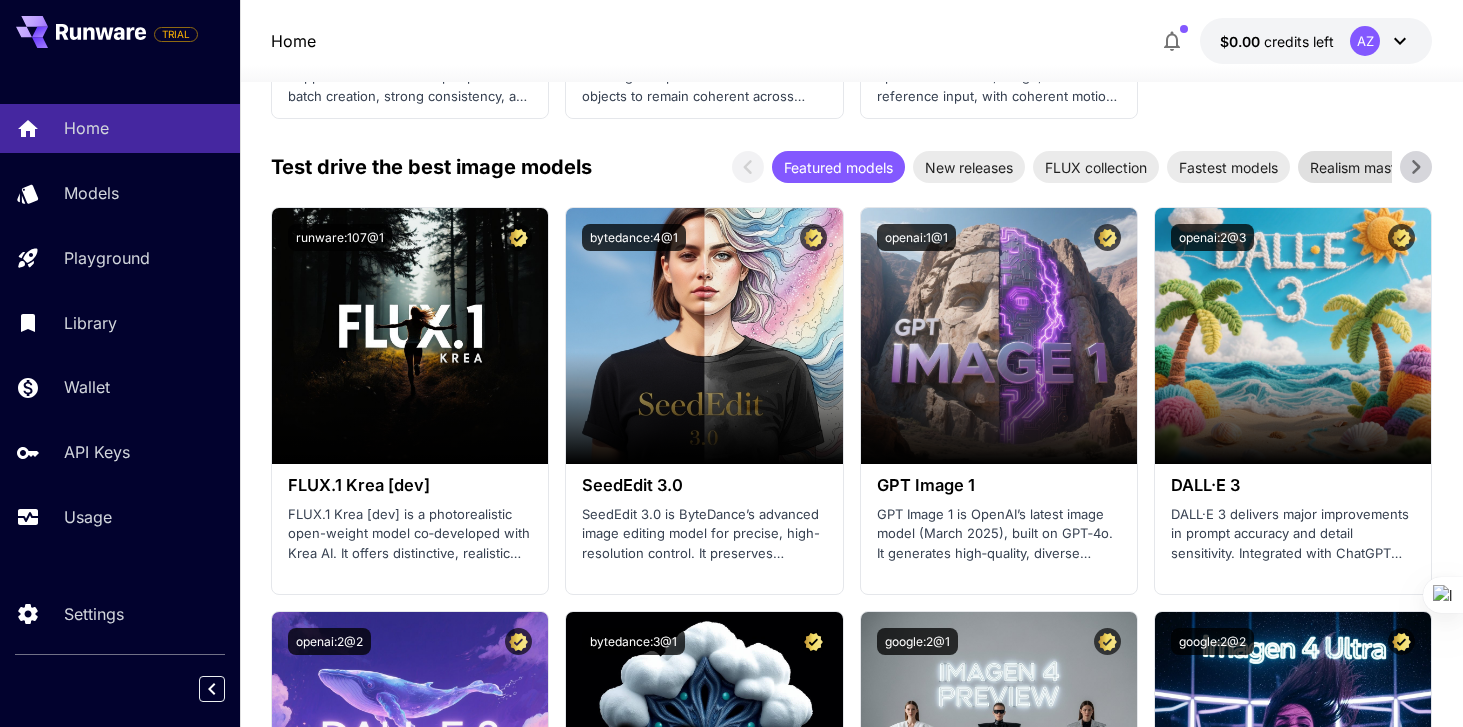 click on "Realism masters" at bounding box center (1363, 167) 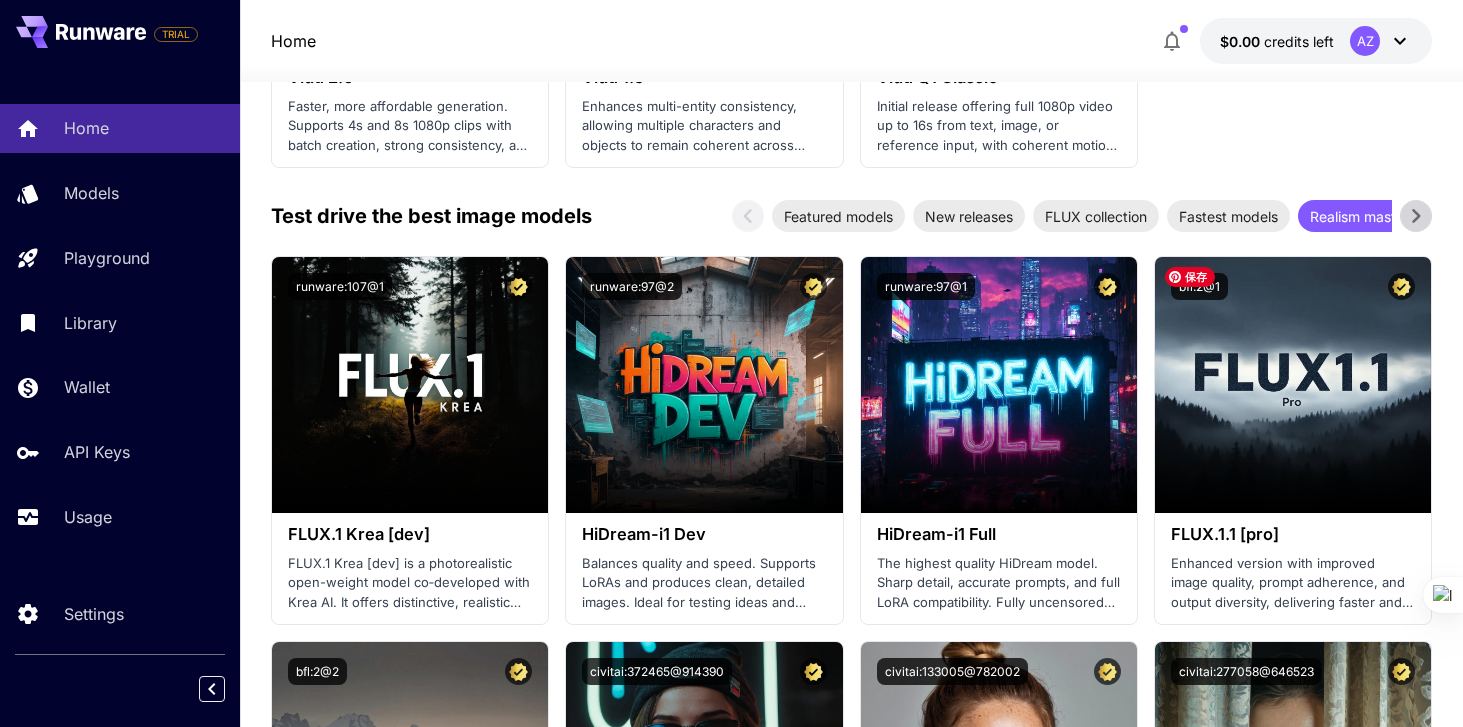 scroll, scrollTop: 2562, scrollLeft: 0, axis: vertical 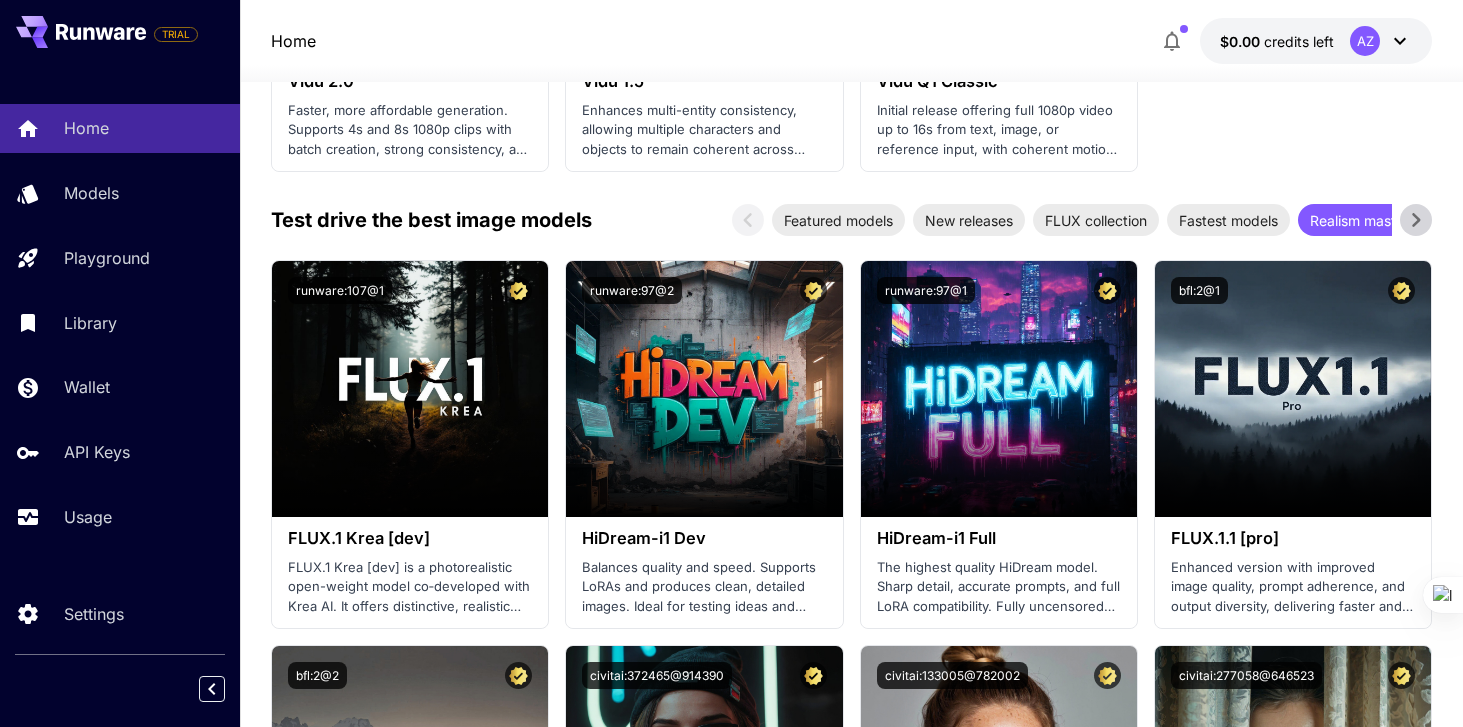 click 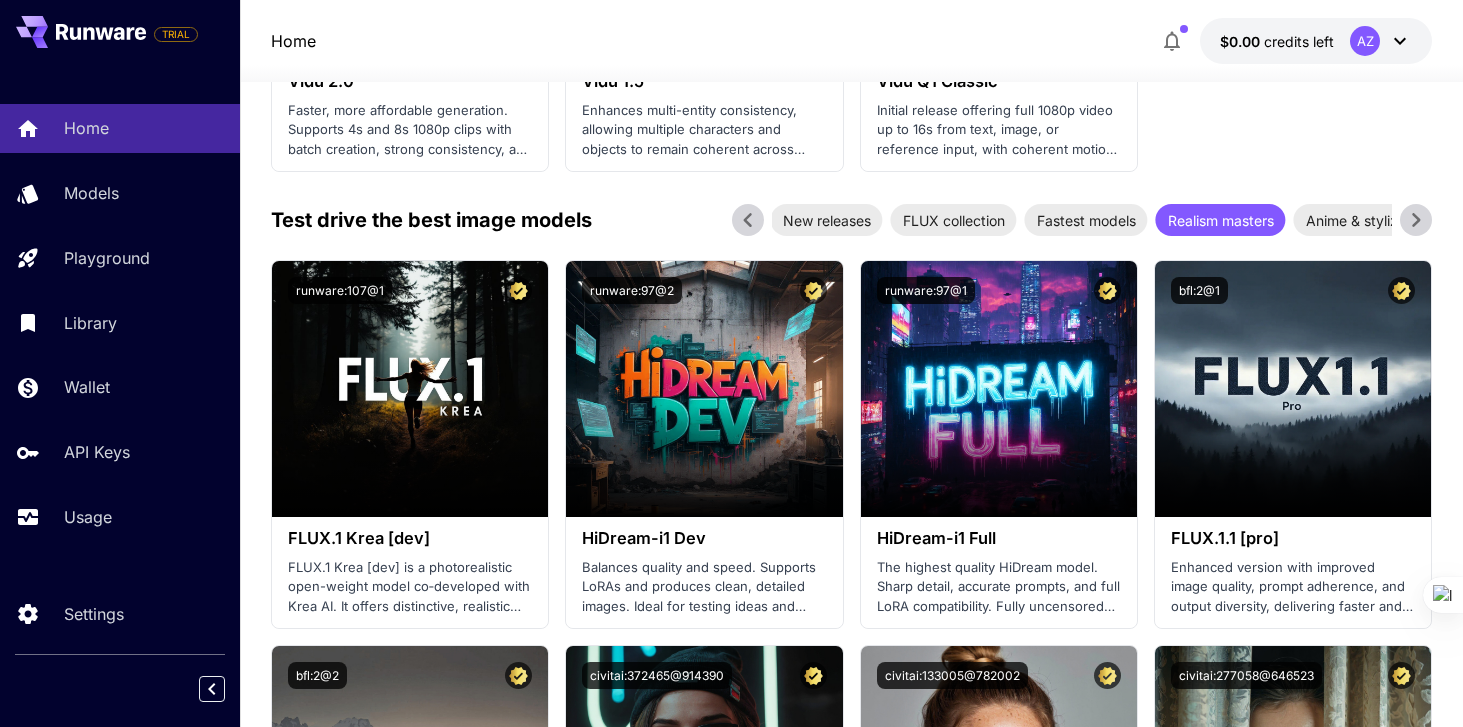 click 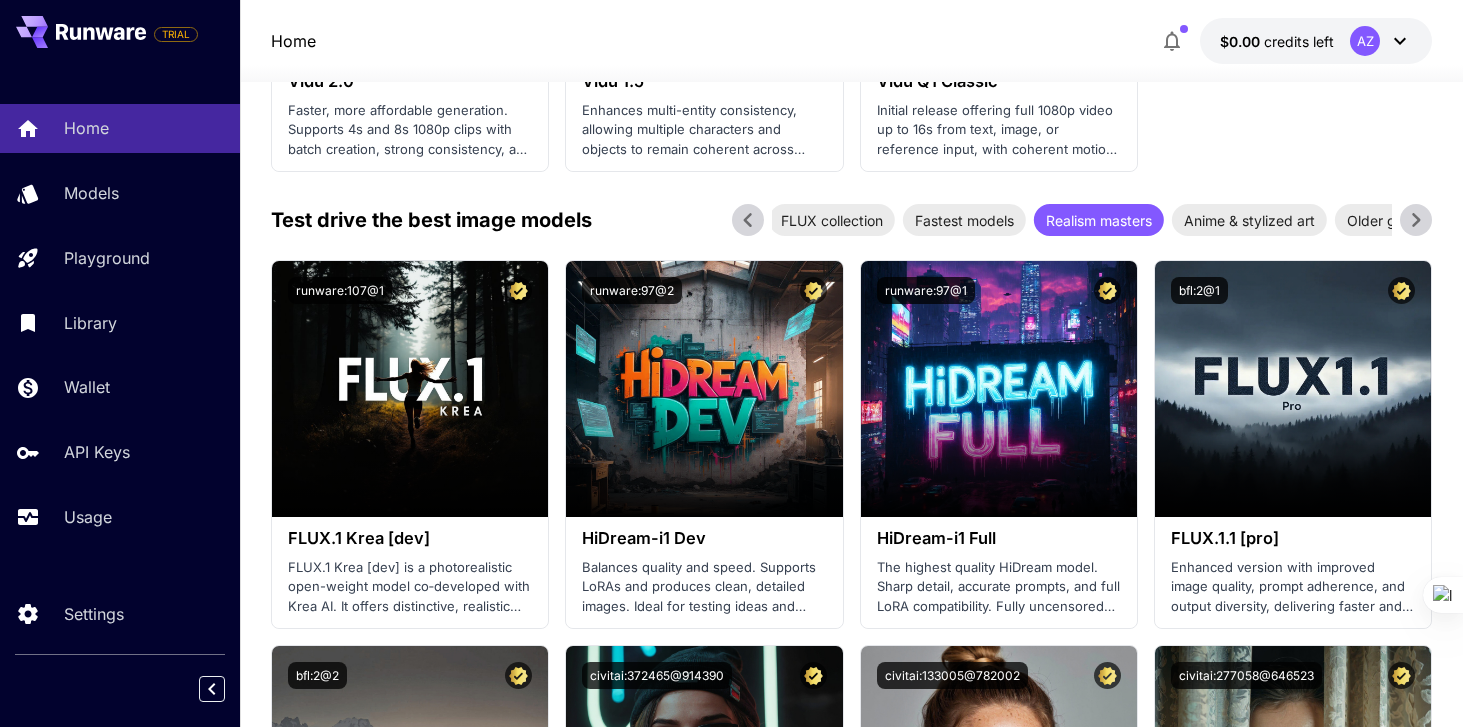 click 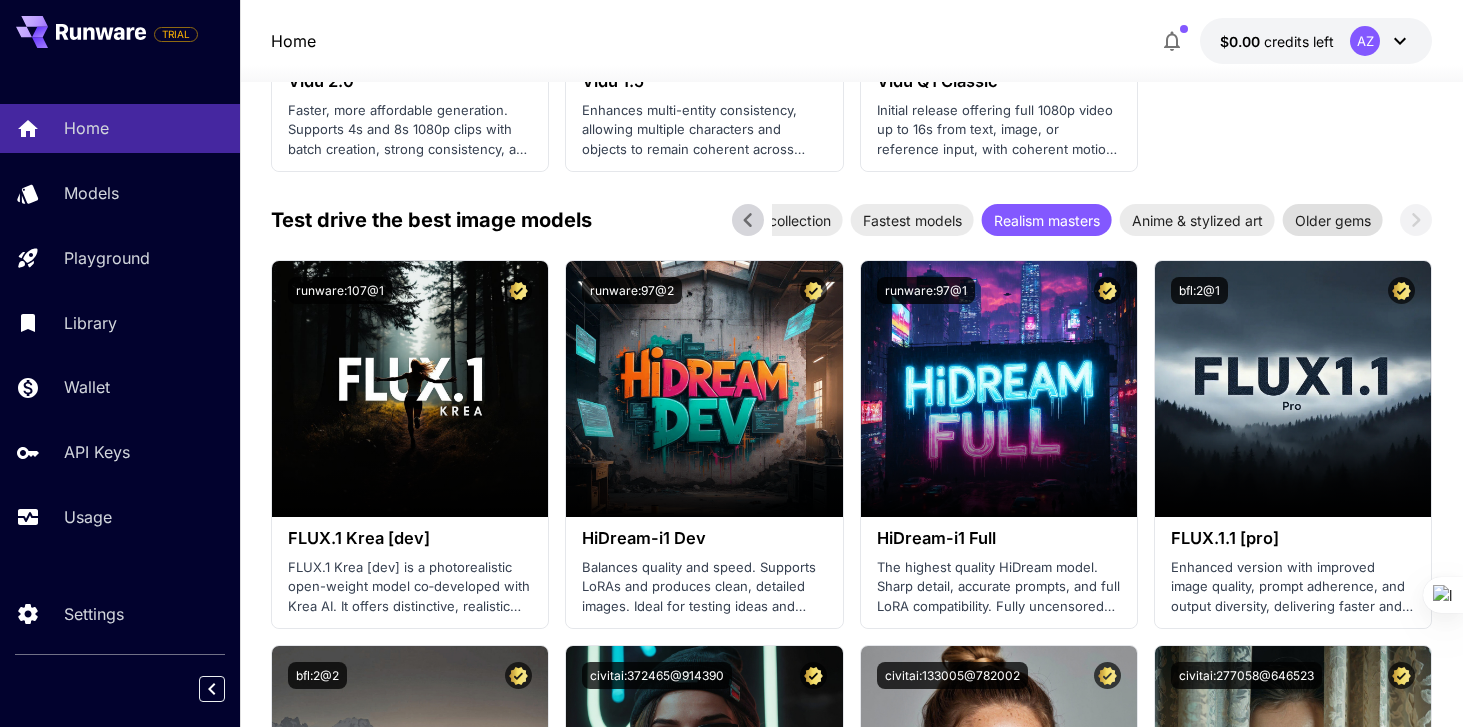 click on "Older gems" at bounding box center (1333, 220) 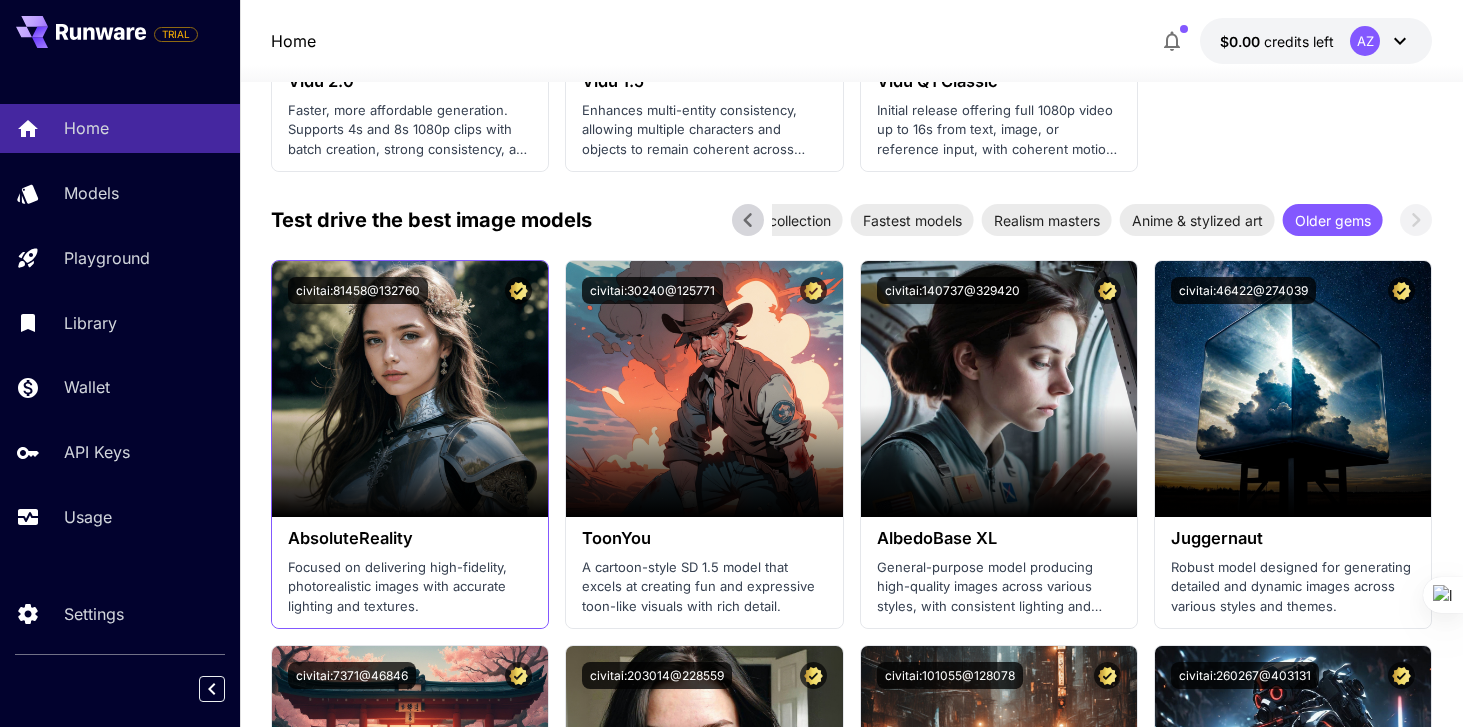 click on "Focused on delivering high-fidelity, photorealistic images with accurate lighting and textures." at bounding box center (410, 587) 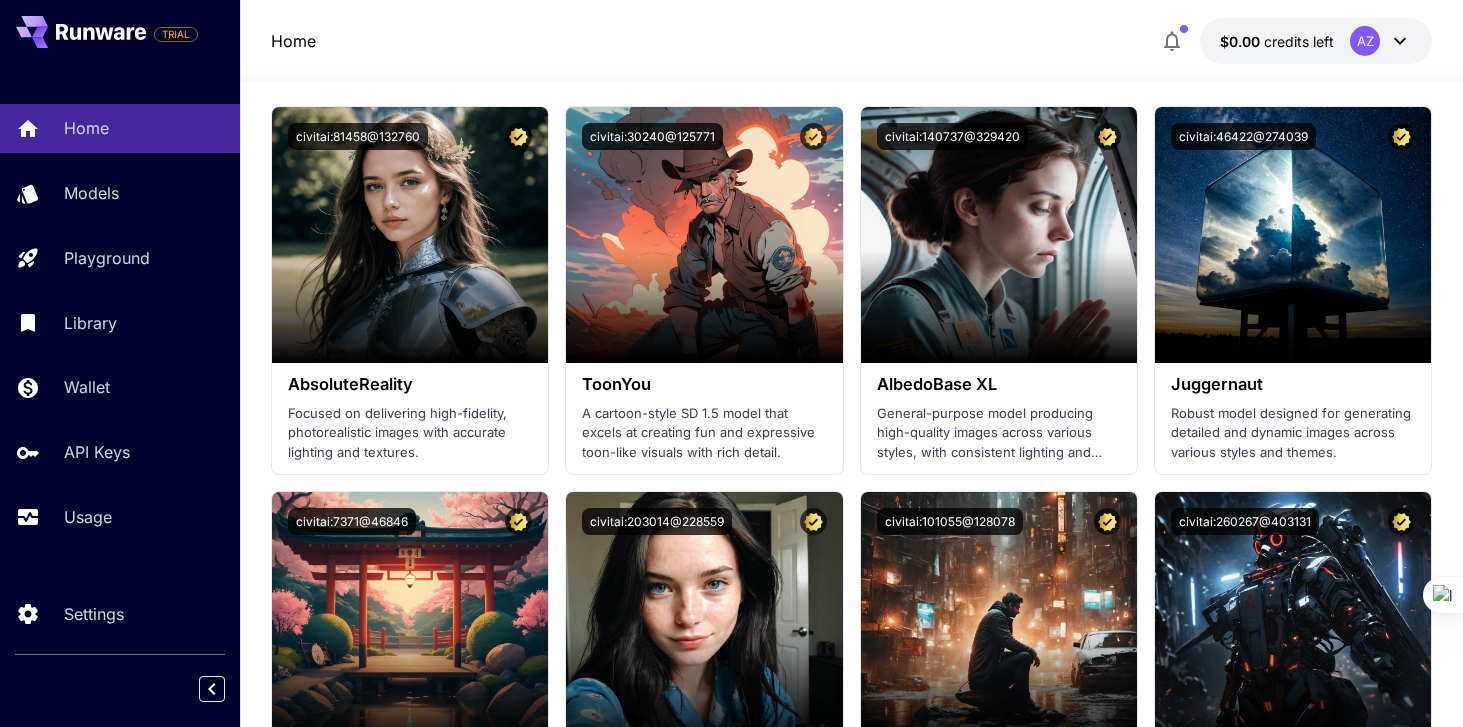 scroll, scrollTop: 2691, scrollLeft: 0, axis: vertical 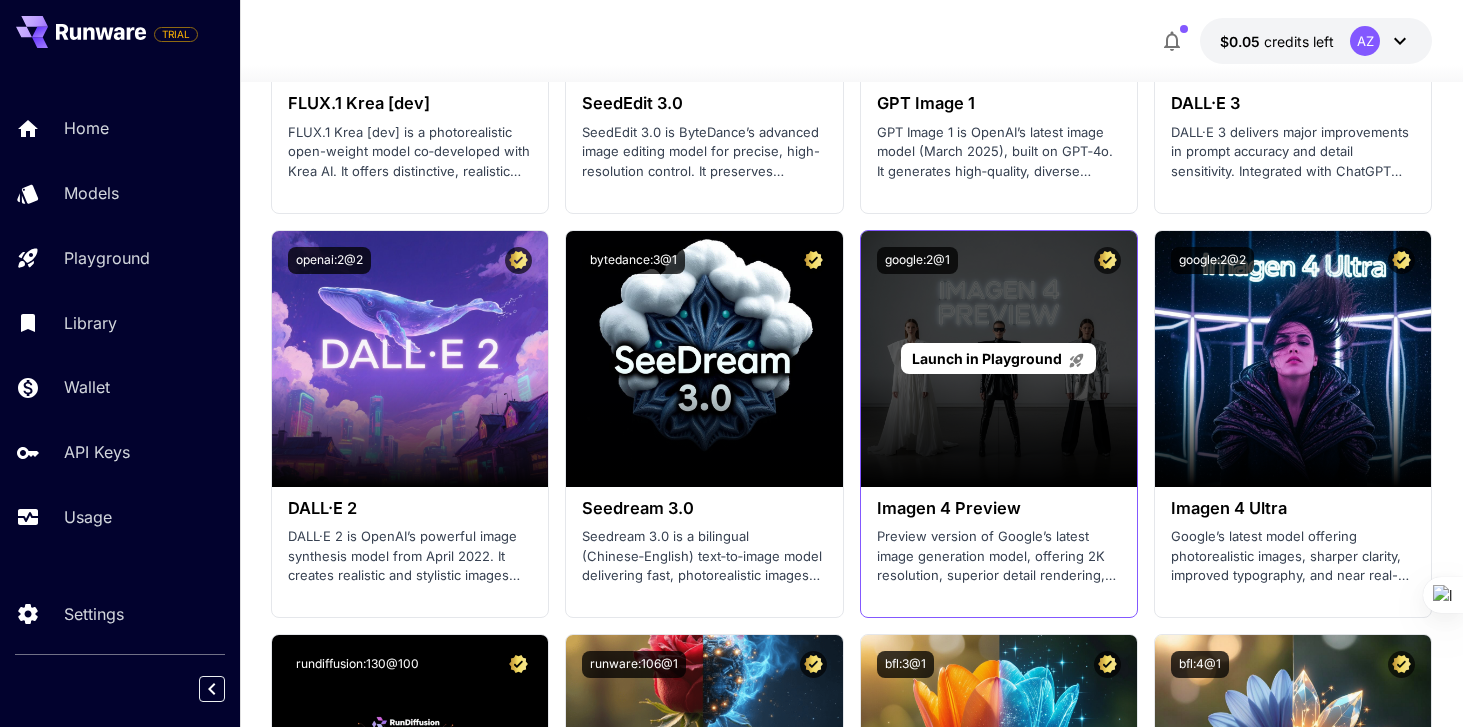 click on "Launch in Playground" at bounding box center [999, 359] 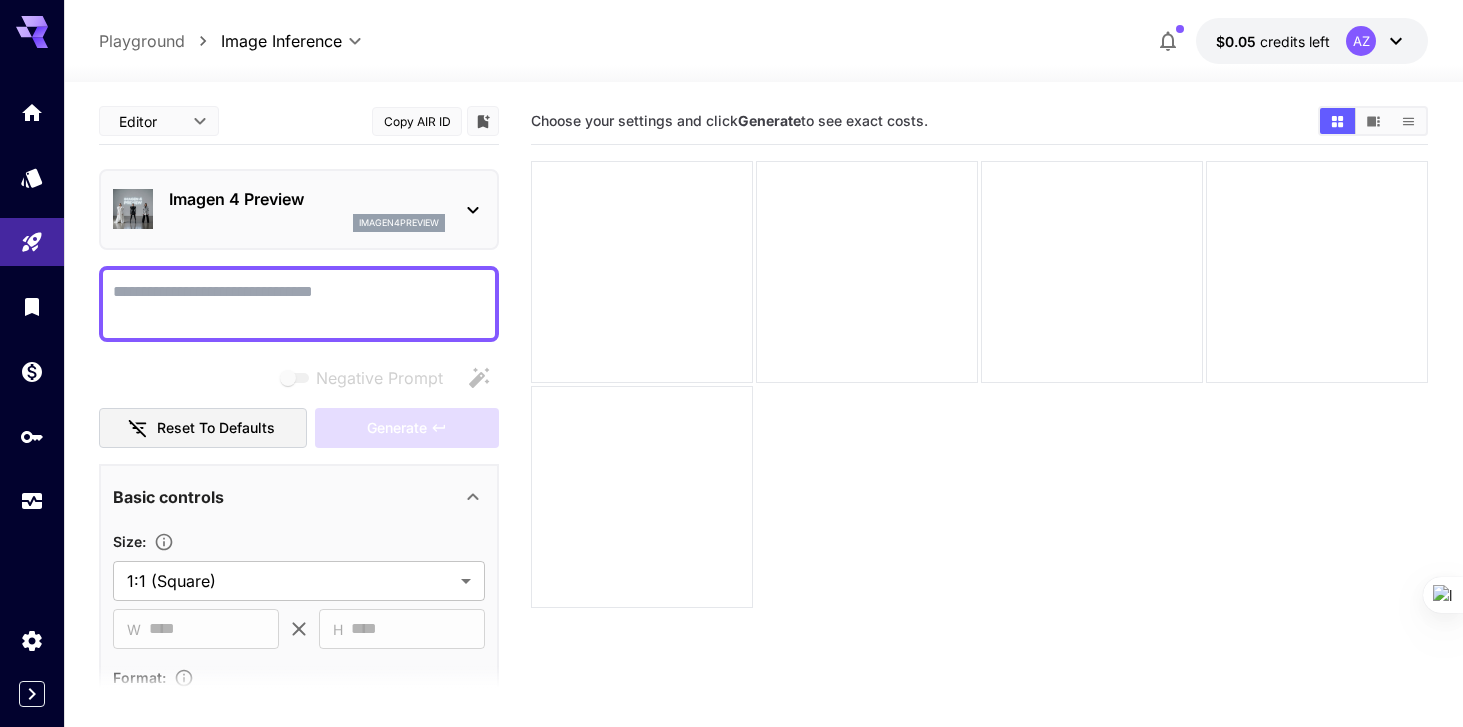 click on "Imagen 4 Preview" at bounding box center (307, 199) 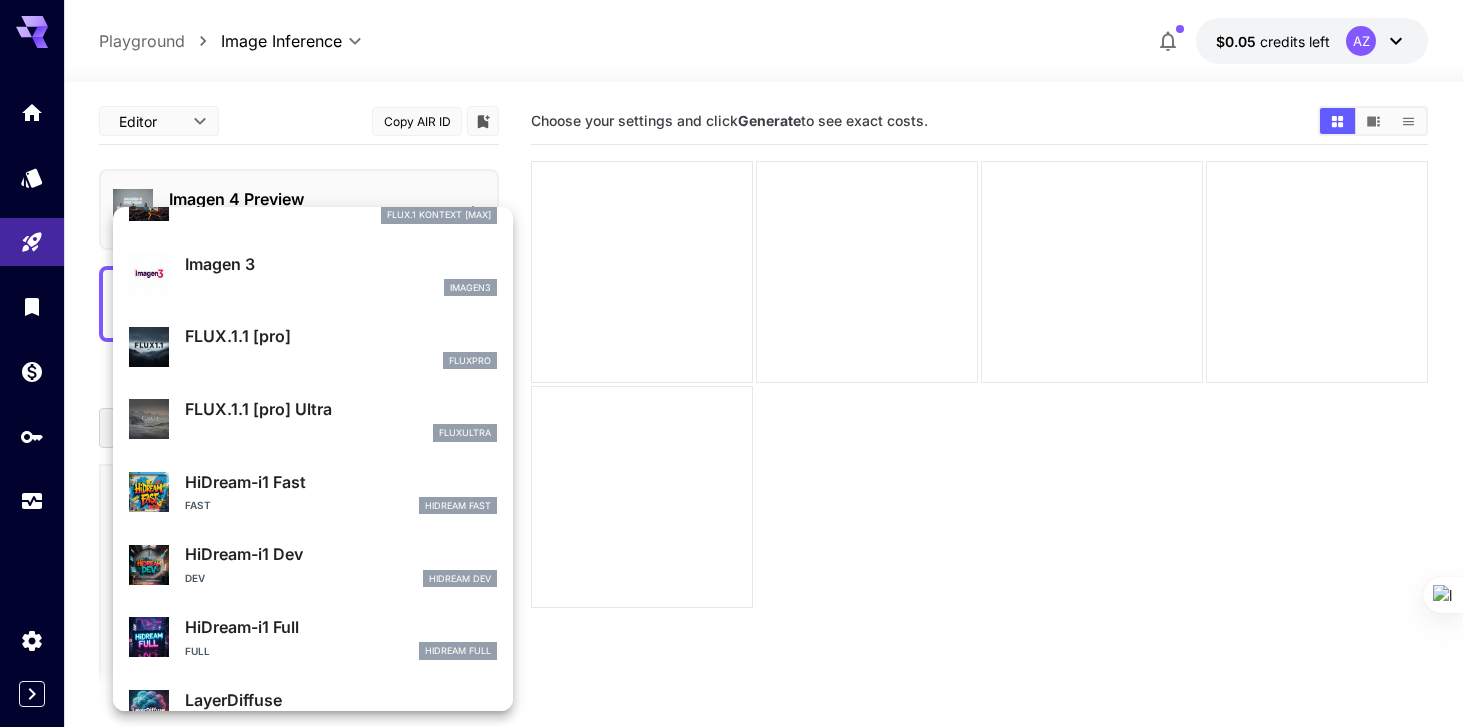 scroll, scrollTop: 1107, scrollLeft: 0, axis: vertical 